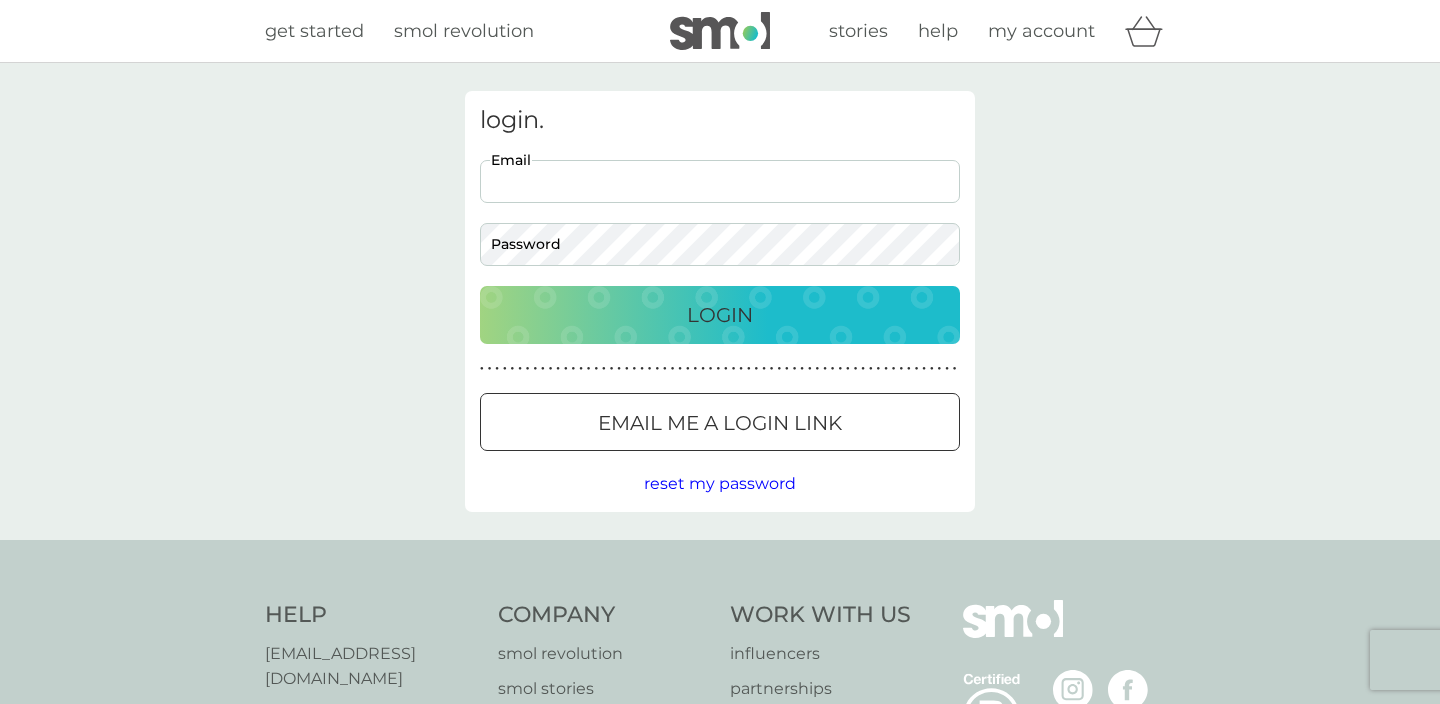 scroll, scrollTop: 0, scrollLeft: 0, axis: both 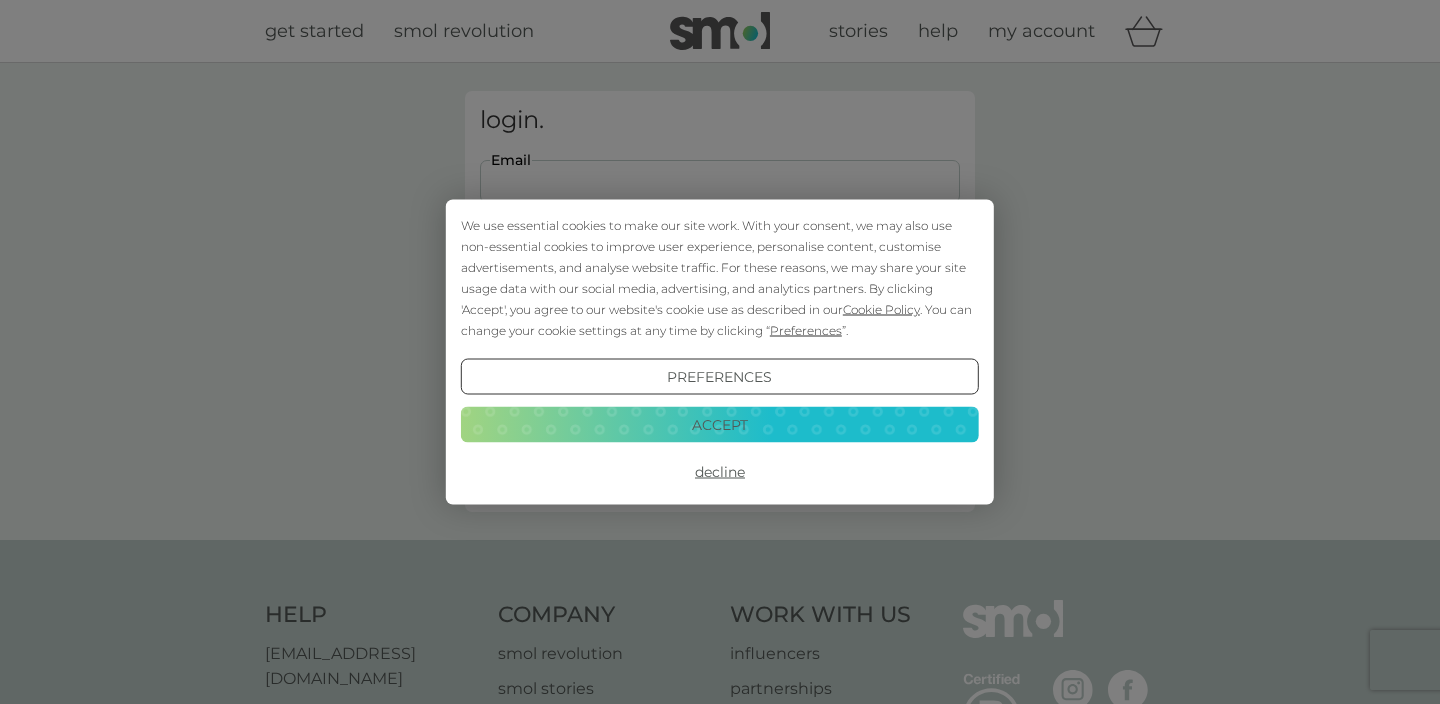 type on "[EMAIL_ADDRESS][DOMAIN_NAME]" 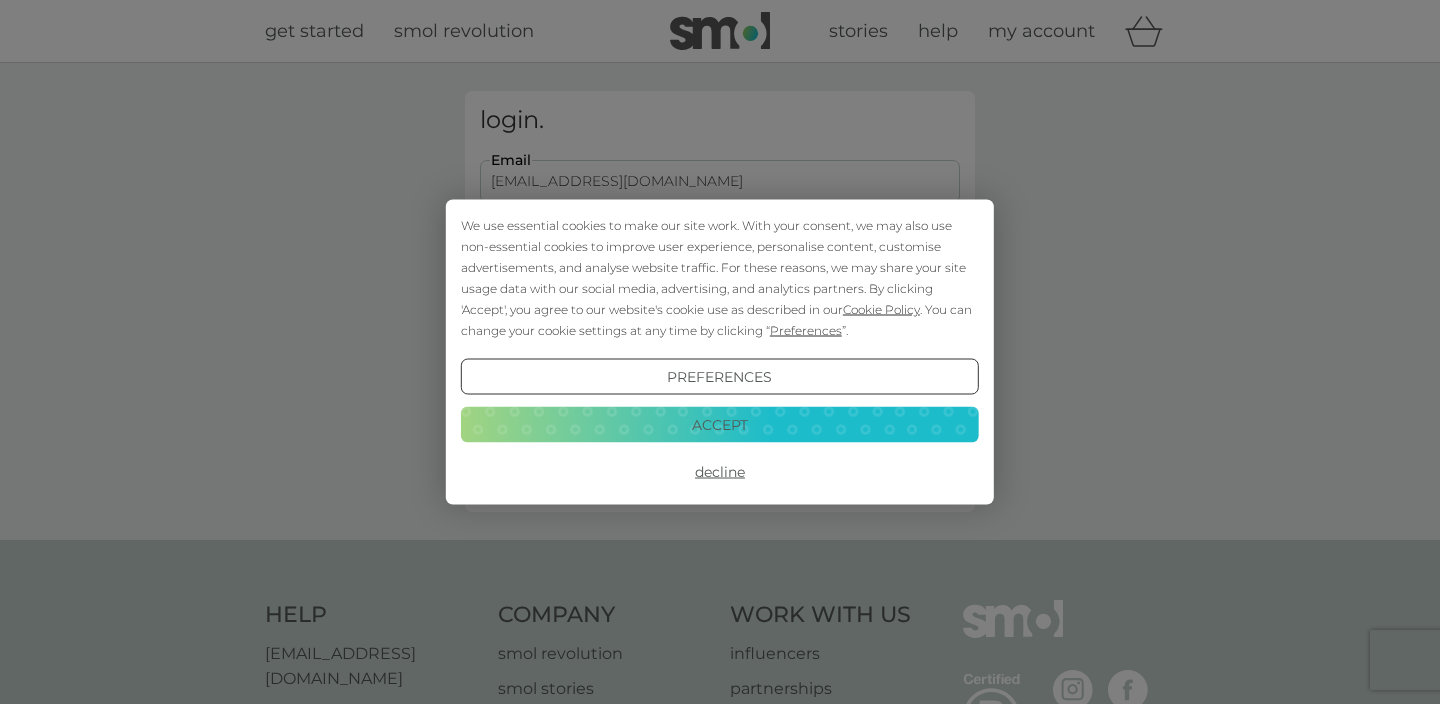 click on "Decline" at bounding box center [720, 472] 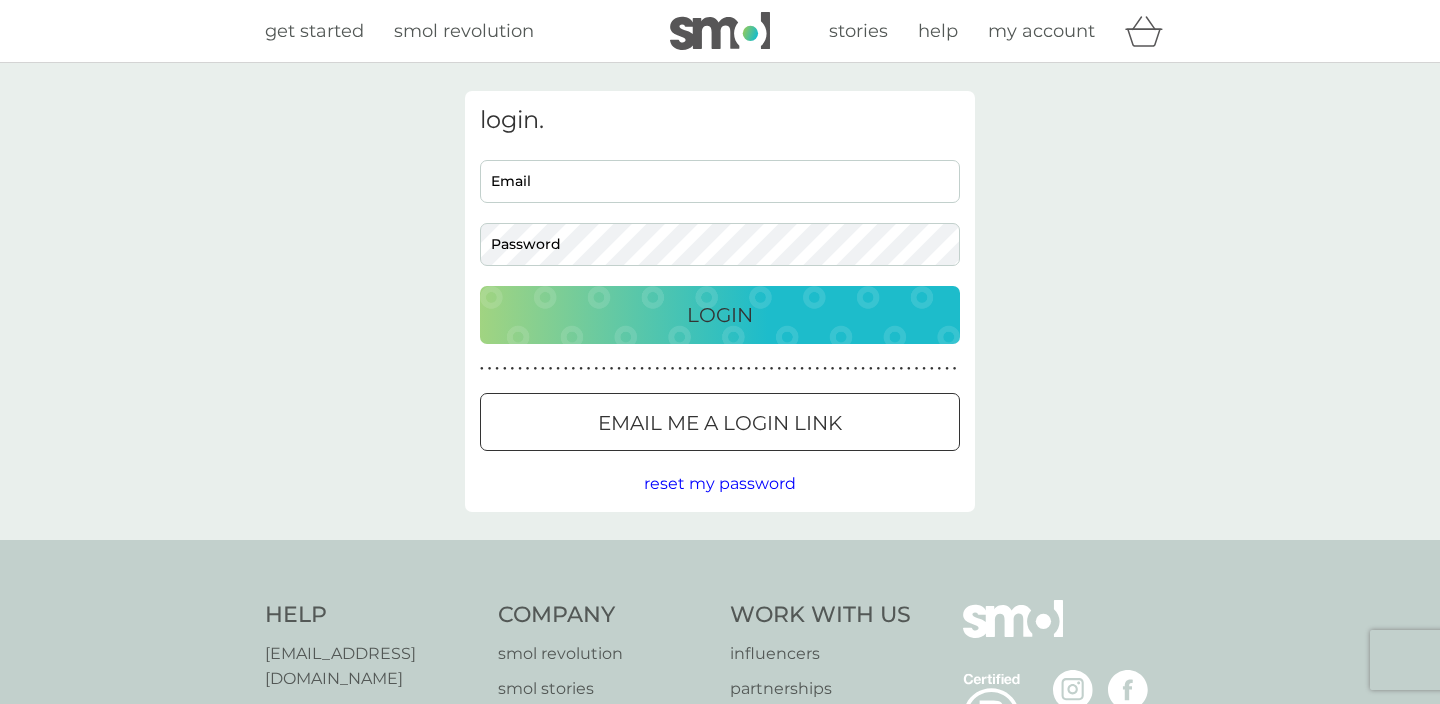 click on "Login" at bounding box center (720, 315) 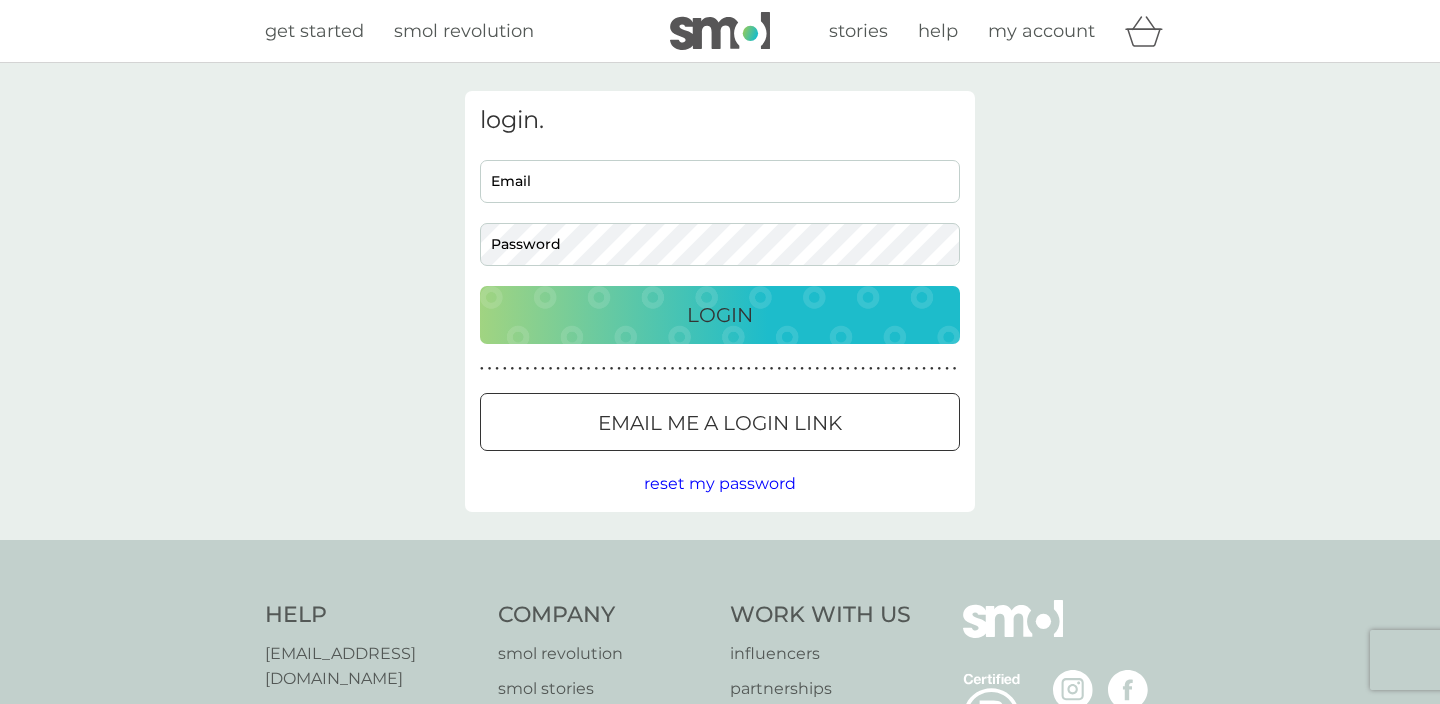 scroll, scrollTop: 0, scrollLeft: 0, axis: both 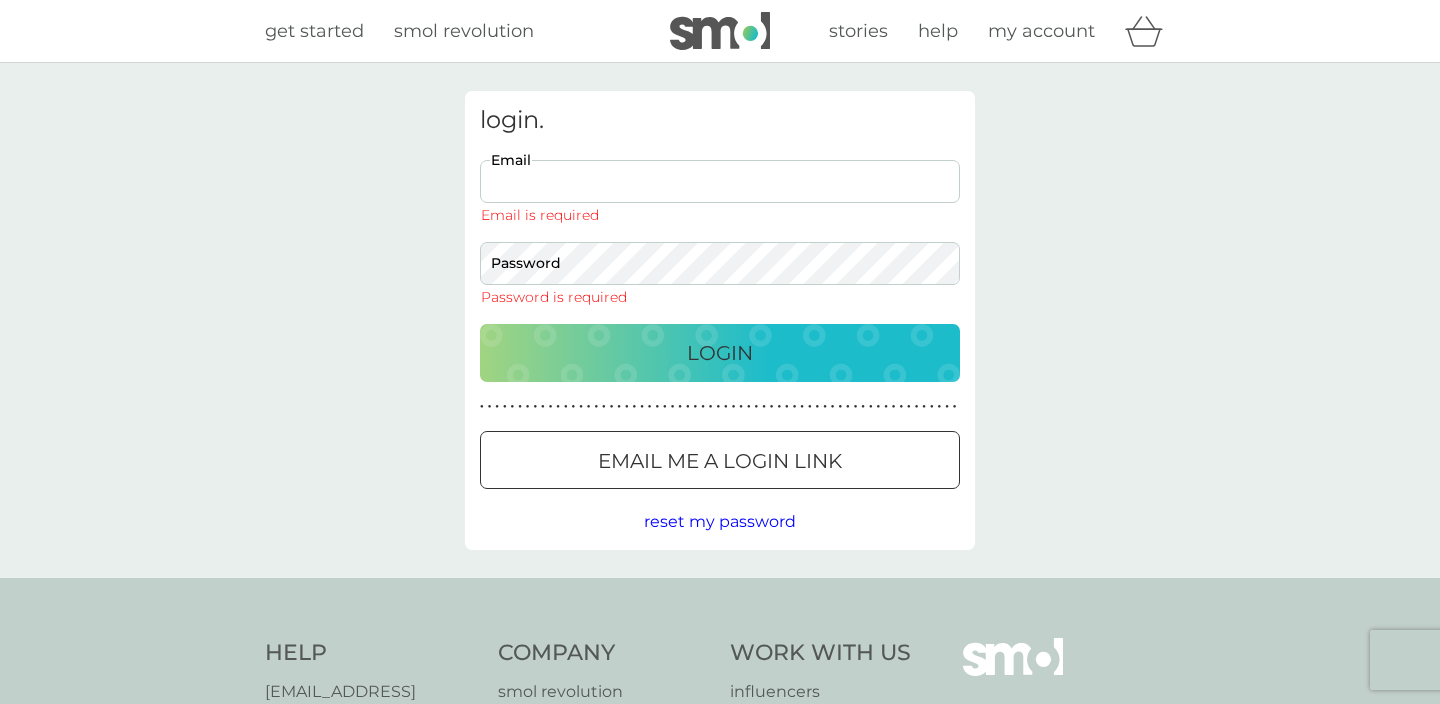 click on "Email" at bounding box center (720, 181) 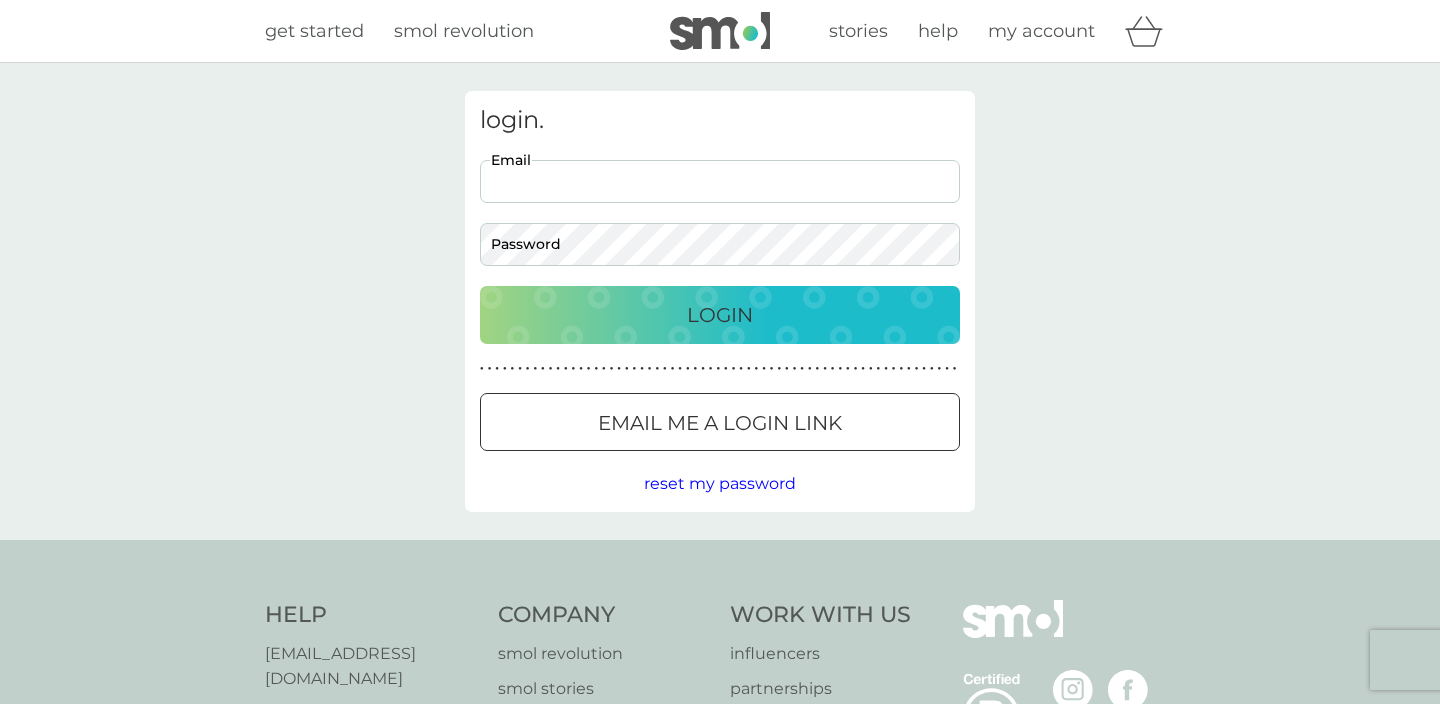 scroll, scrollTop: 0, scrollLeft: 0, axis: both 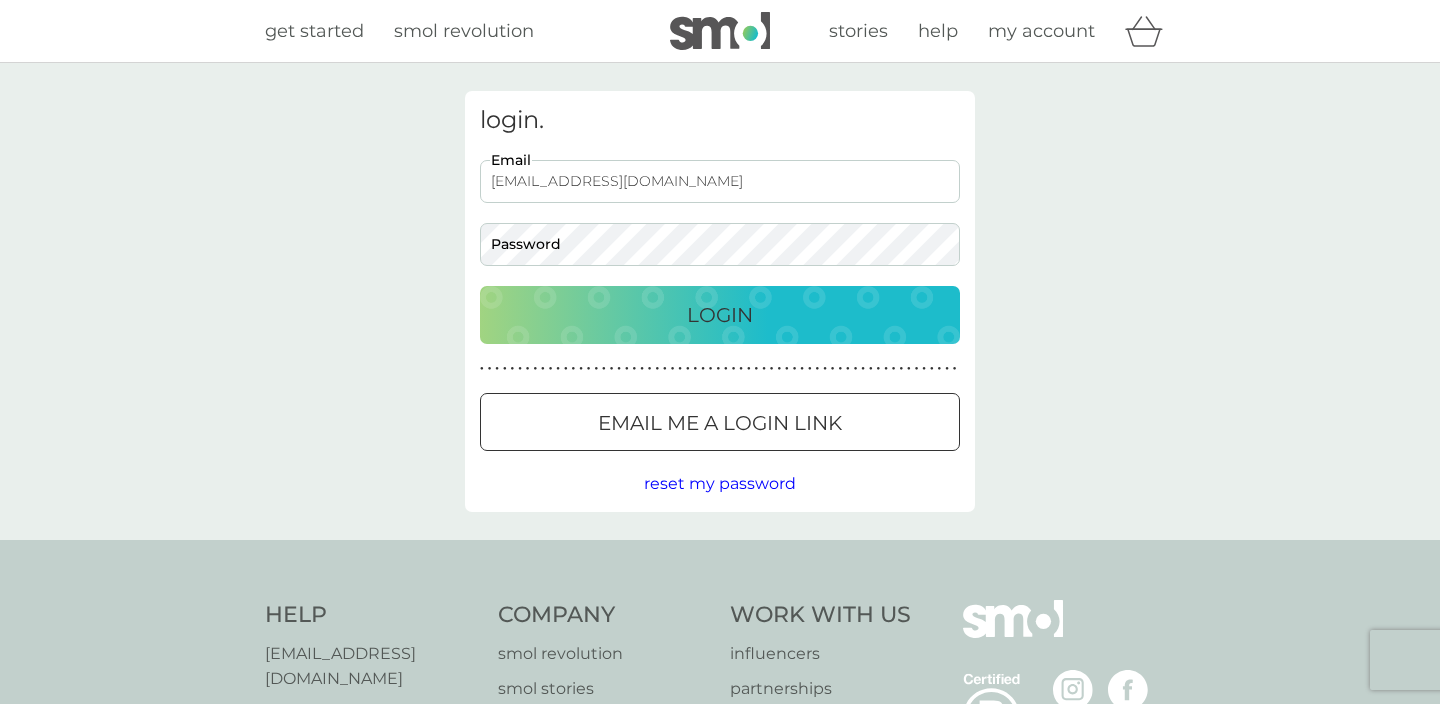 click on "Login" at bounding box center (720, 315) 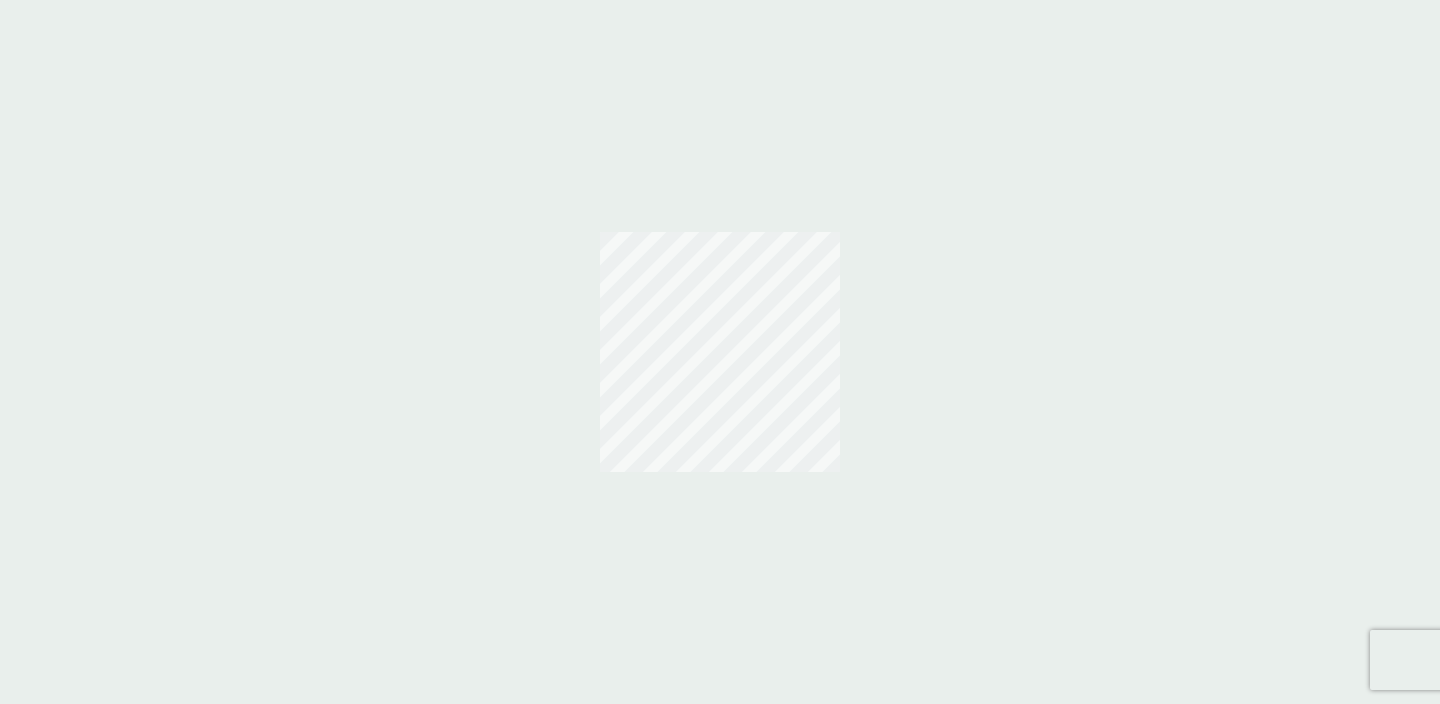 scroll, scrollTop: 0, scrollLeft: 0, axis: both 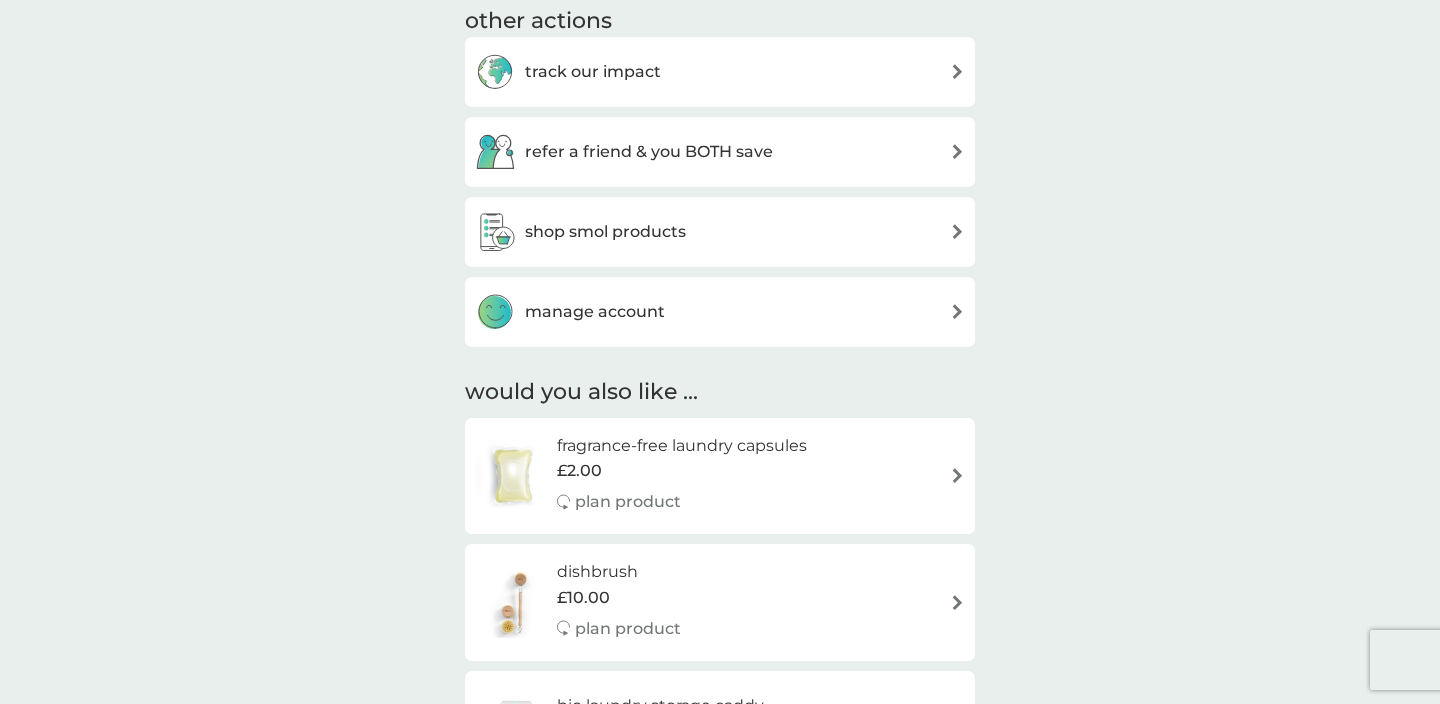 click on "shop smol products" at bounding box center (720, 232) 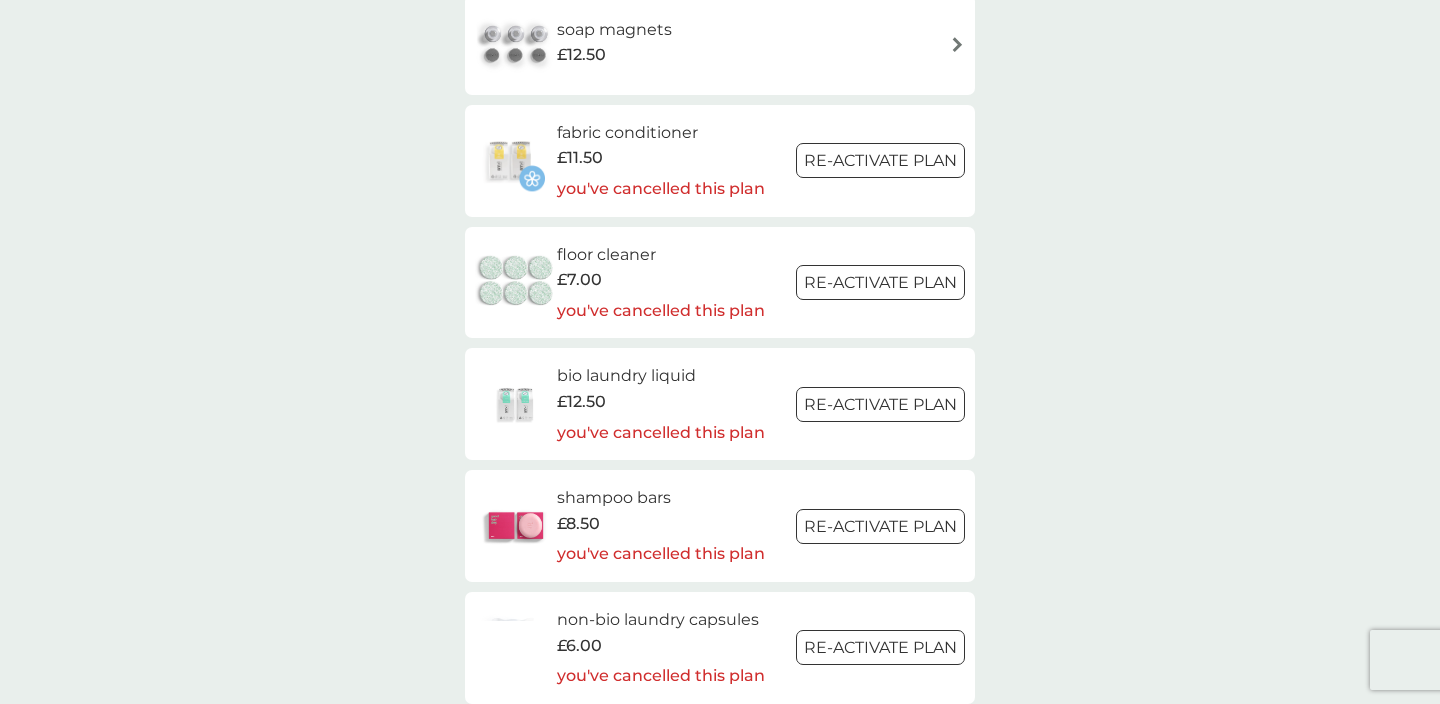 scroll, scrollTop: 2048, scrollLeft: 0, axis: vertical 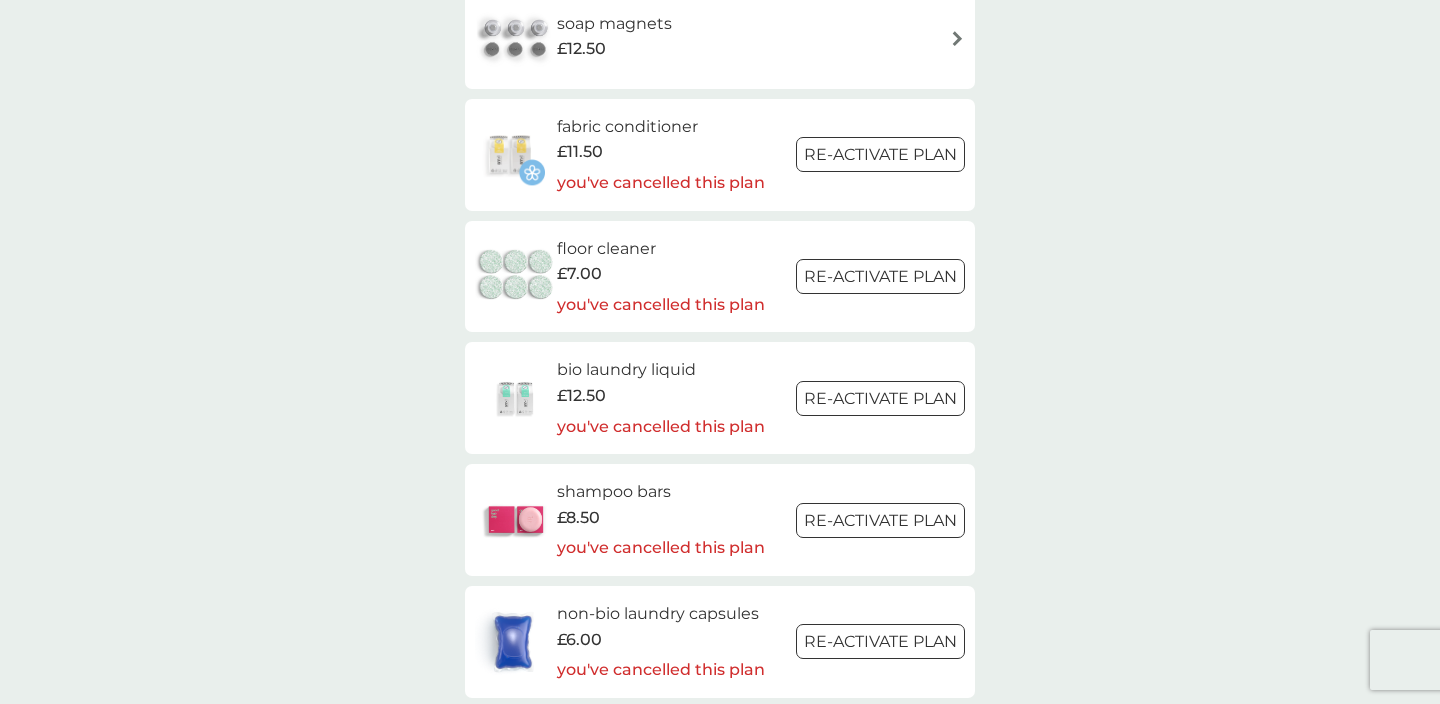 click on "Re-activate Plan" at bounding box center (880, 154) 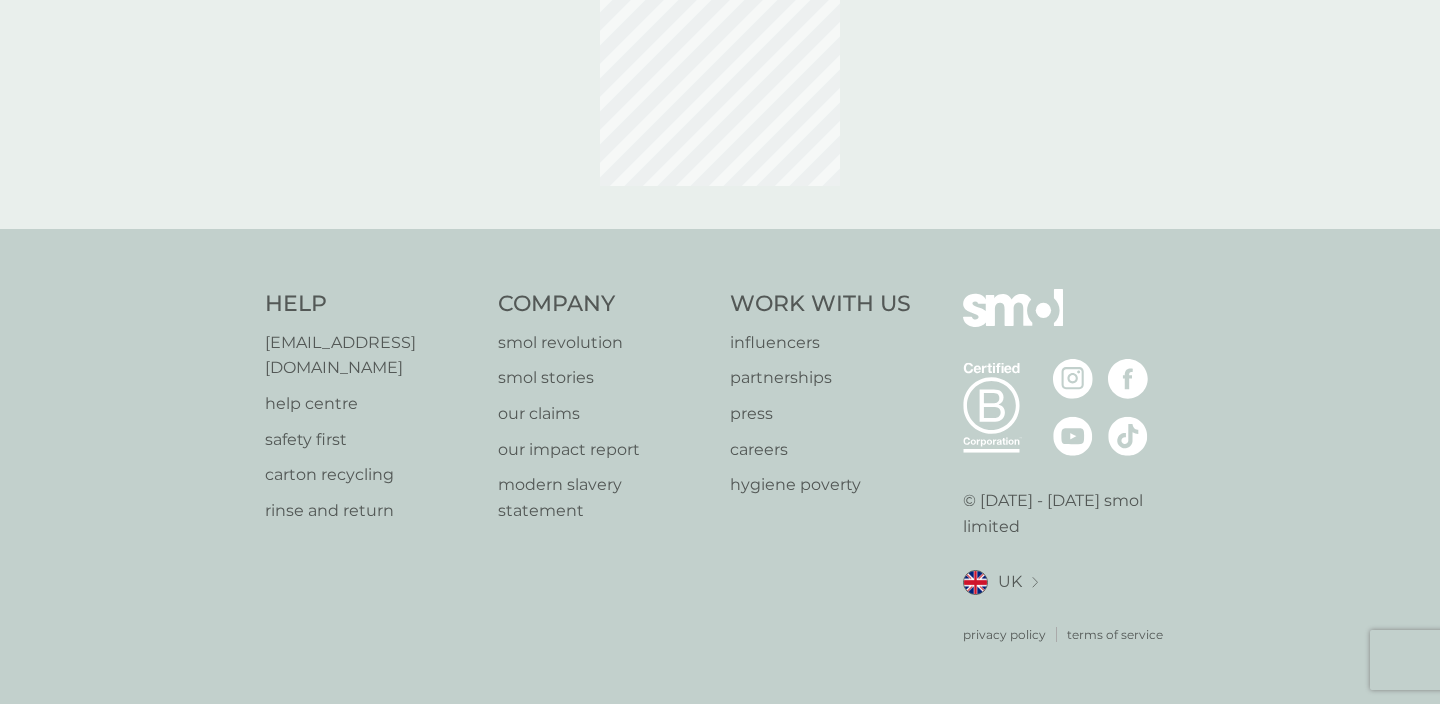 scroll, scrollTop: 0, scrollLeft: 0, axis: both 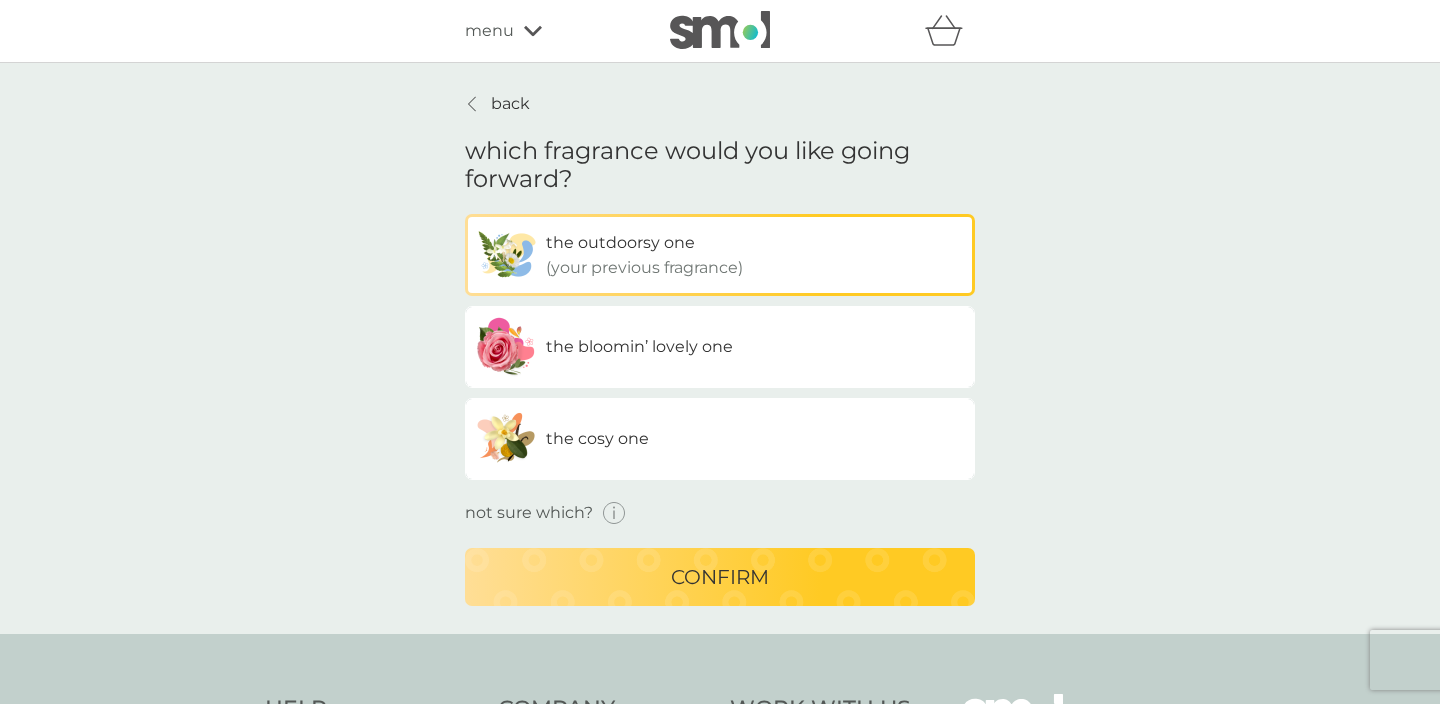 click on "confirm" at bounding box center (720, 577) 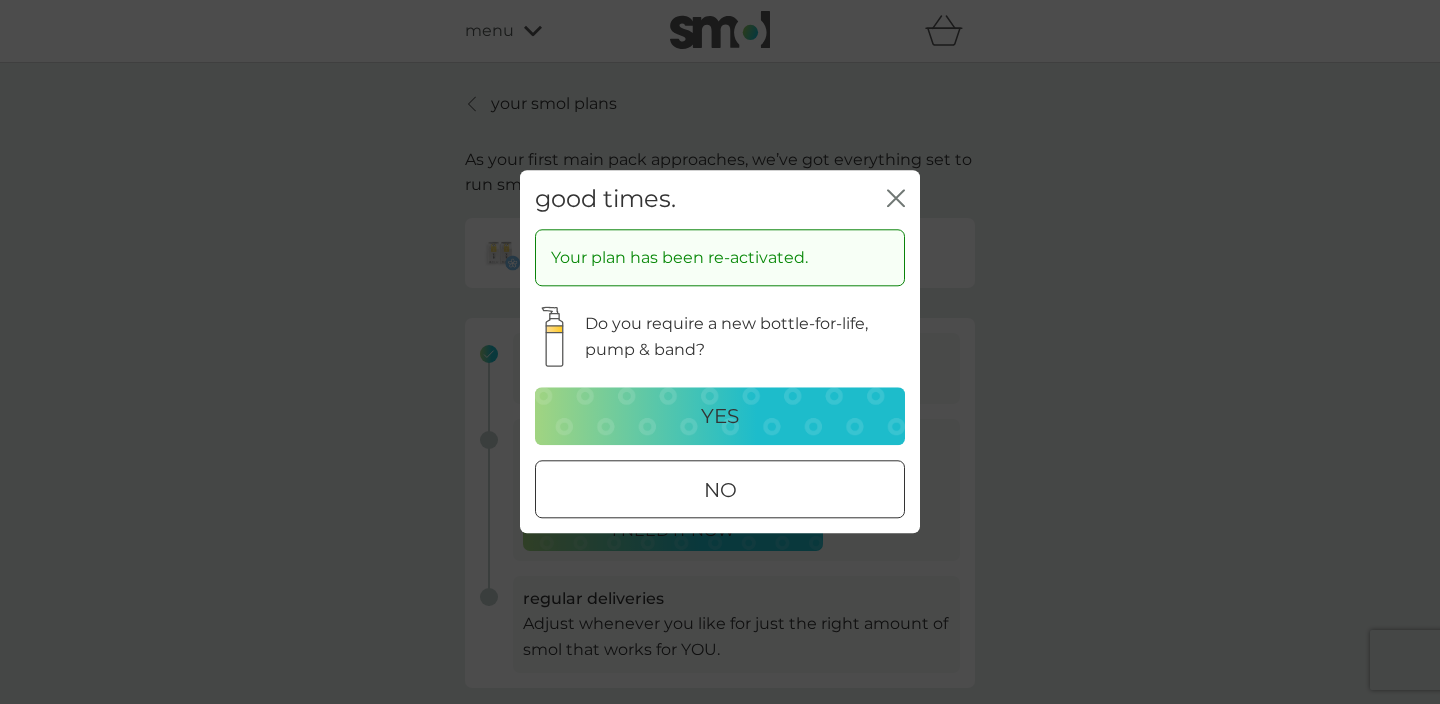 click on "no" at bounding box center [720, 491] 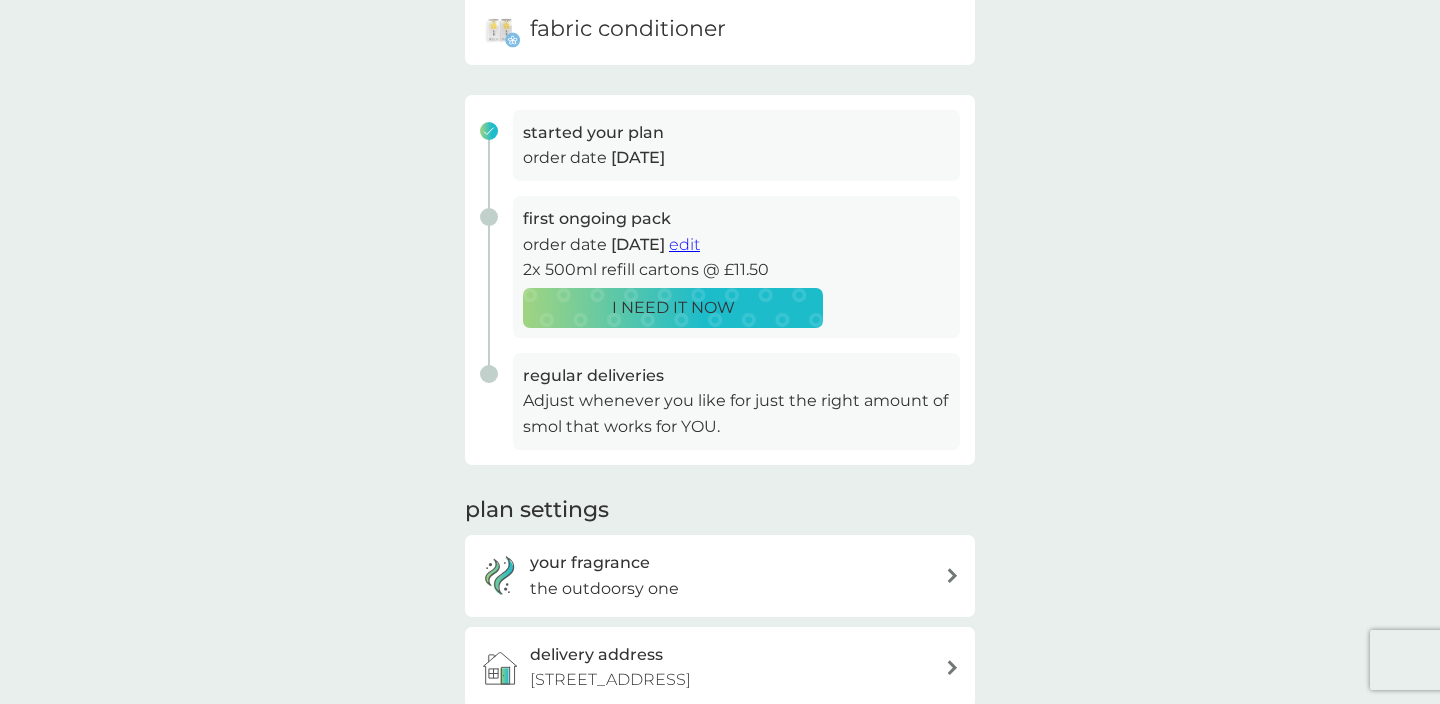 scroll, scrollTop: 230, scrollLeft: 0, axis: vertical 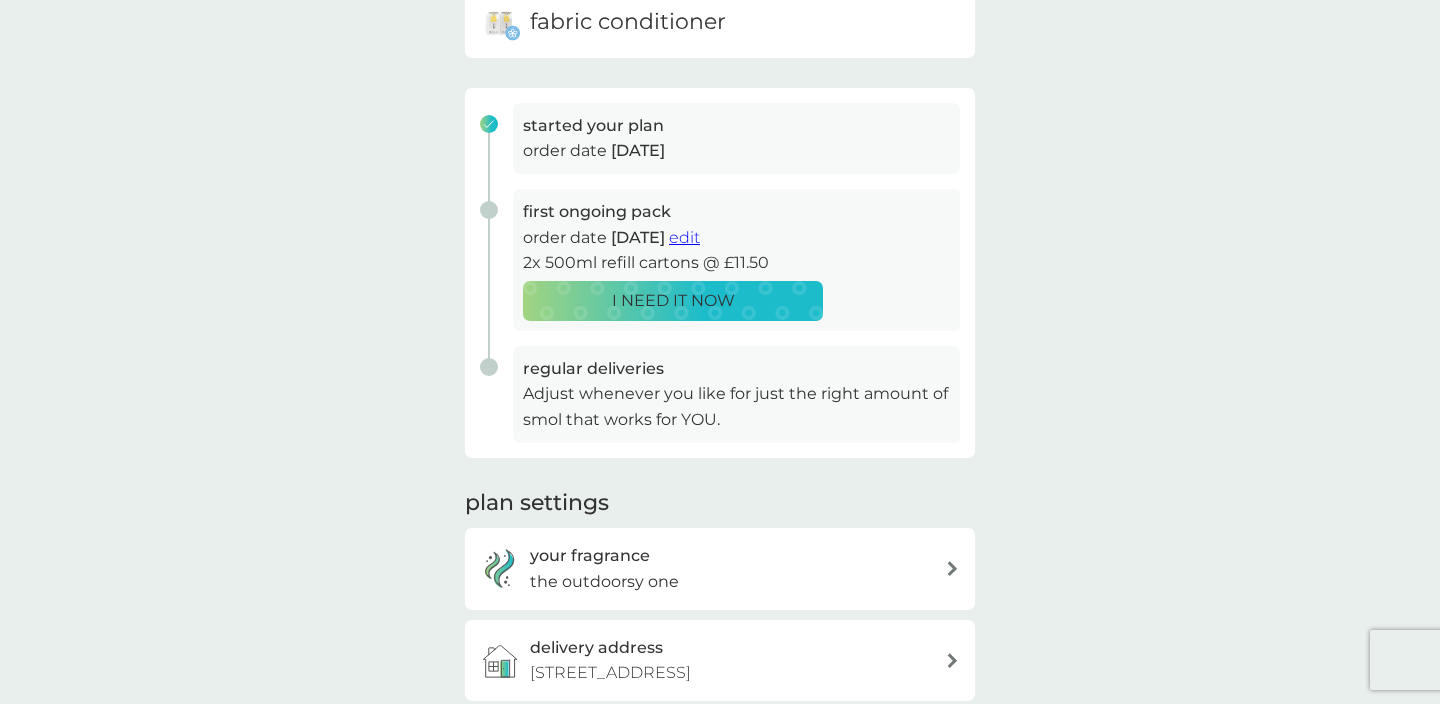 click on "I NEED IT NOW" at bounding box center (673, 301) 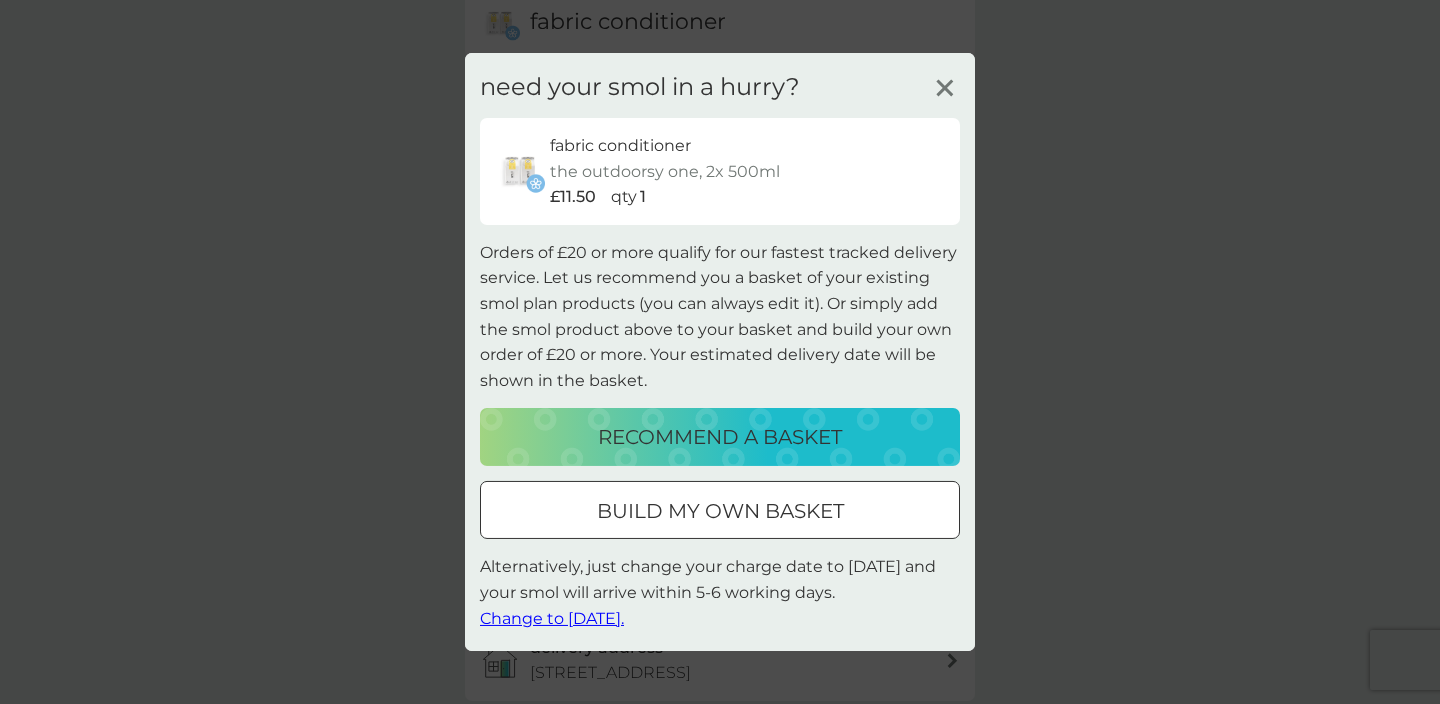 click 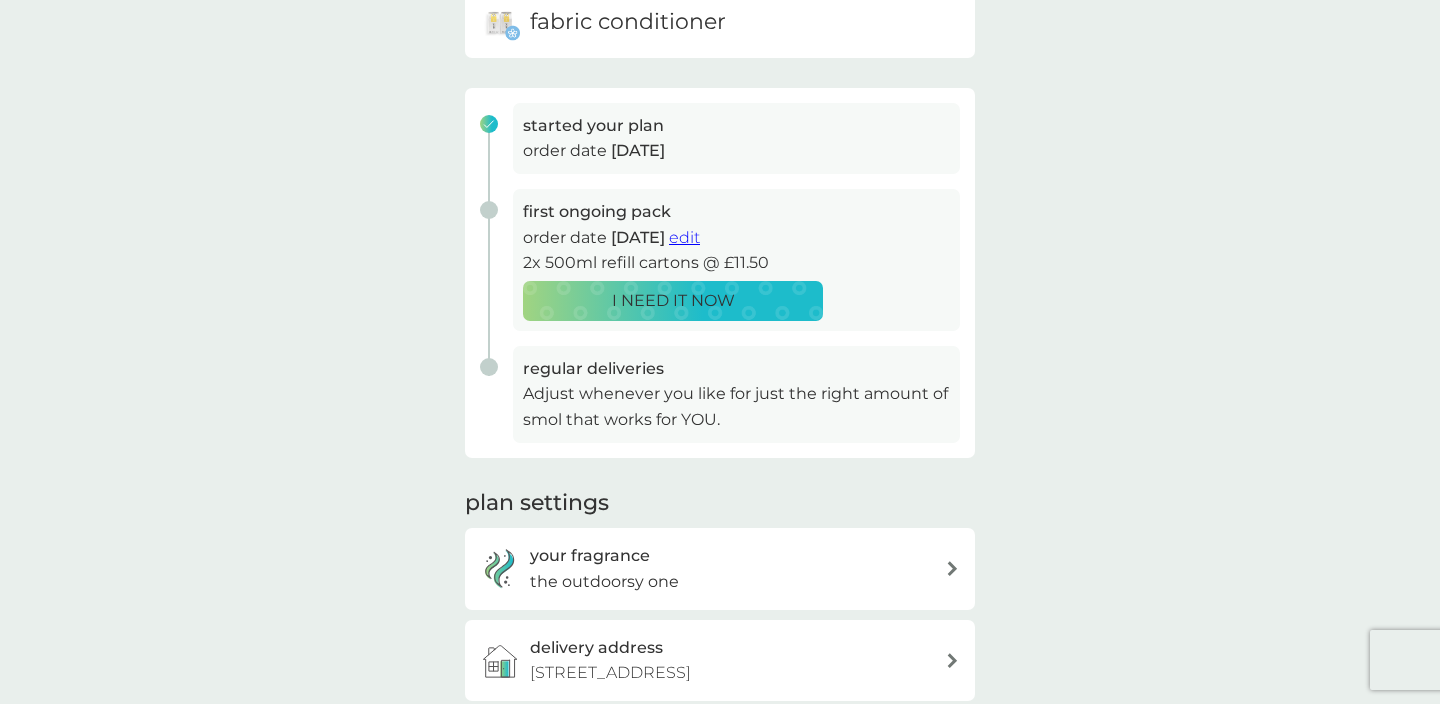 scroll, scrollTop: 0, scrollLeft: 0, axis: both 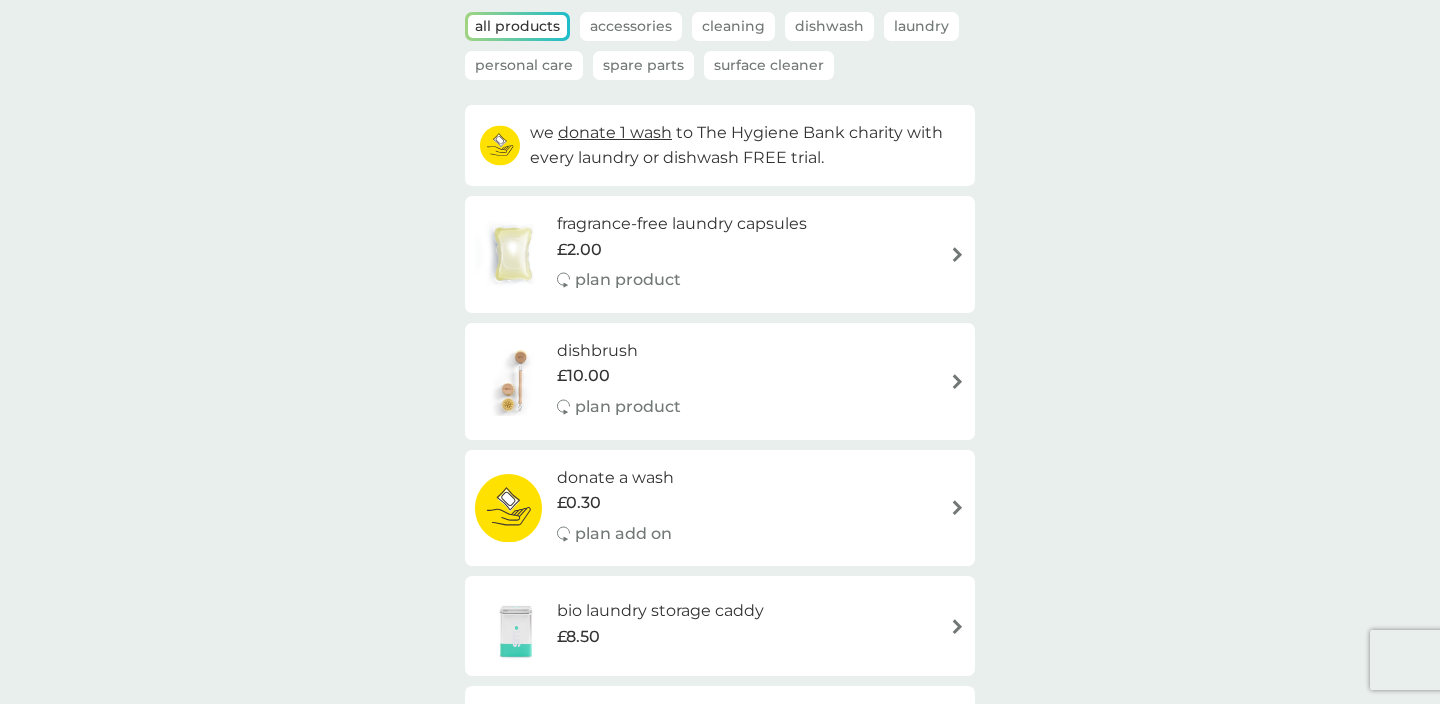 click on "Laundry" at bounding box center [921, 26] 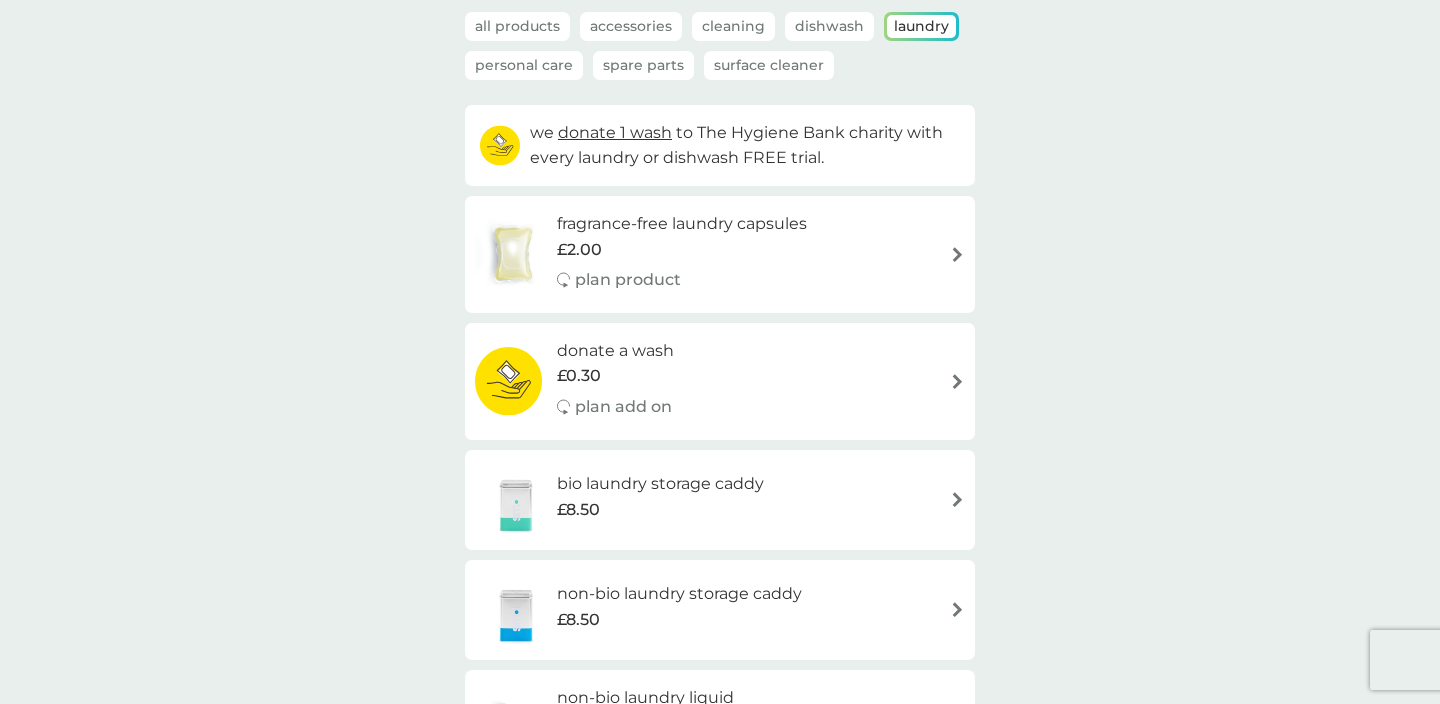 click on "Laundry" at bounding box center (921, 26) 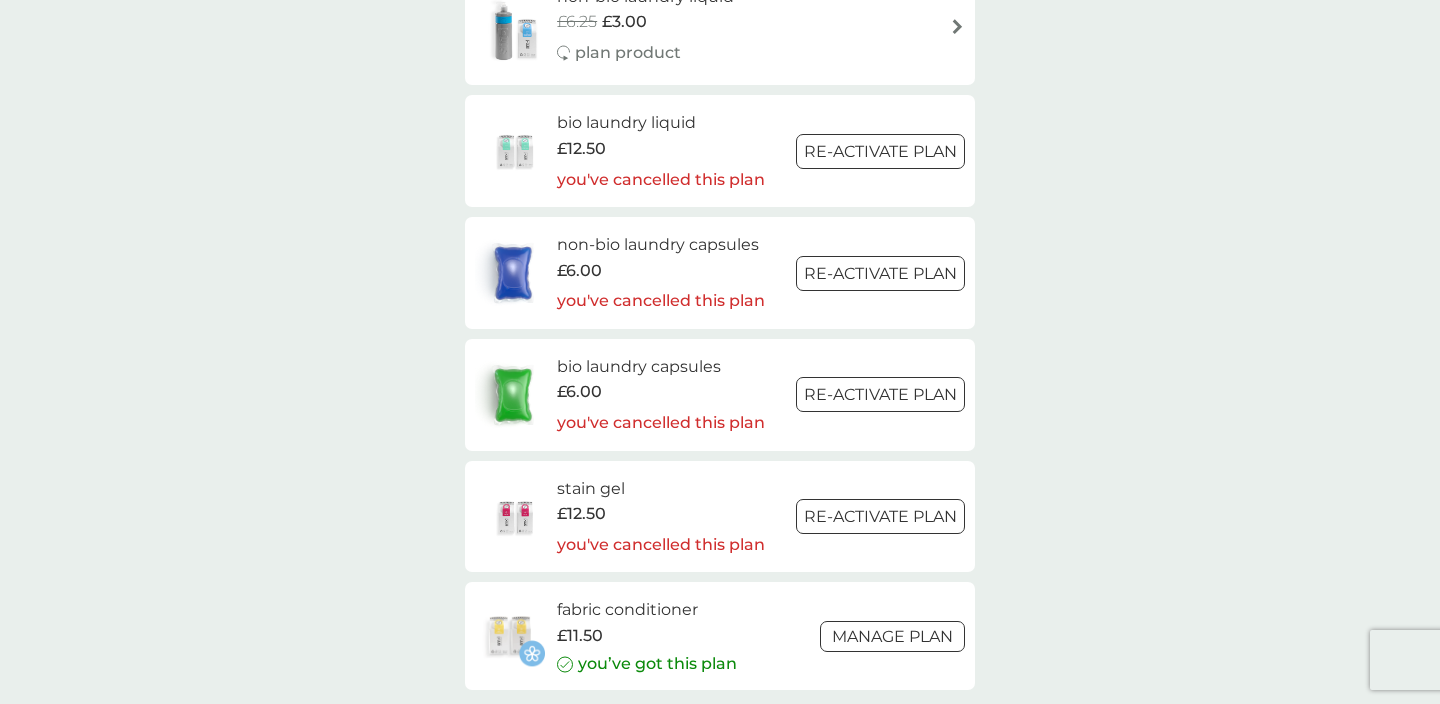 scroll, scrollTop: 839, scrollLeft: 0, axis: vertical 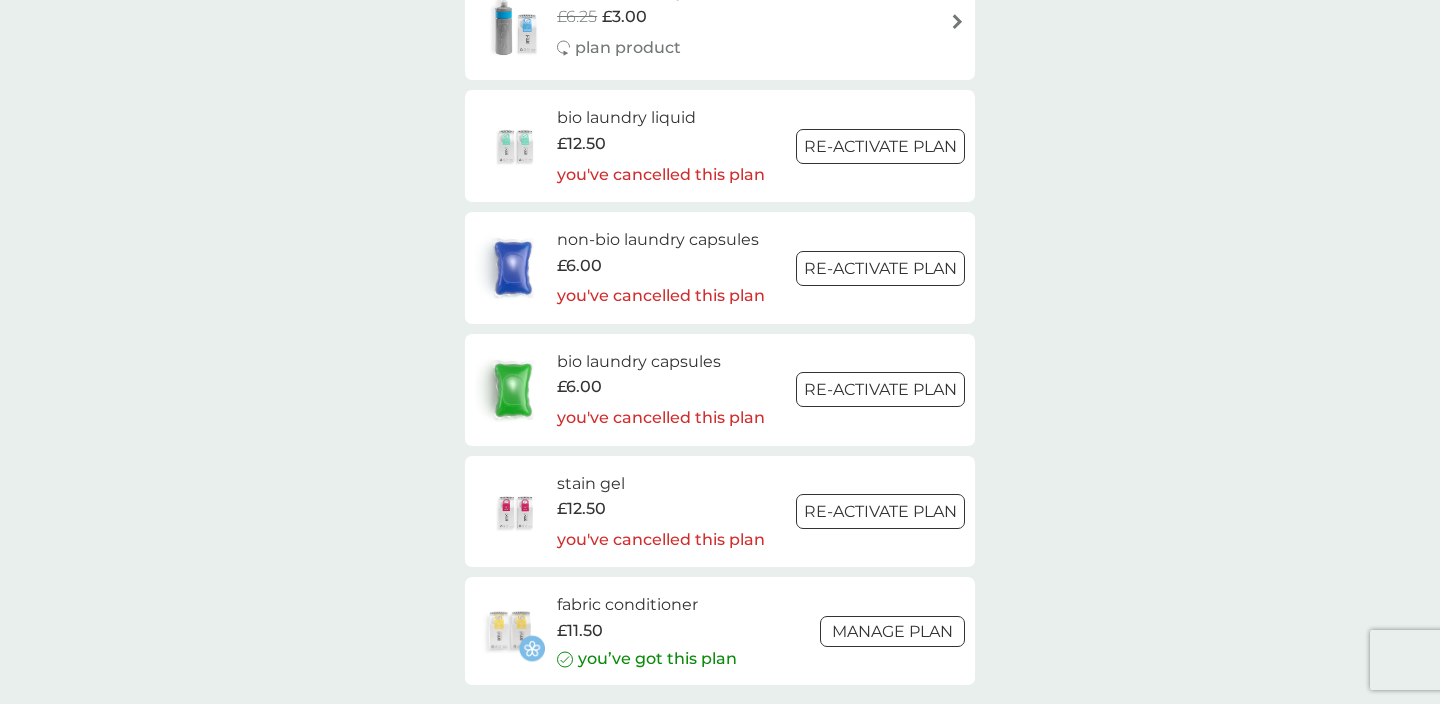 click on "bio laundry liquid" at bounding box center (661, 118) 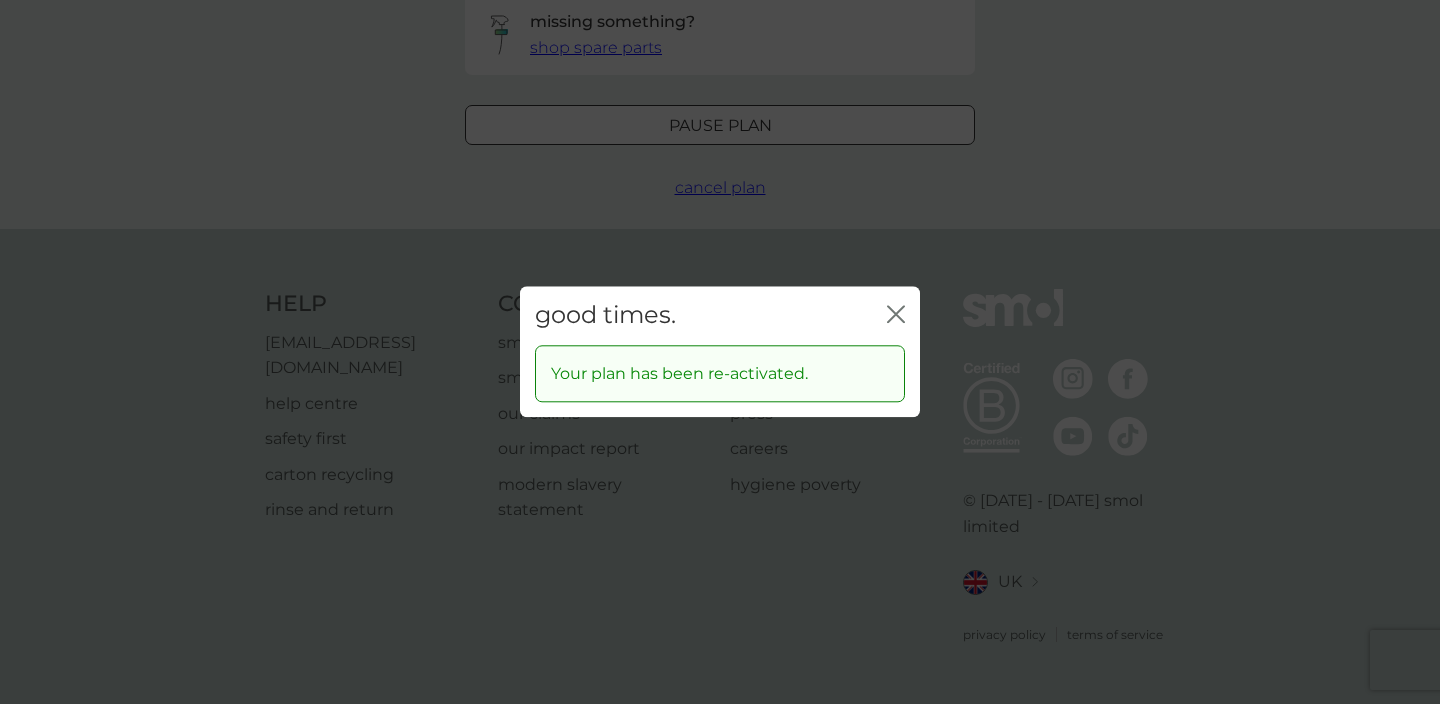 scroll, scrollTop: 0, scrollLeft: 0, axis: both 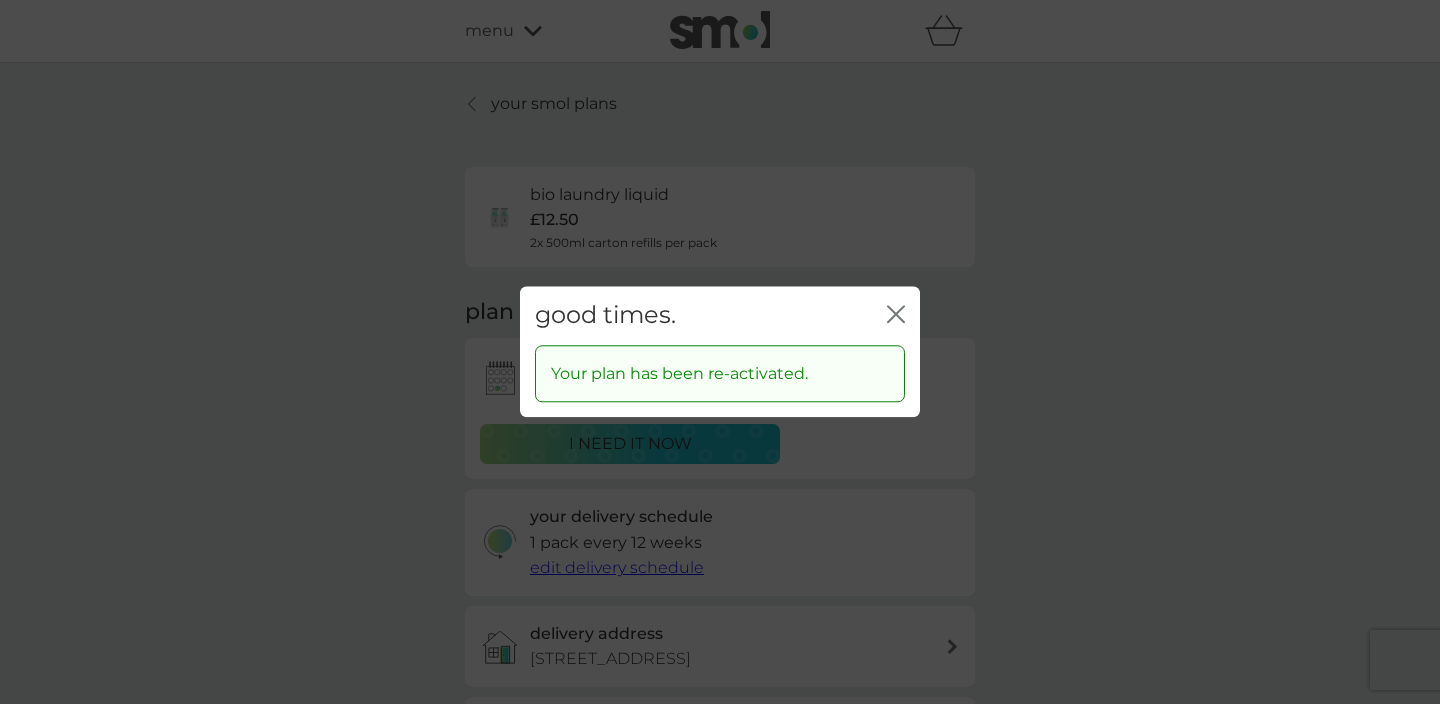 click 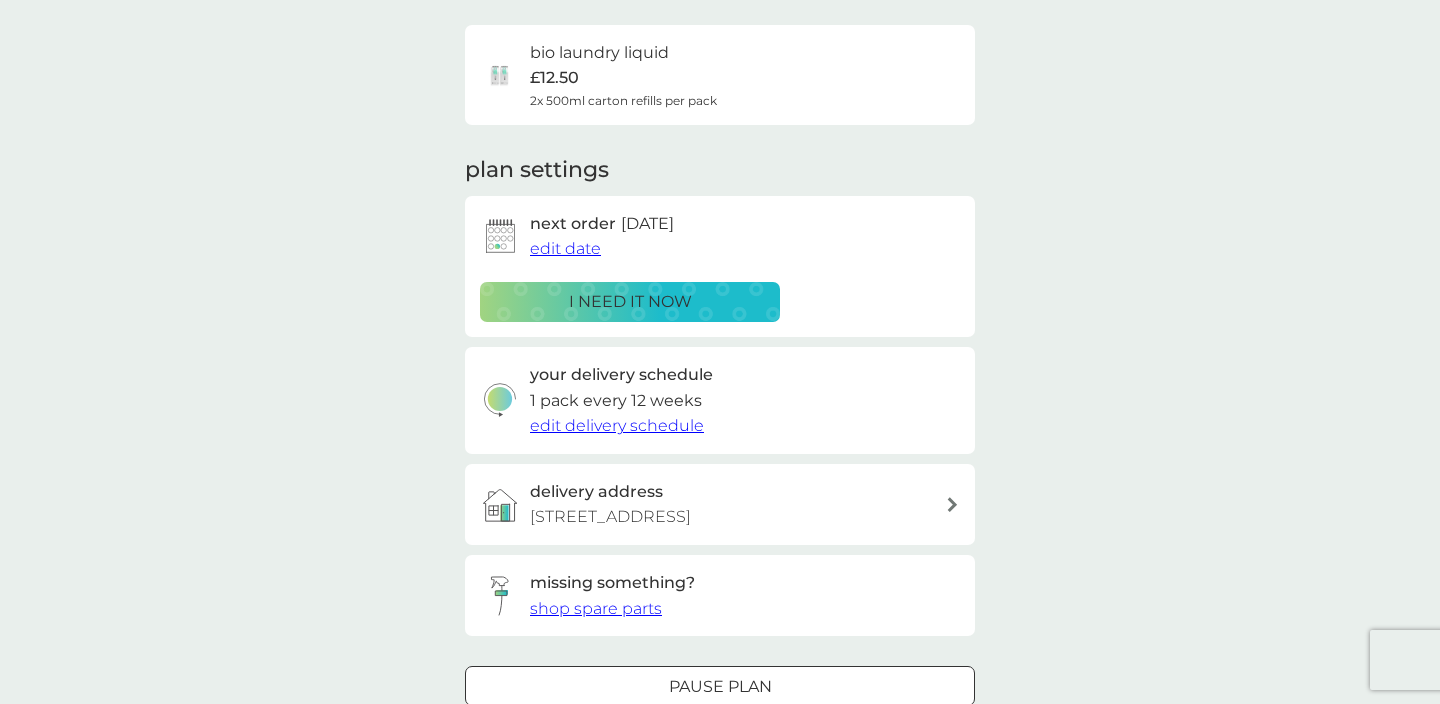 scroll, scrollTop: 144, scrollLeft: 0, axis: vertical 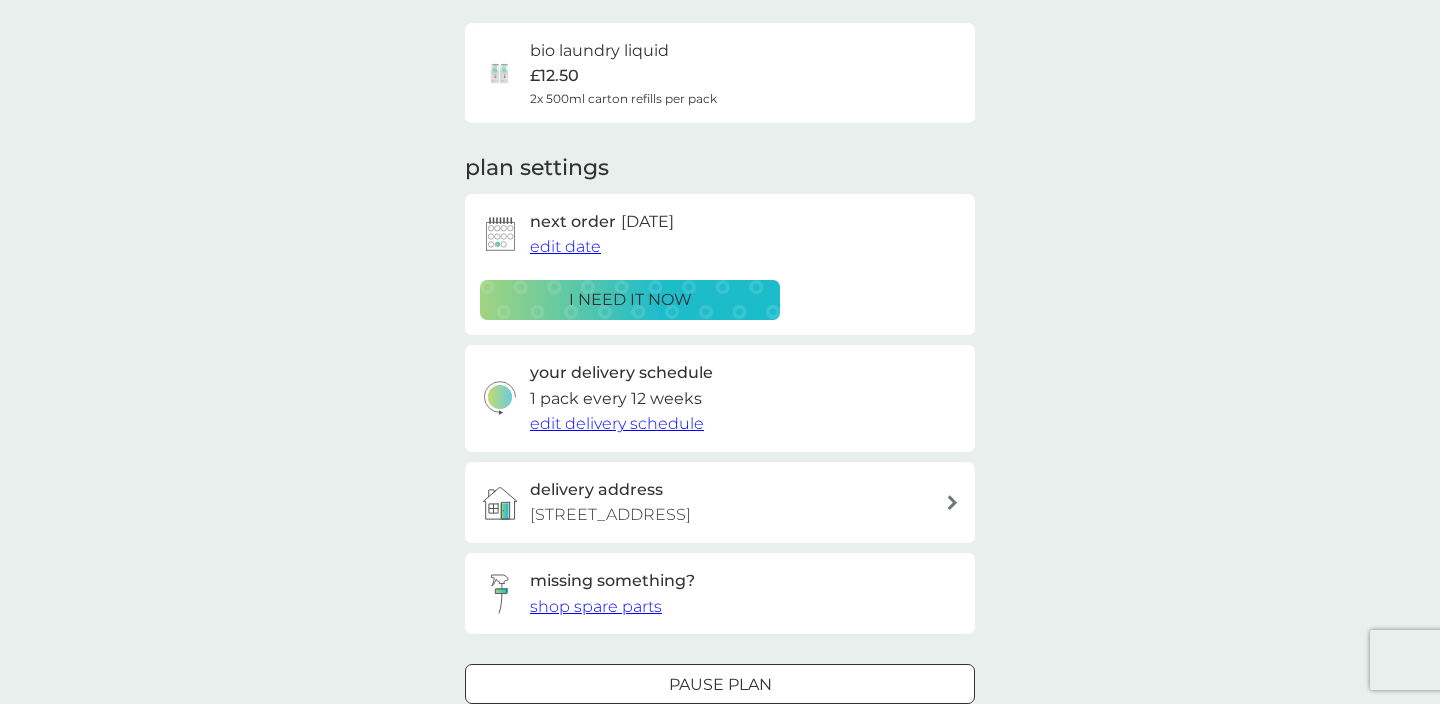 click on "edit date" at bounding box center (565, 246) 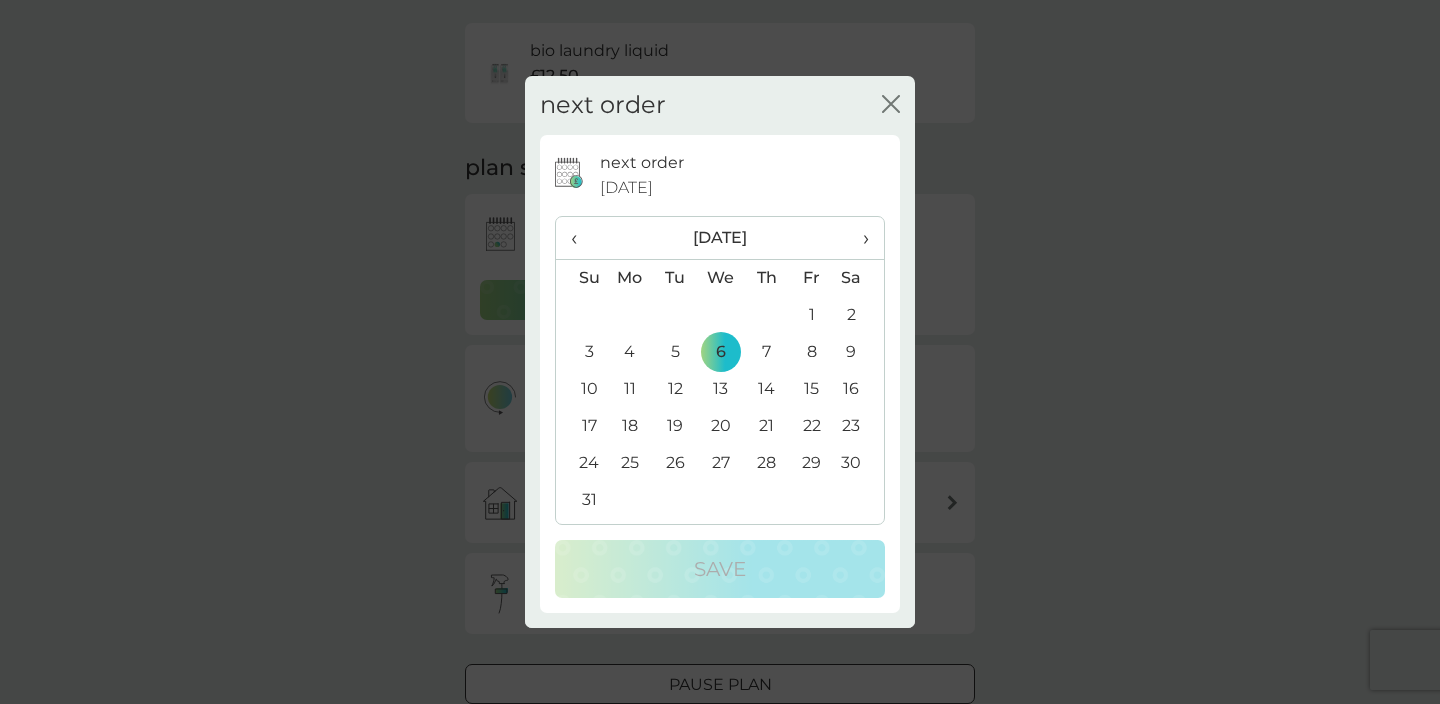 click on "‹" at bounding box center (581, 238) 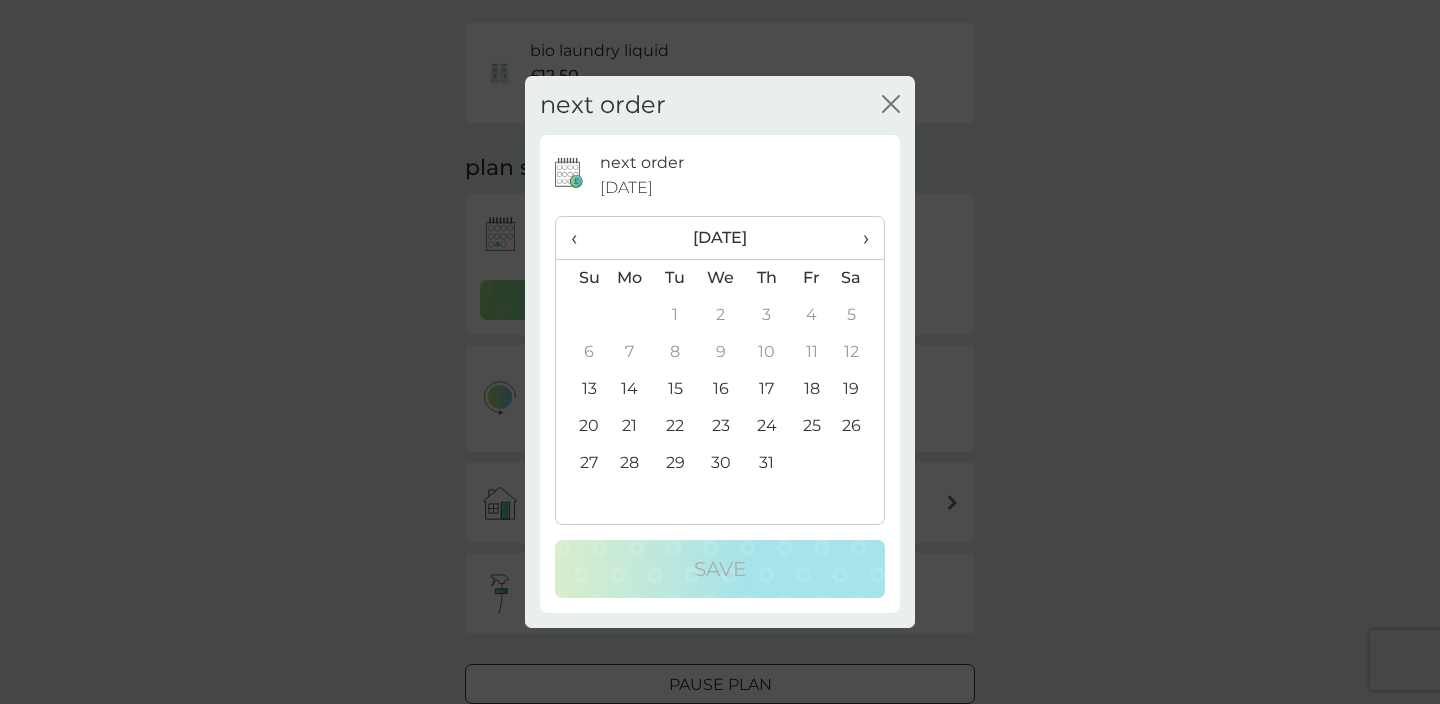 click on "13" at bounding box center [581, 389] 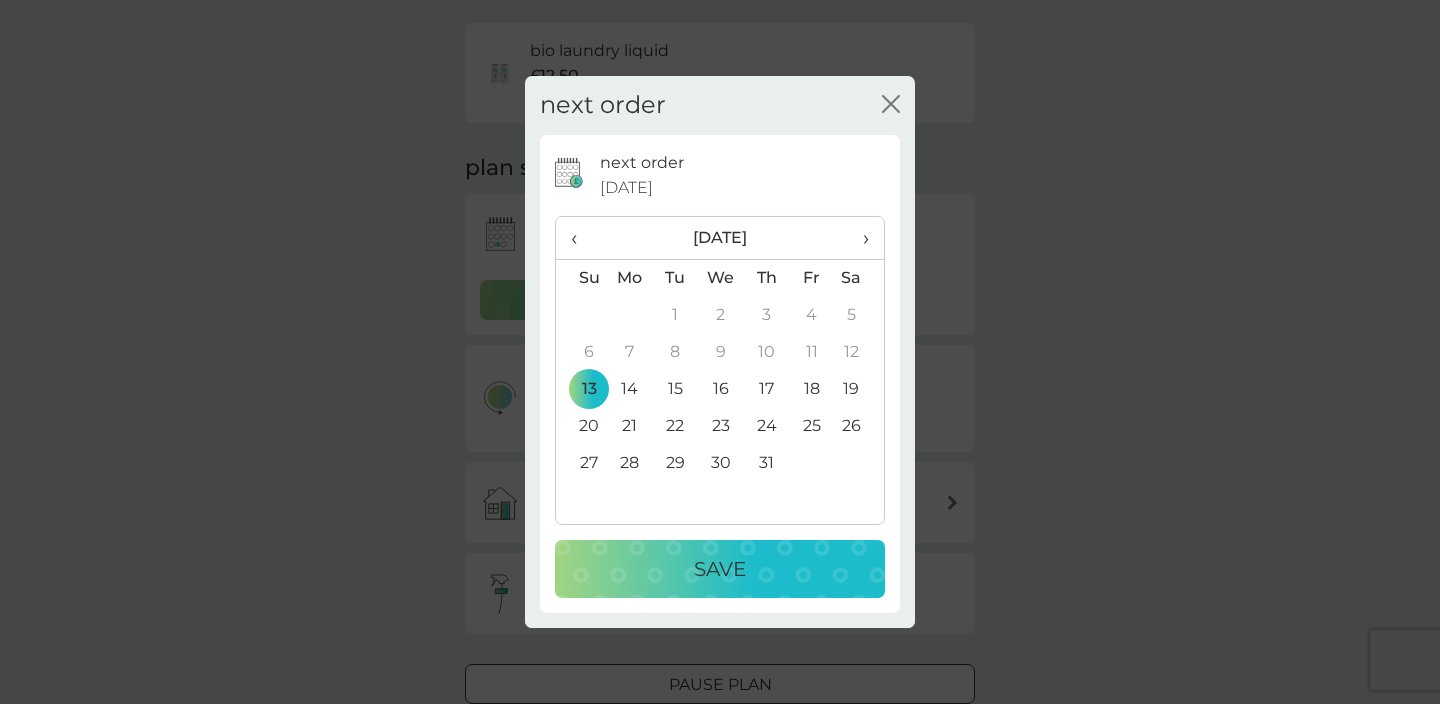click on "Save" at bounding box center (720, 569) 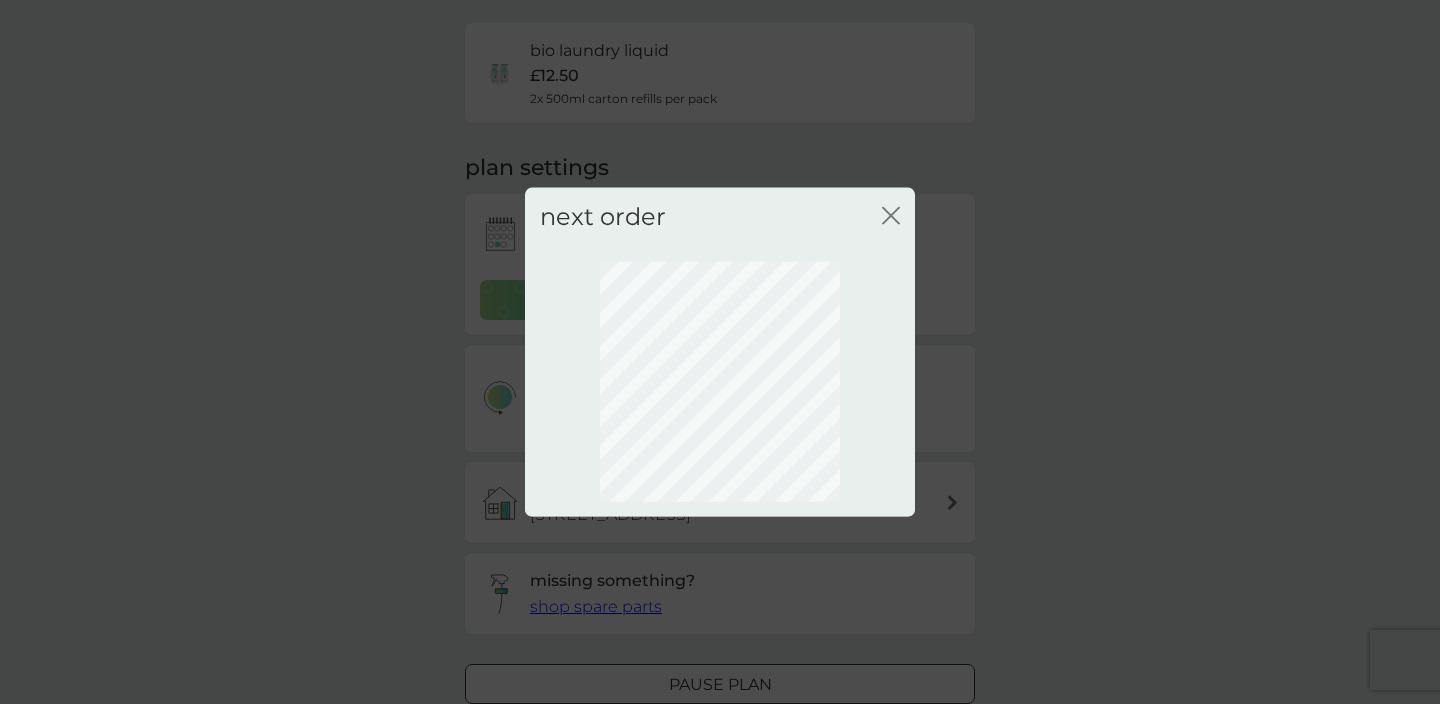 scroll, scrollTop: 133, scrollLeft: 0, axis: vertical 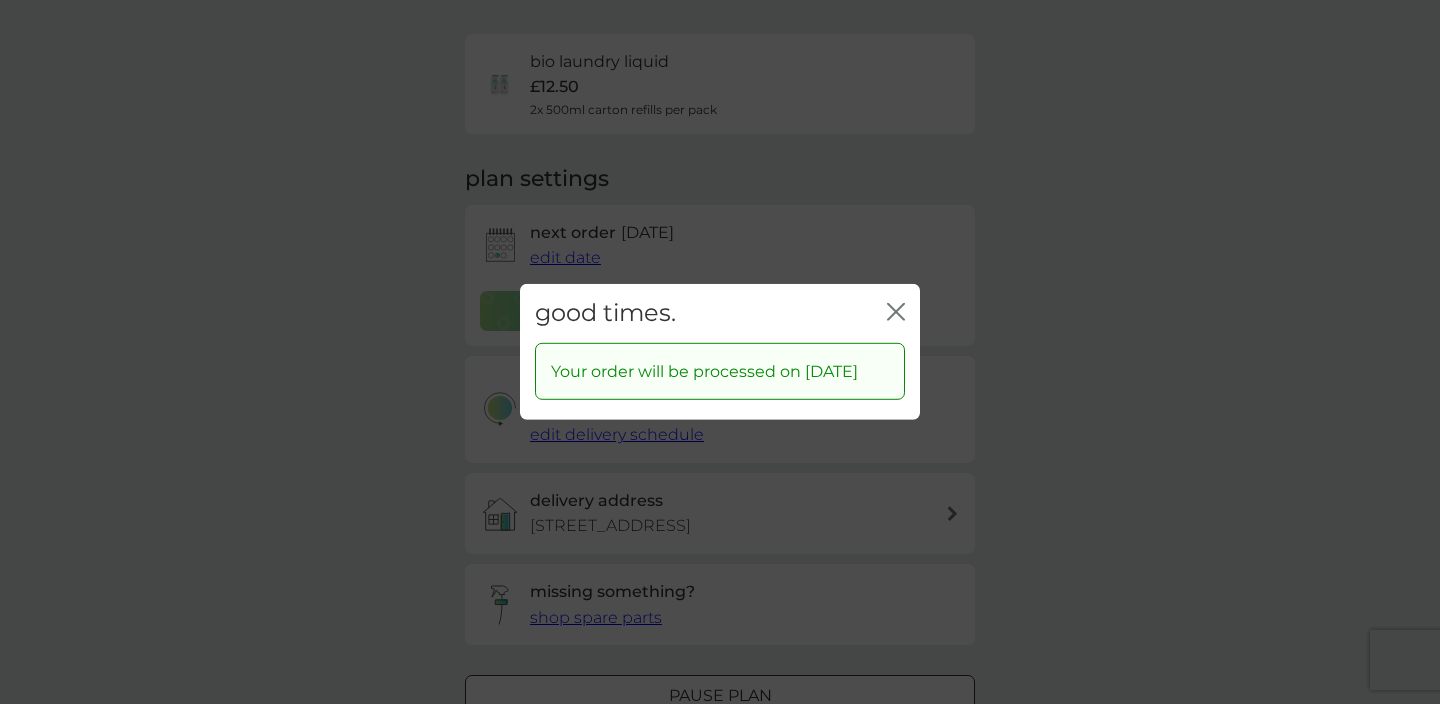 click on "close" 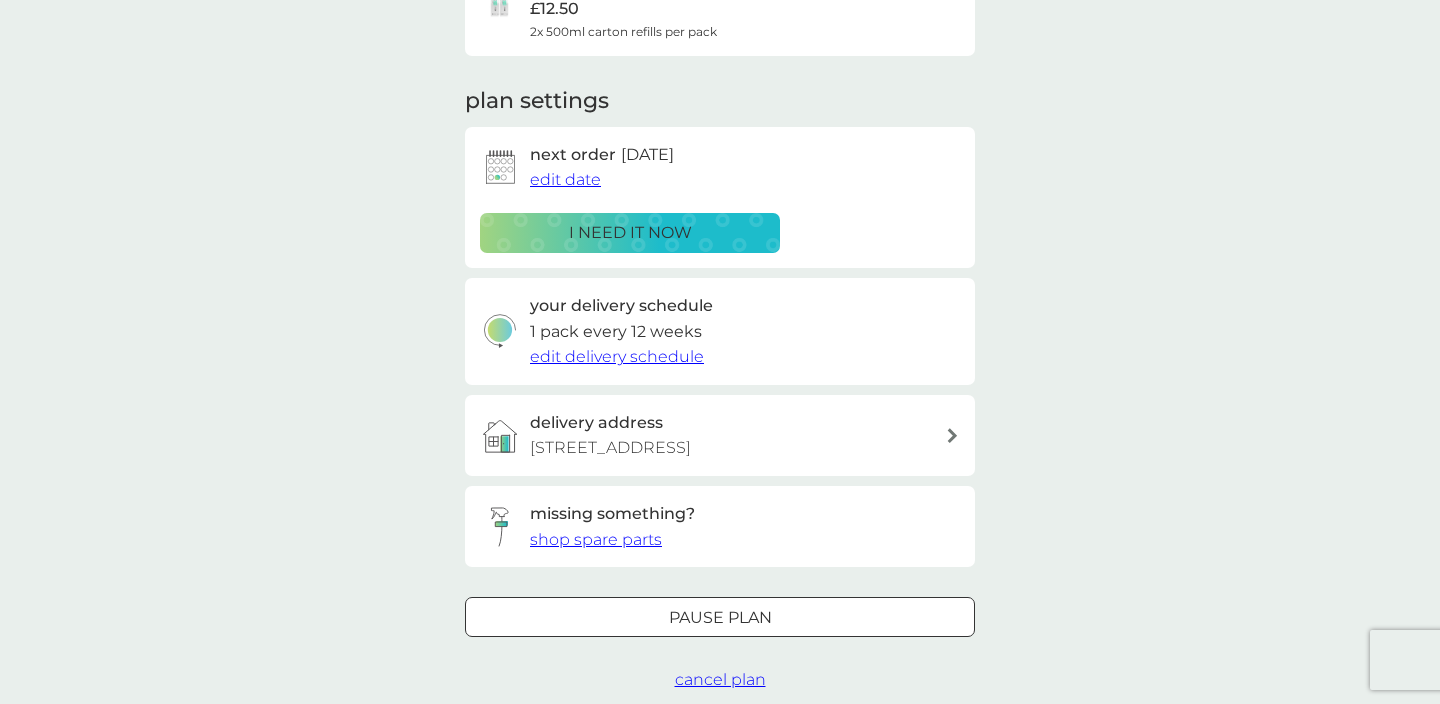 scroll, scrollTop: 222, scrollLeft: 0, axis: vertical 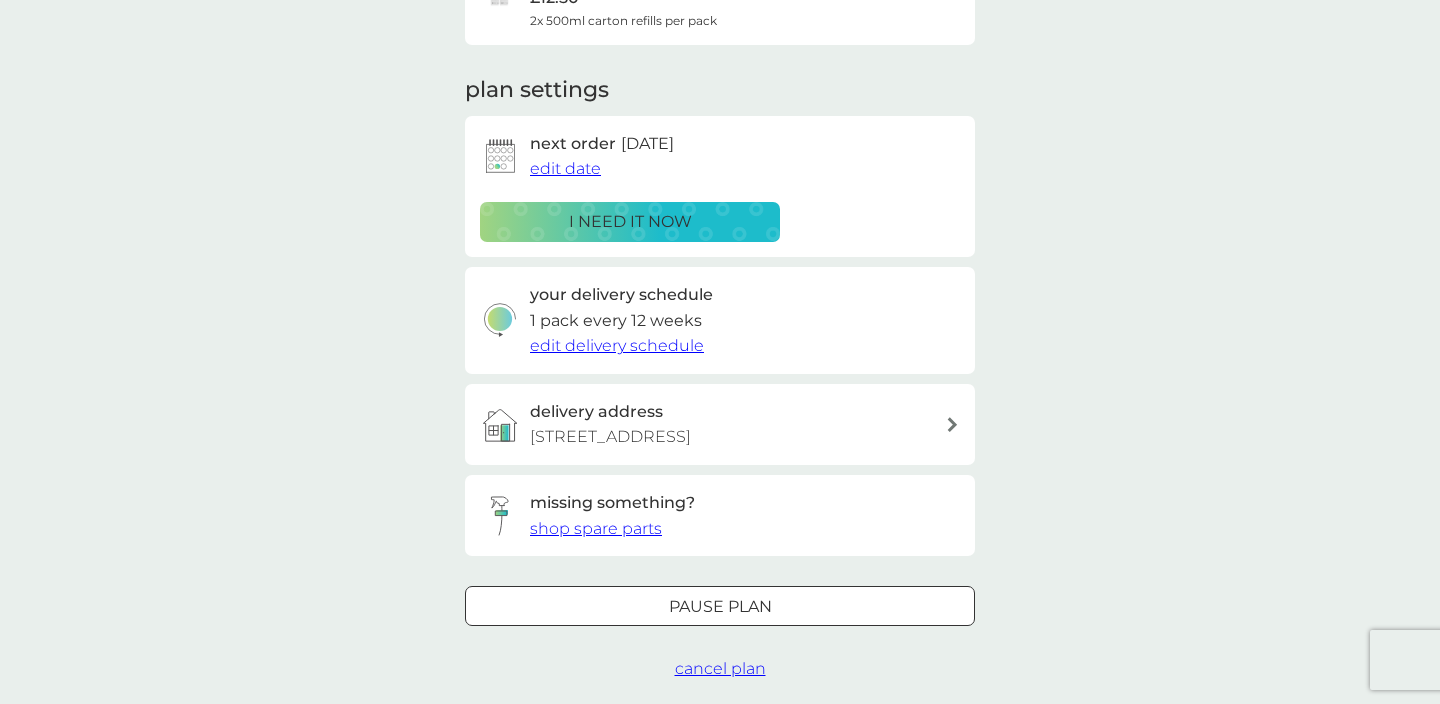 click on "edit delivery schedule" at bounding box center (617, 345) 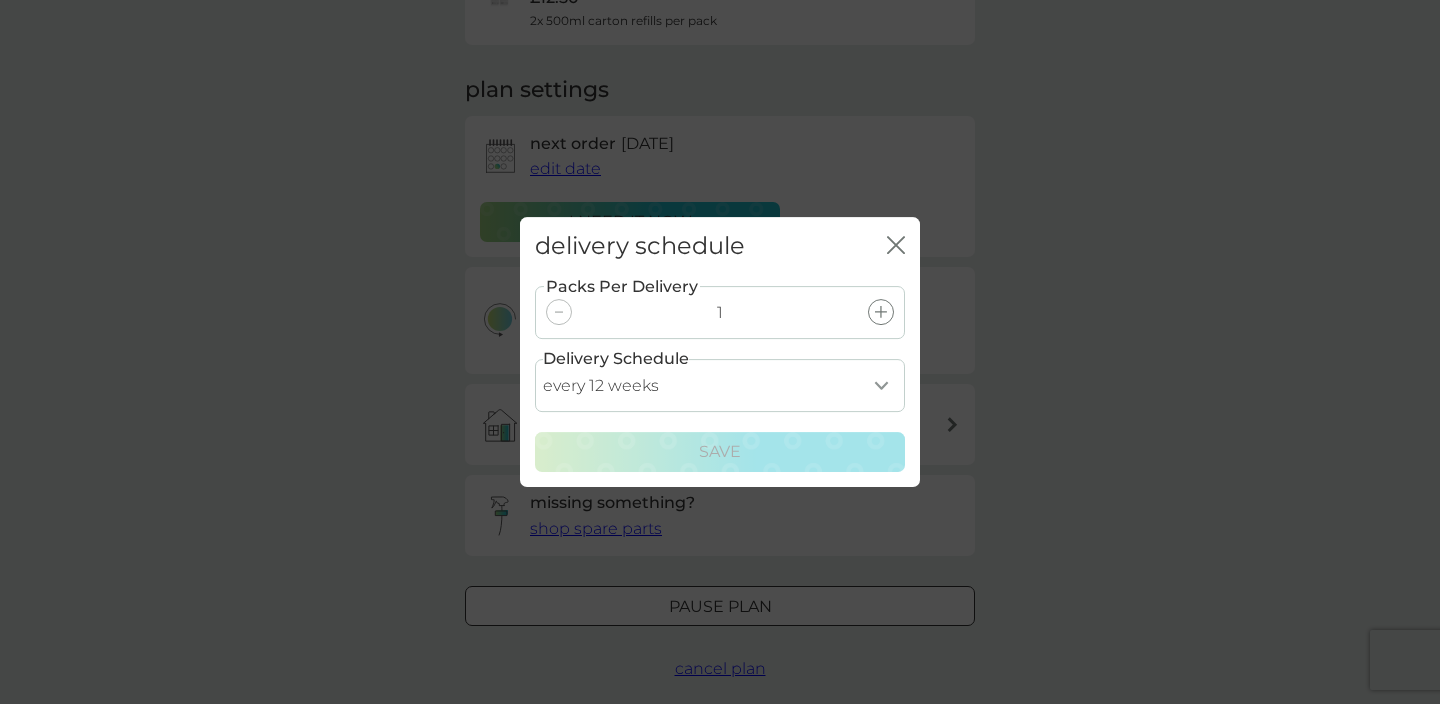 select on "28" 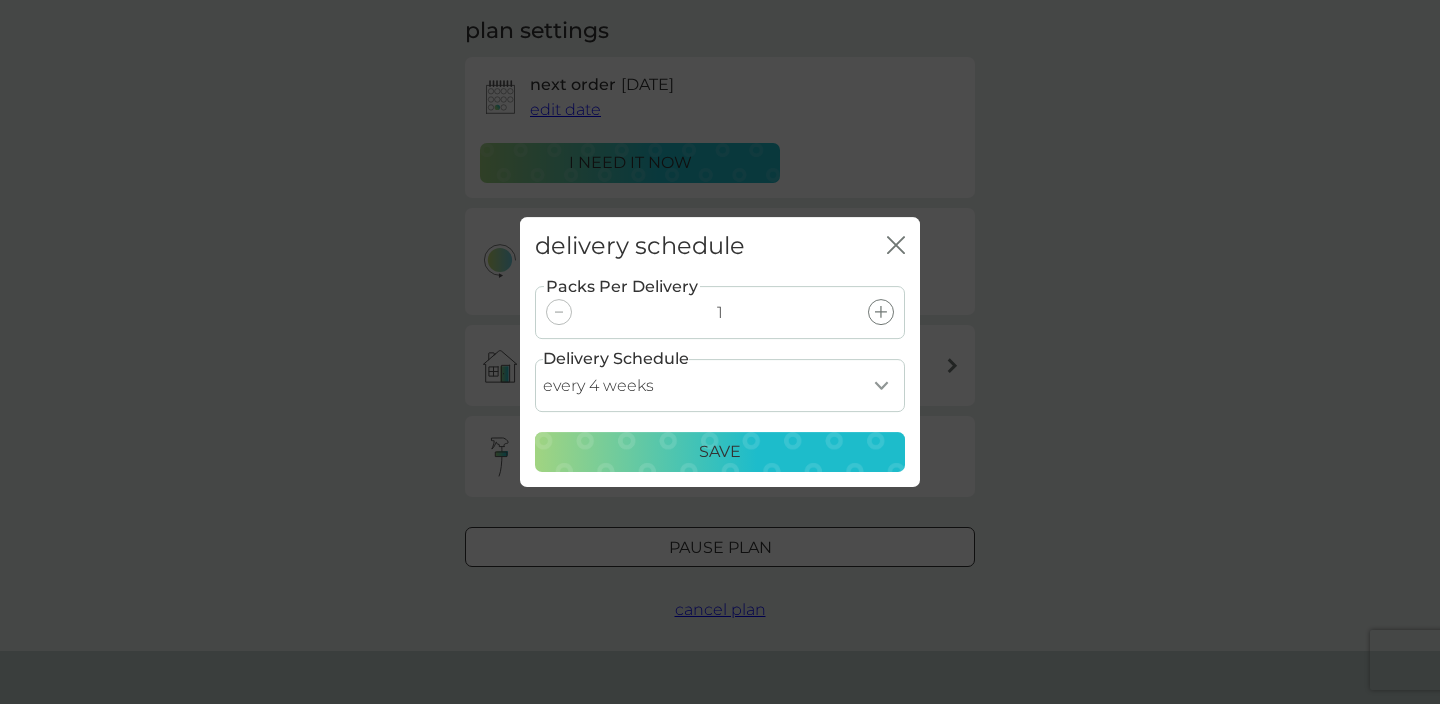 scroll, scrollTop: 320, scrollLeft: 0, axis: vertical 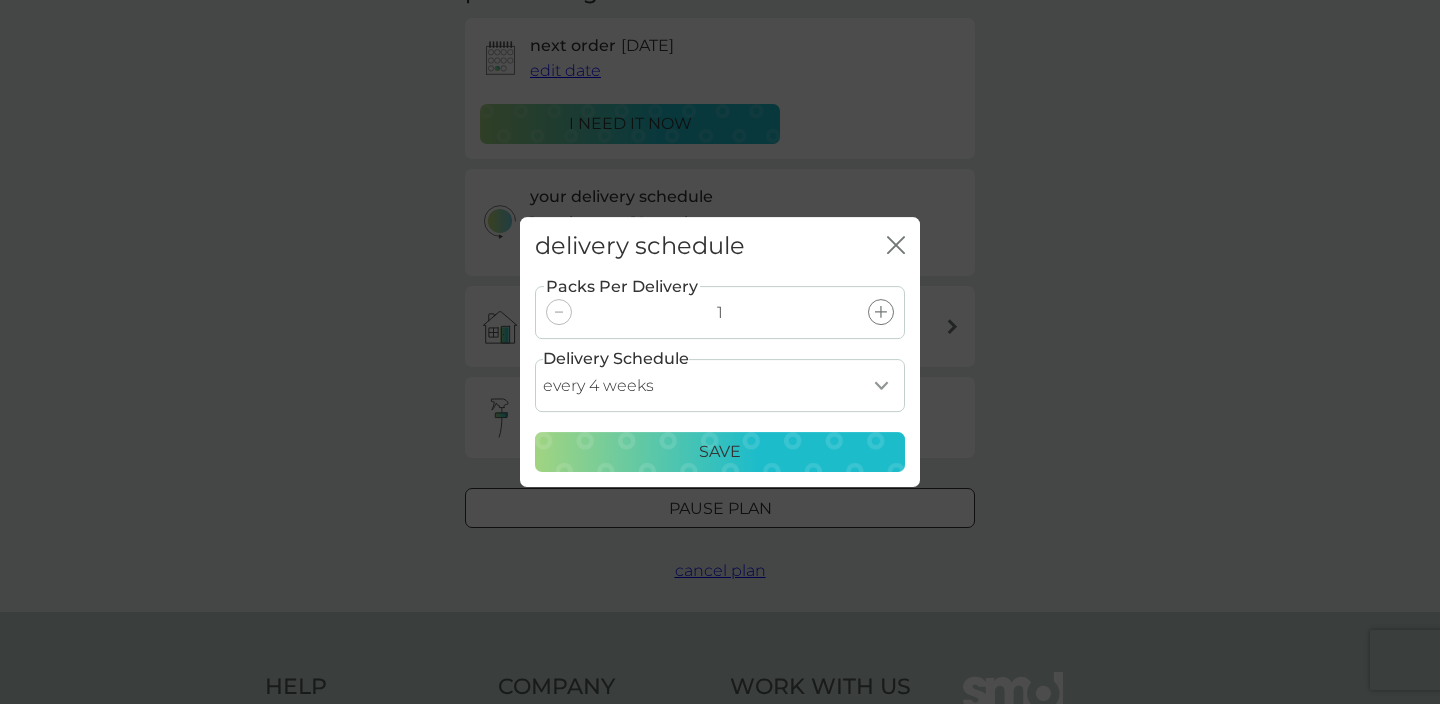 click on "Save" at bounding box center [720, 452] 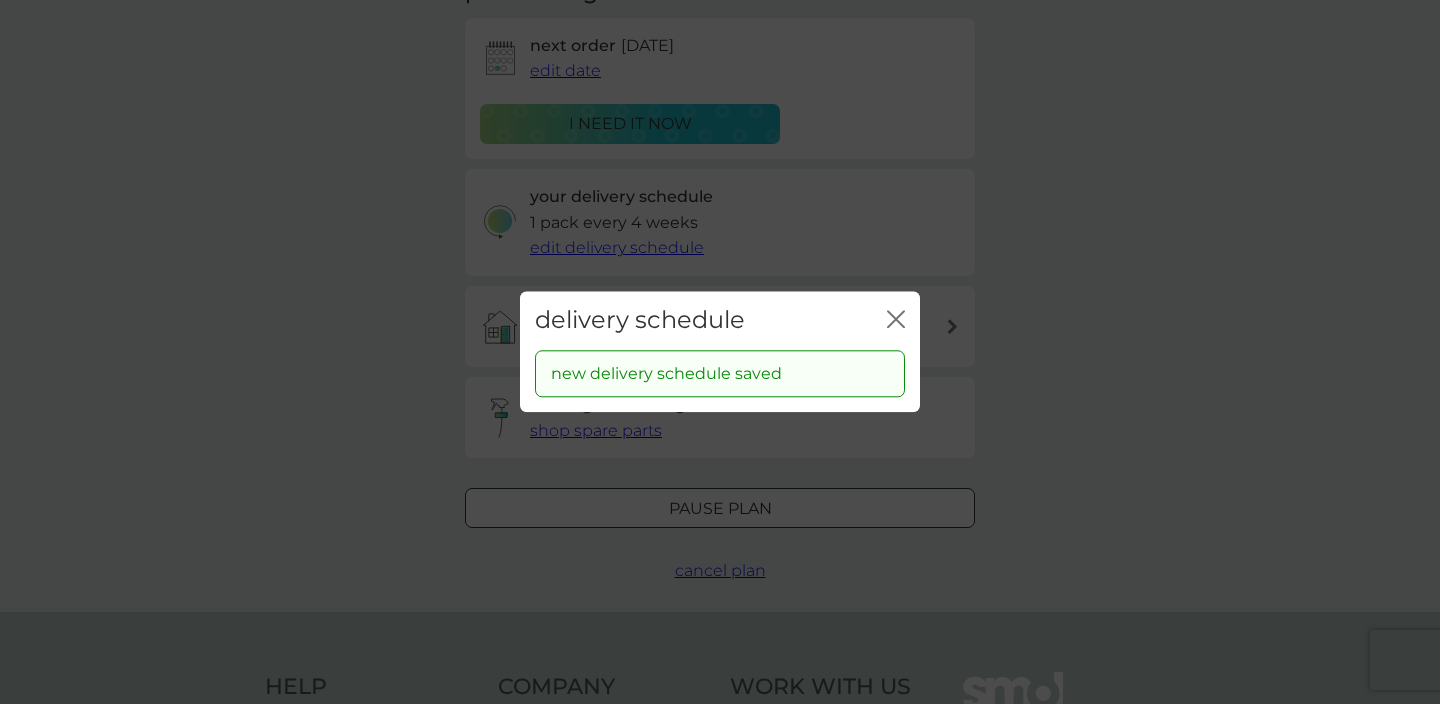 click 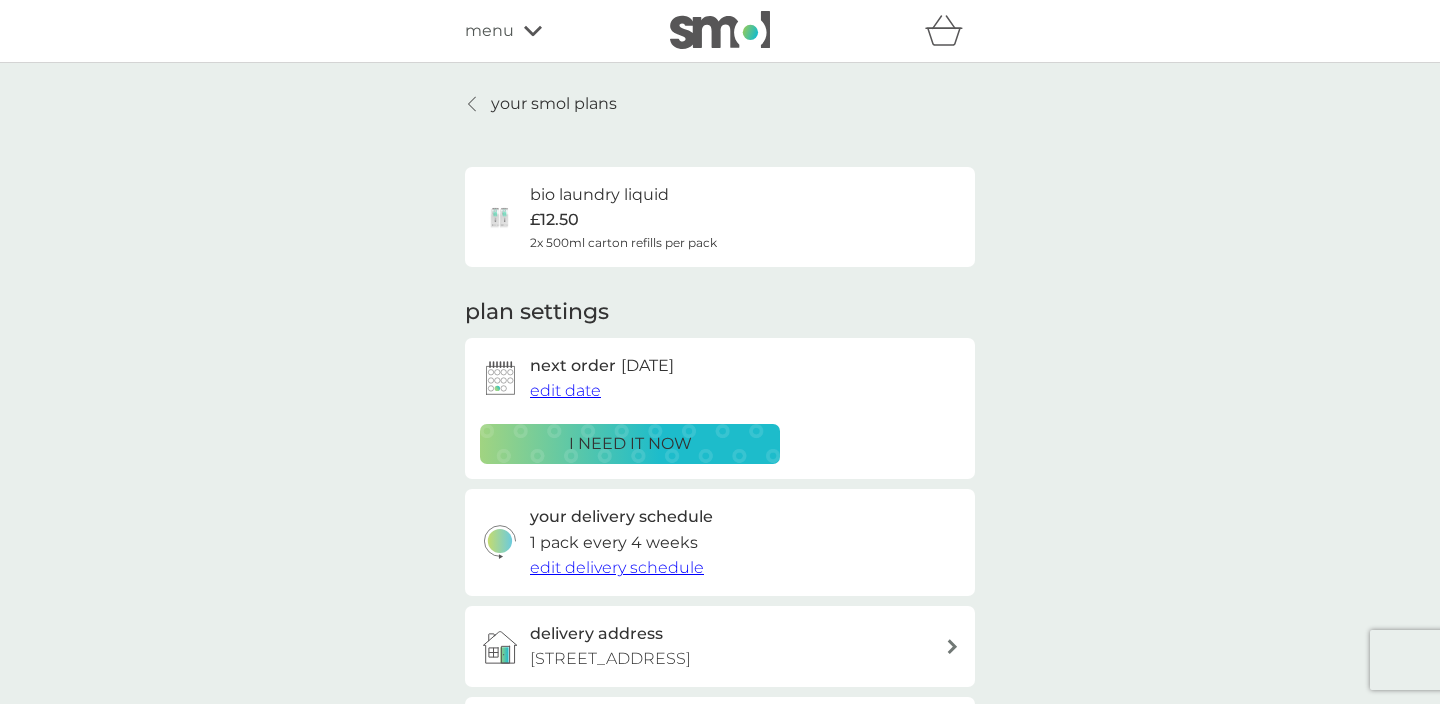 scroll, scrollTop: 0, scrollLeft: 0, axis: both 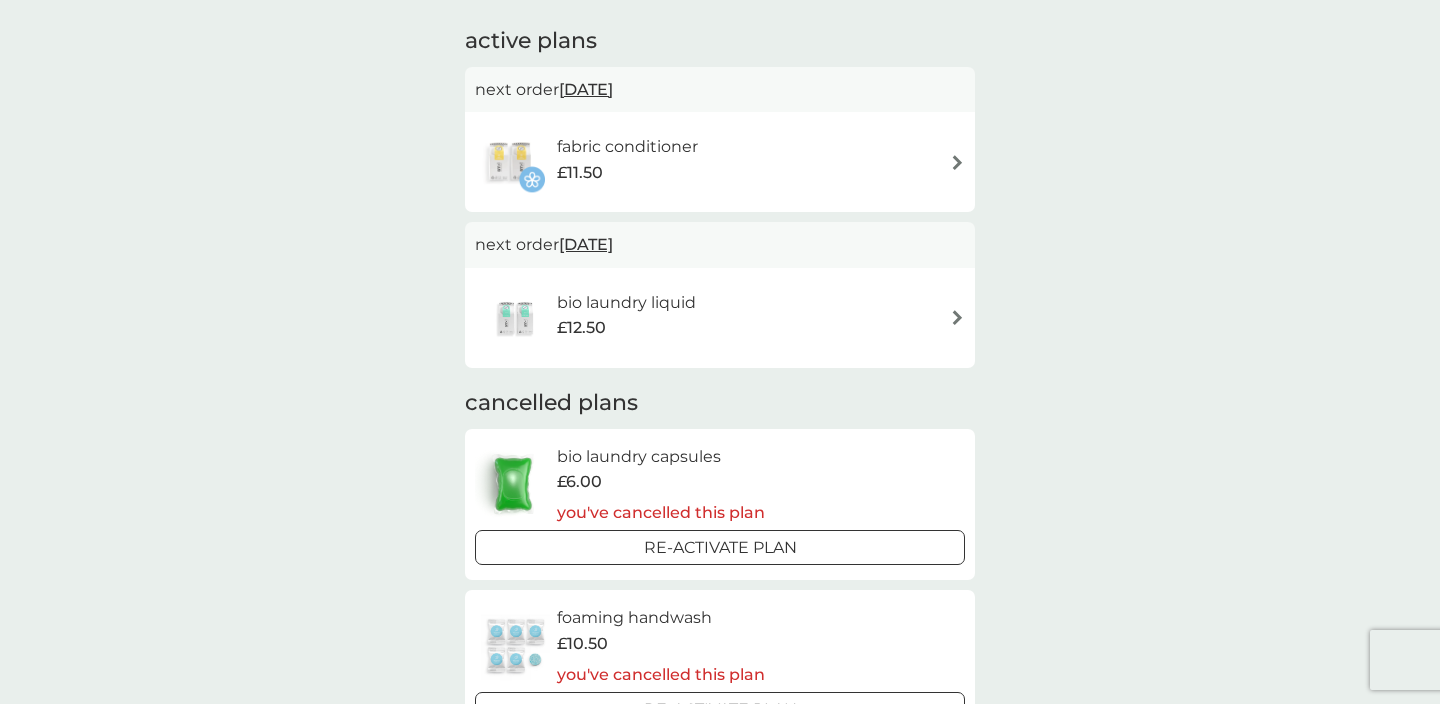 click on "fabric conditioner £11.50" at bounding box center [637, 162] 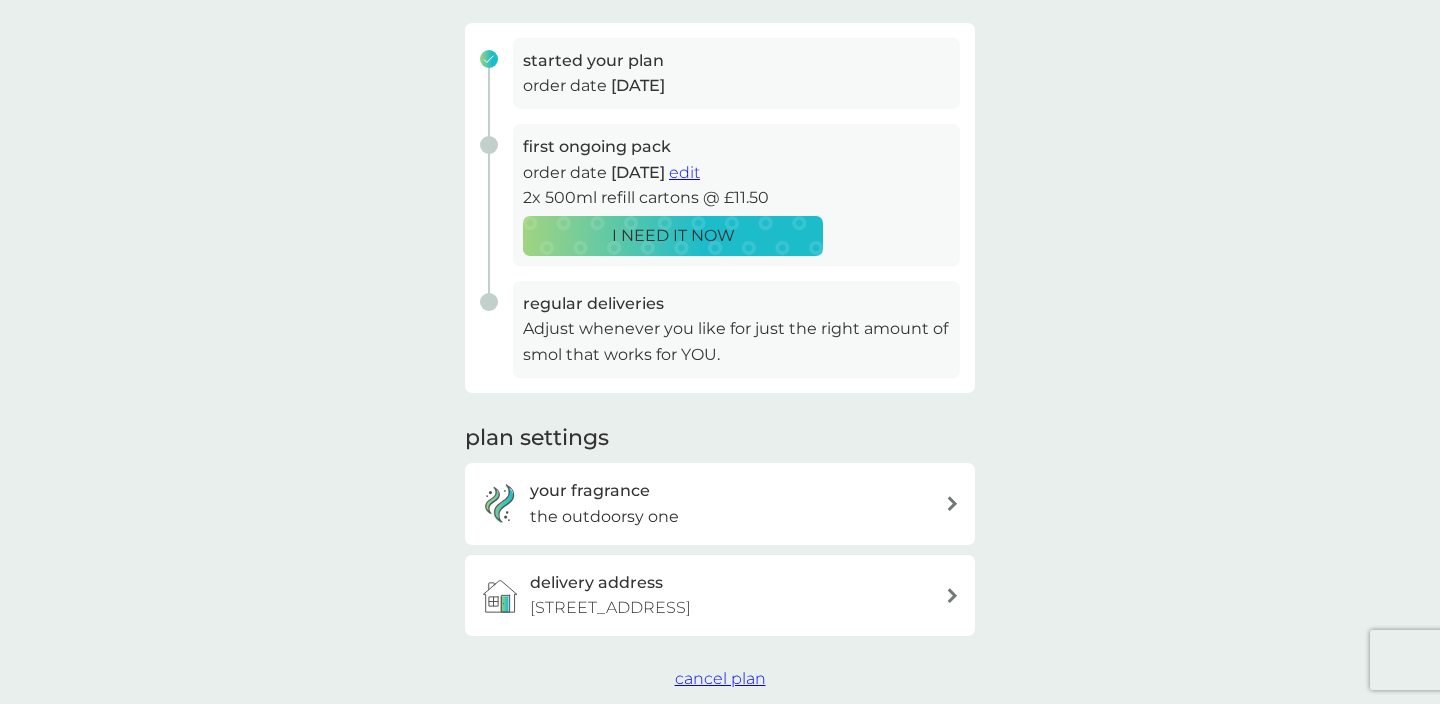 scroll, scrollTop: 292, scrollLeft: 0, axis: vertical 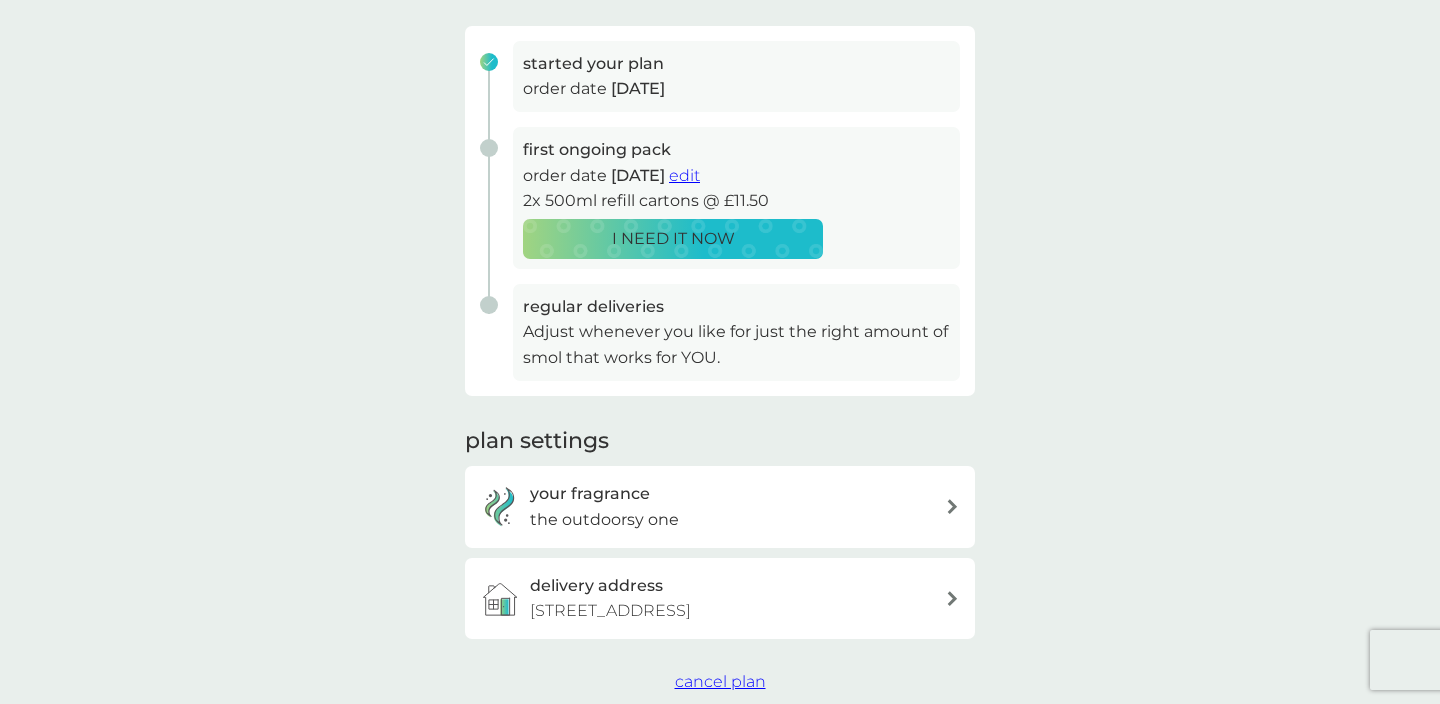 click on "edit" at bounding box center (684, 175) 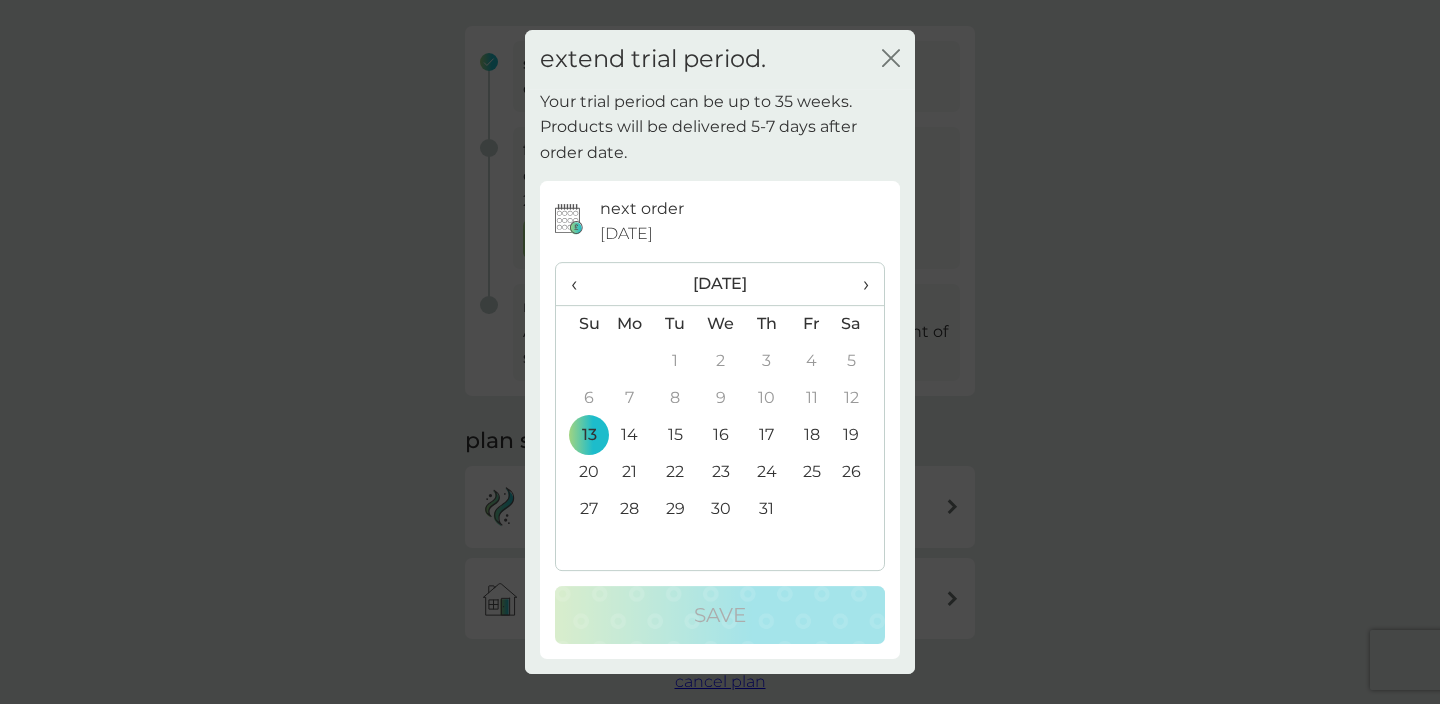 click on "13" at bounding box center [581, 435] 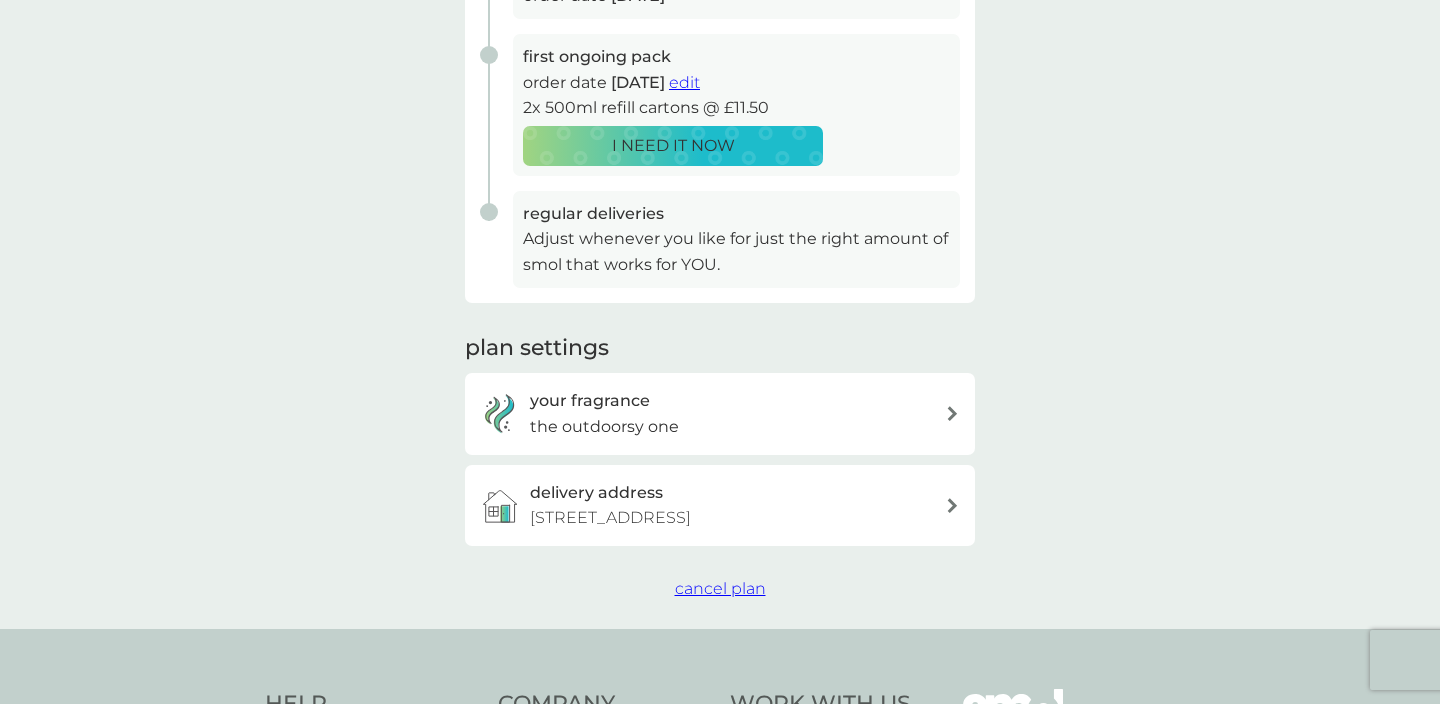 scroll, scrollTop: 401, scrollLeft: 0, axis: vertical 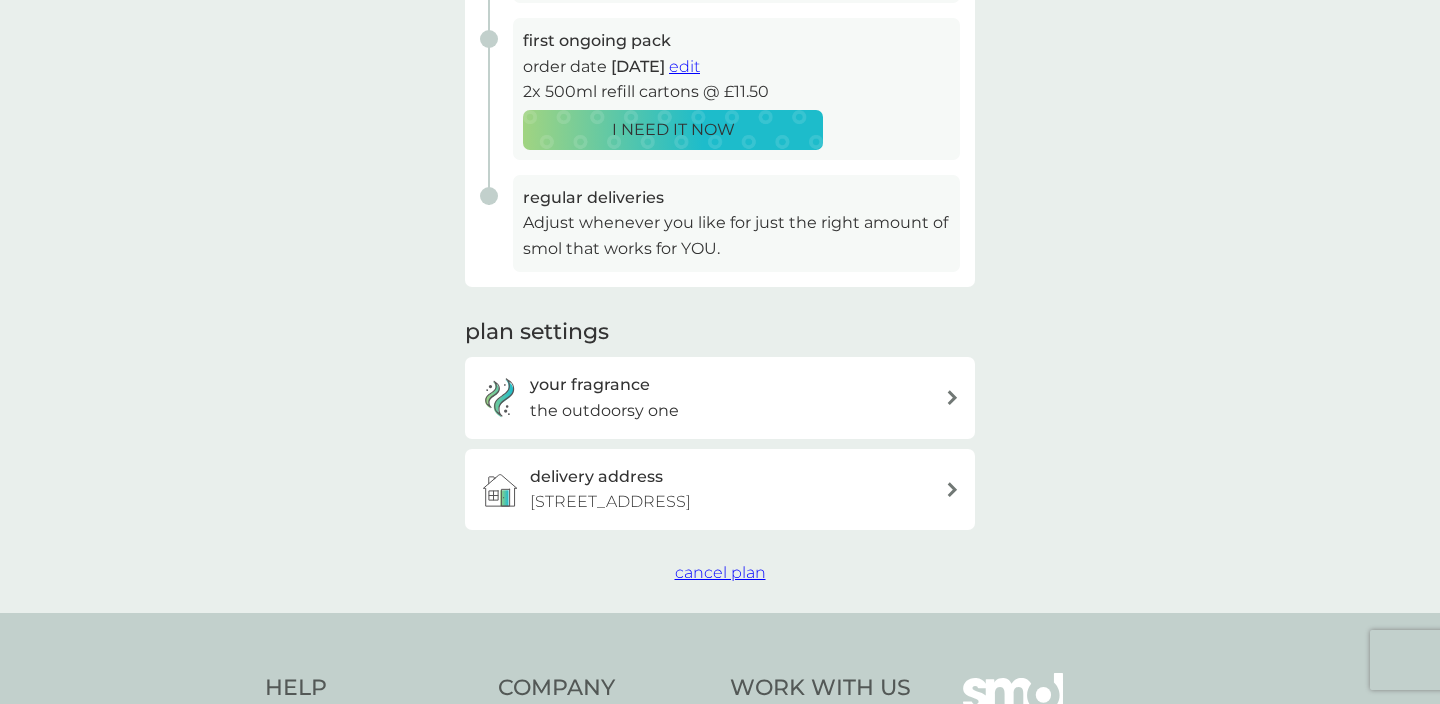 click on "your fragrance the outdoorsy one" at bounding box center (720, 397) 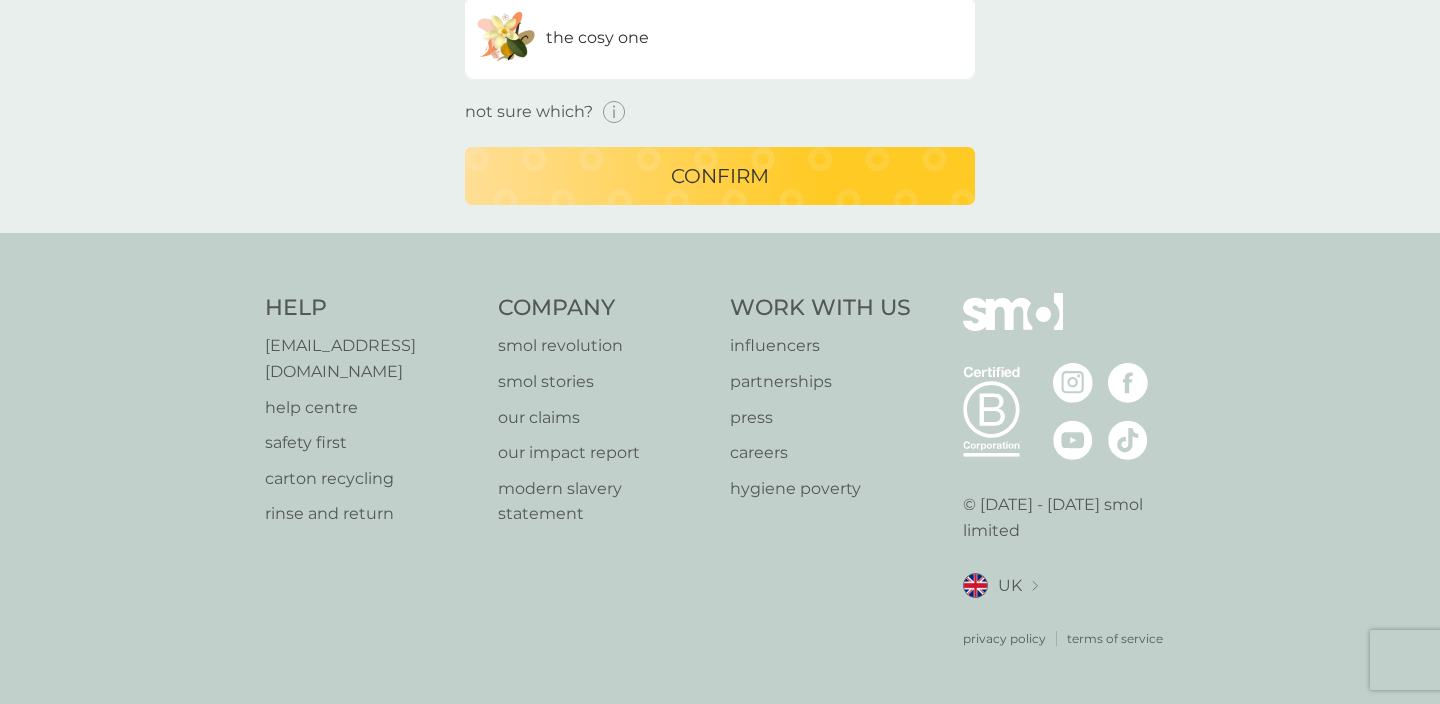 scroll, scrollTop: 0, scrollLeft: 0, axis: both 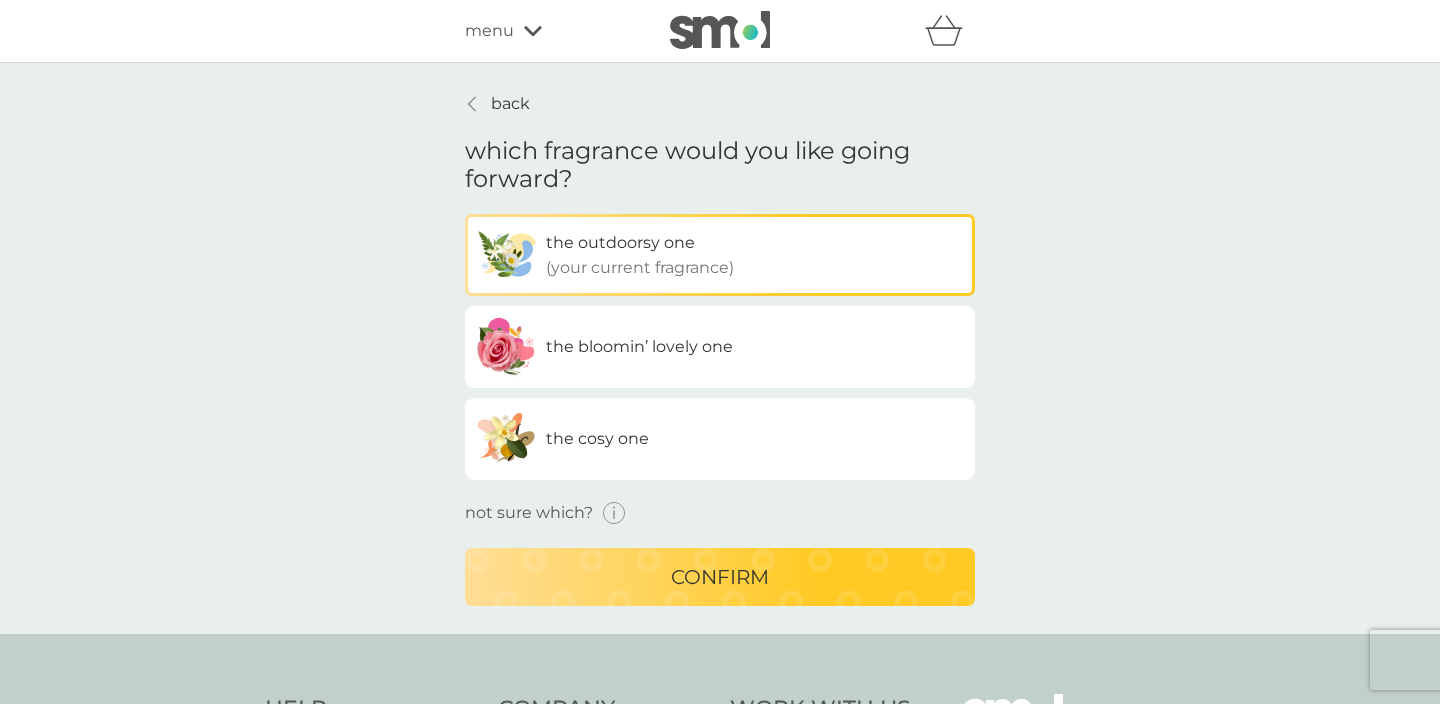click on "confirm" at bounding box center [720, 577] 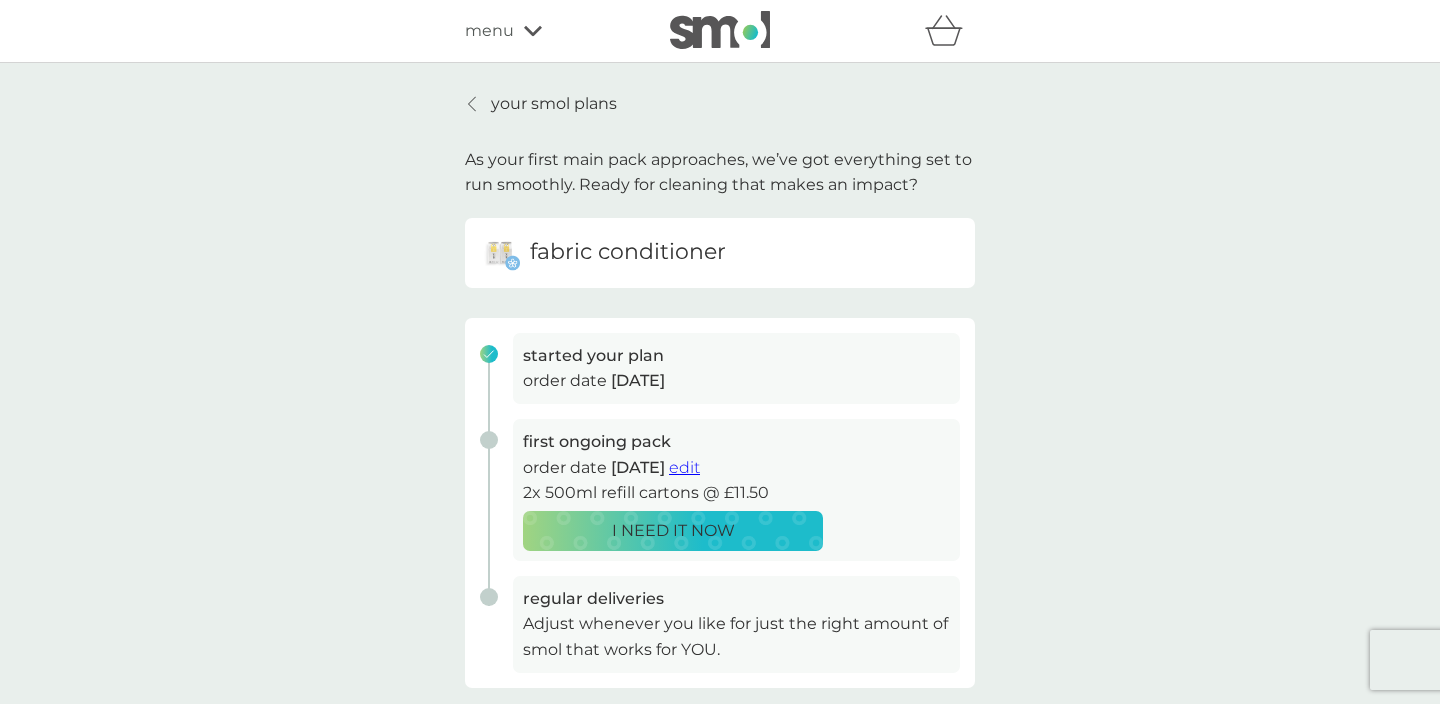 scroll, scrollTop: 0, scrollLeft: 0, axis: both 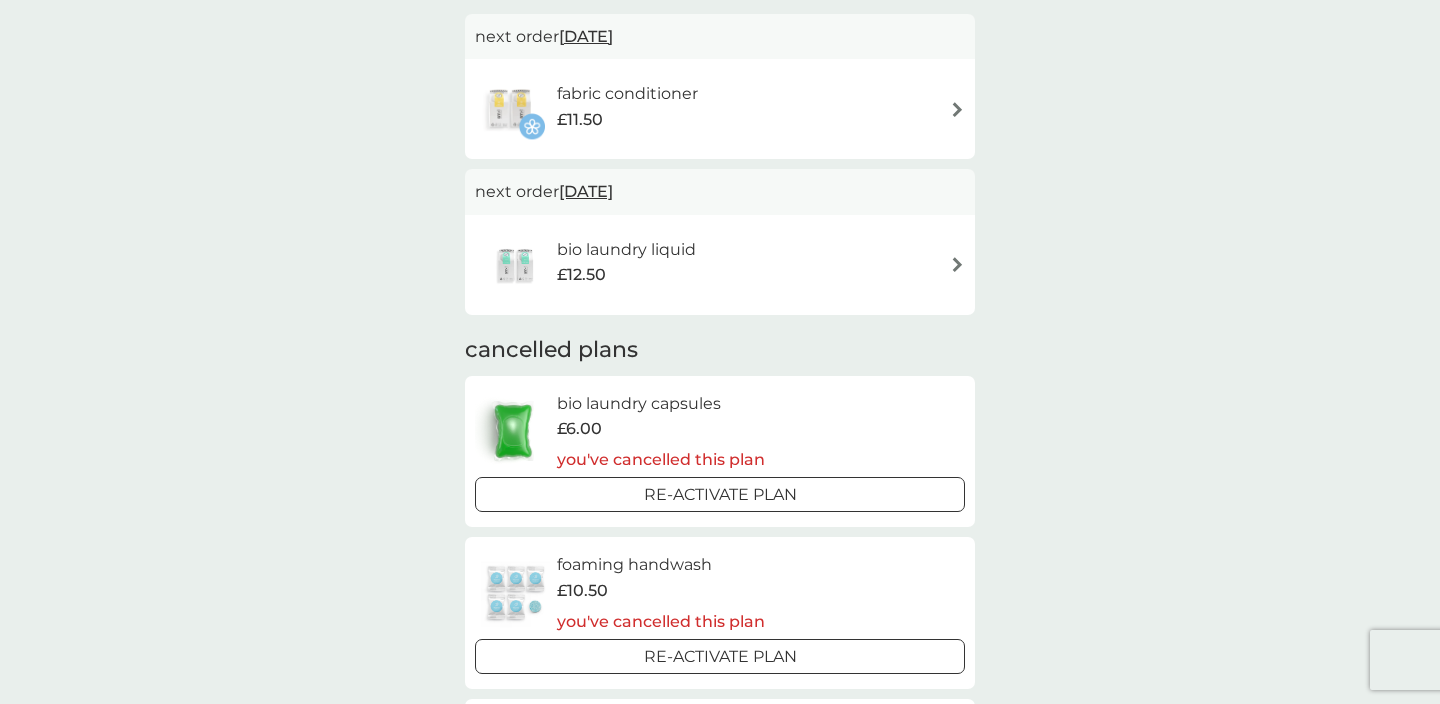 click on "bio laundry liquid" at bounding box center (626, 250) 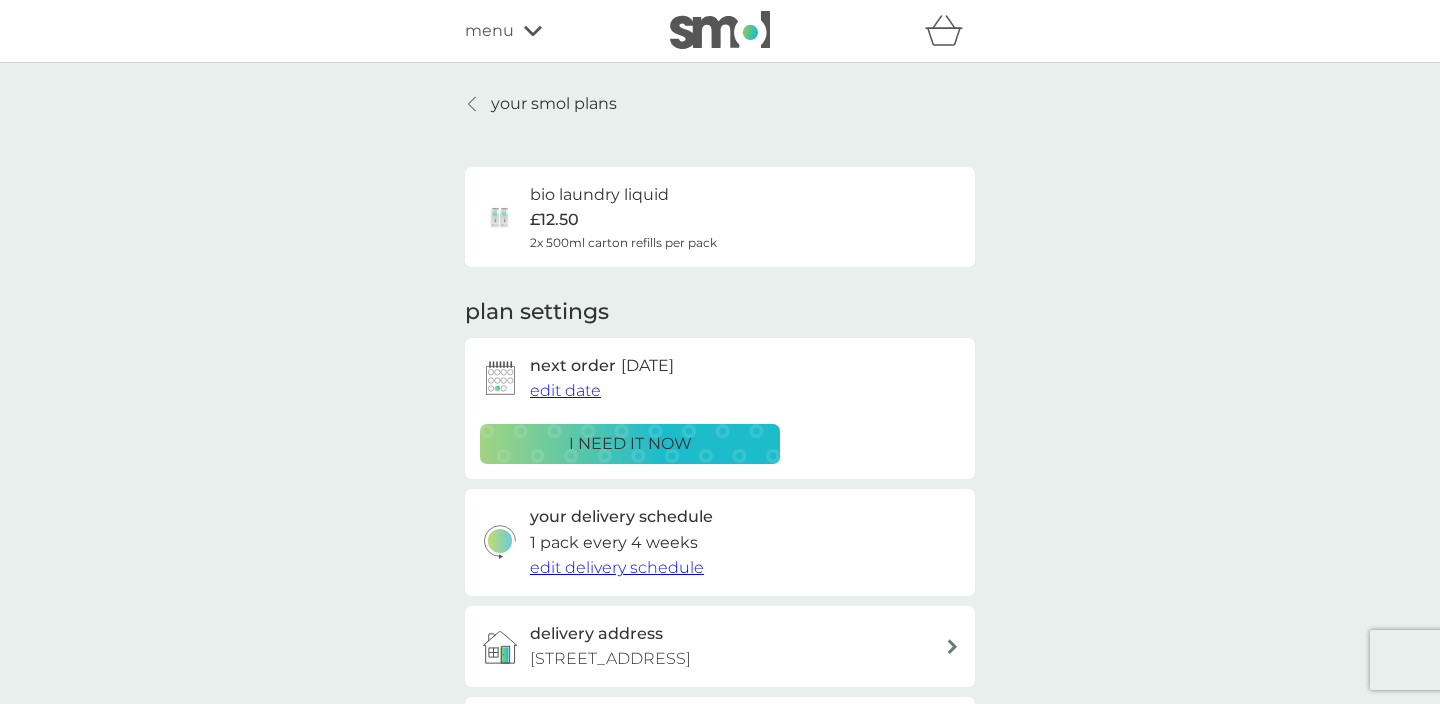 scroll, scrollTop: 0, scrollLeft: 0, axis: both 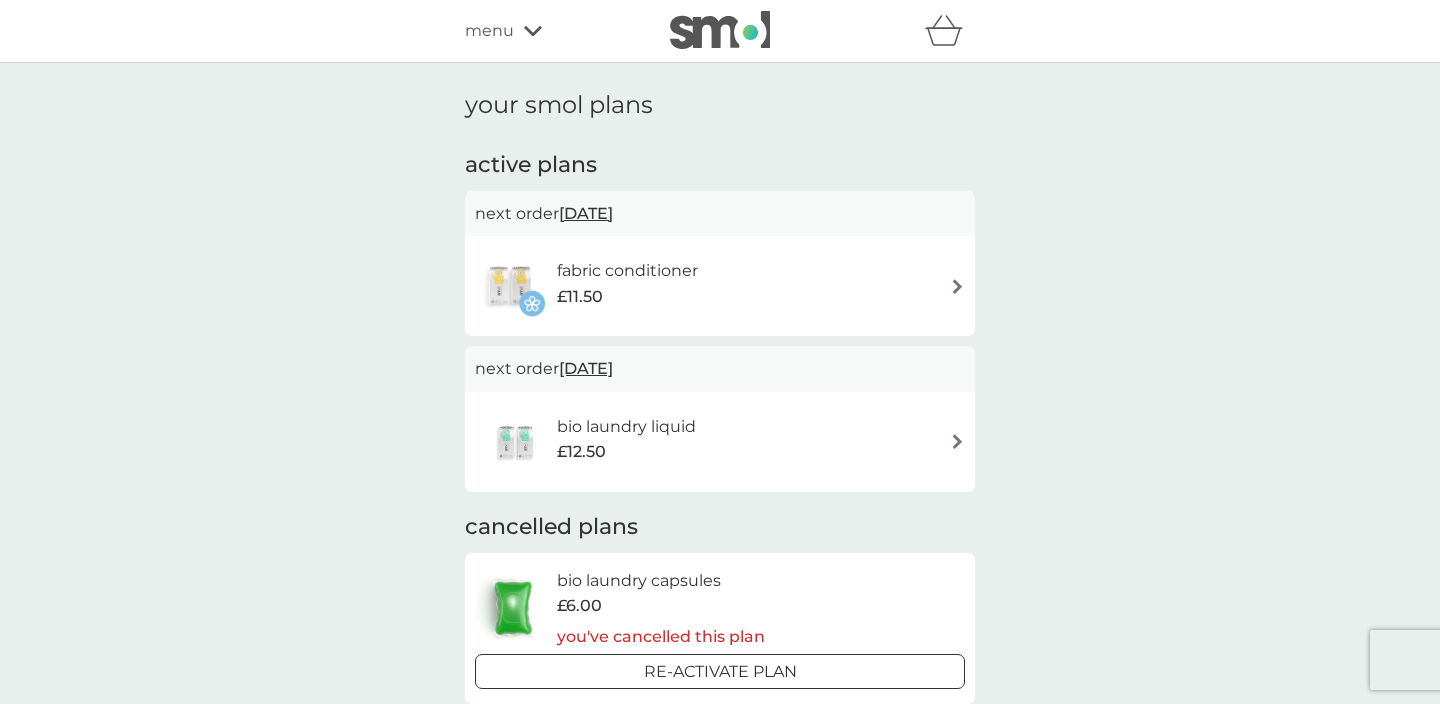 click on "fabric conditioner" at bounding box center [627, 271] 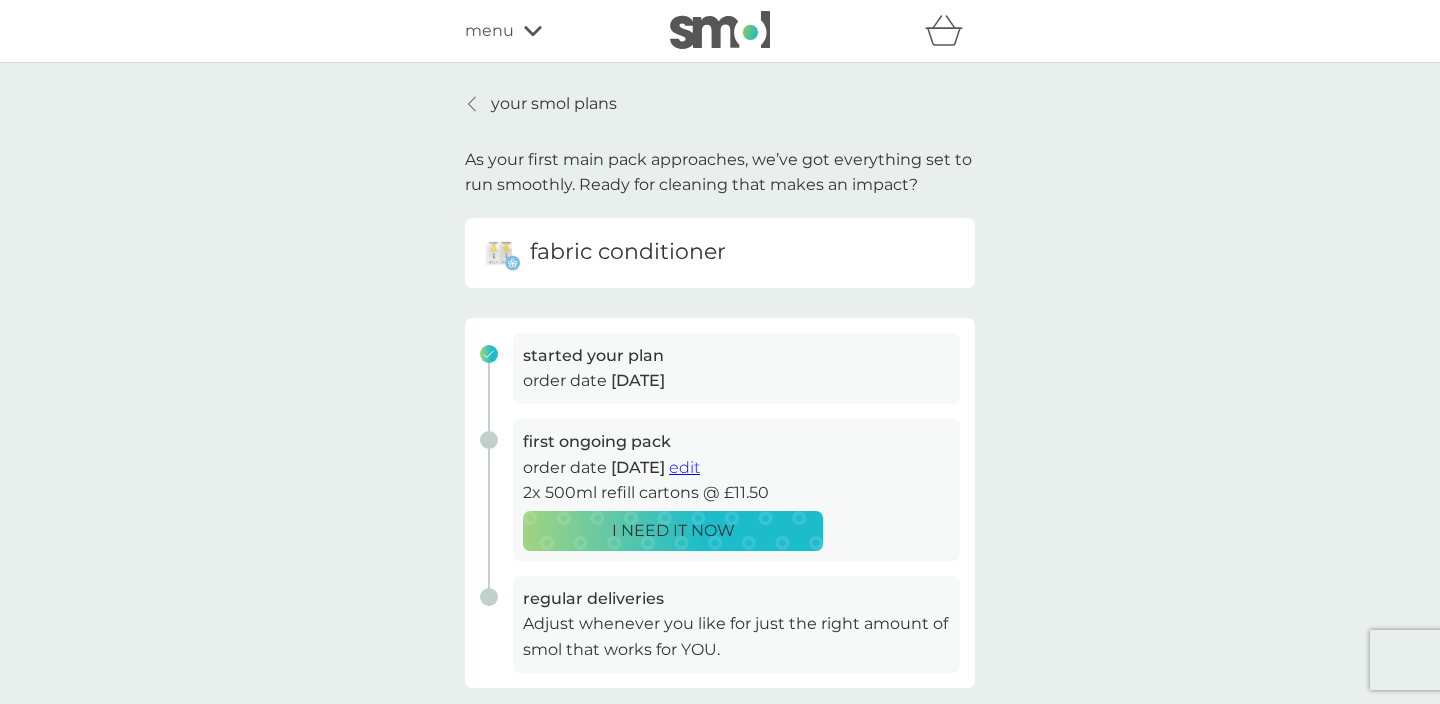scroll, scrollTop: 0, scrollLeft: 0, axis: both 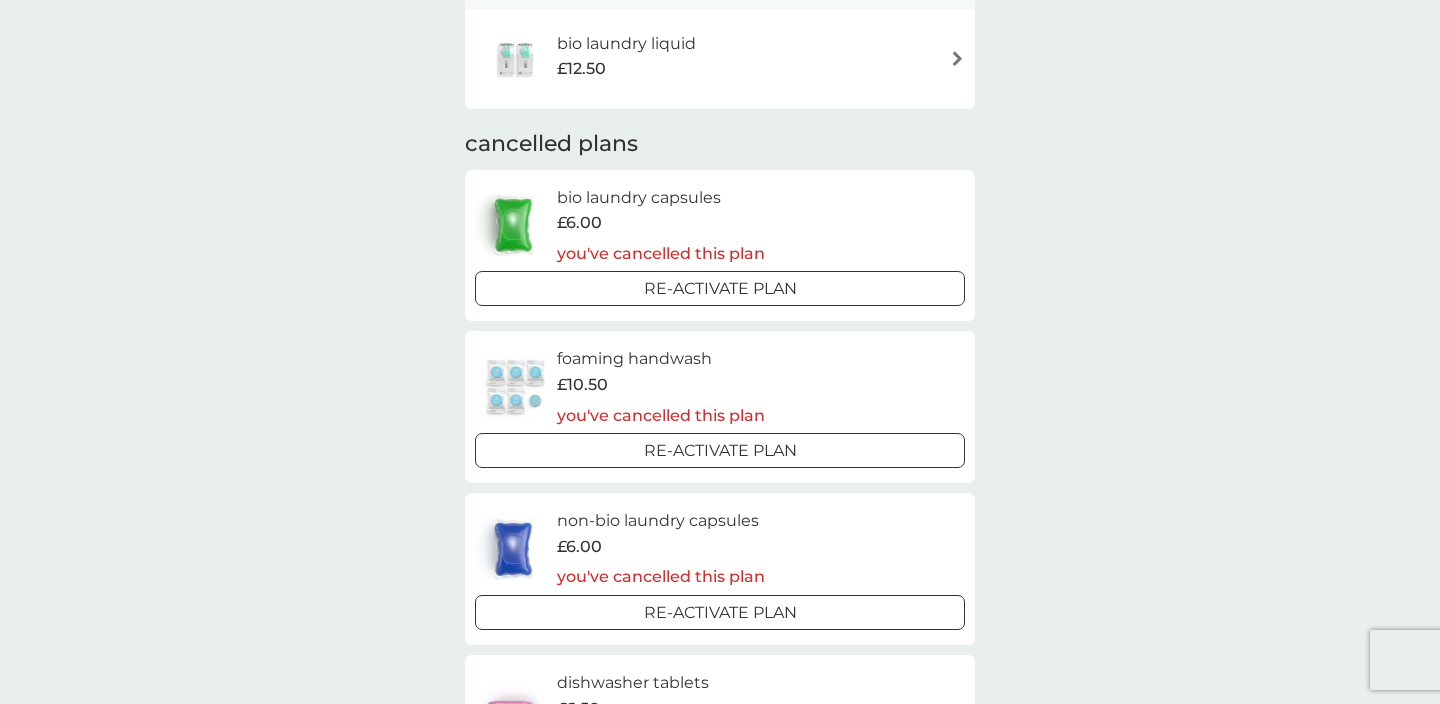click on "foaming handwash" at bounding box center [661, 359] 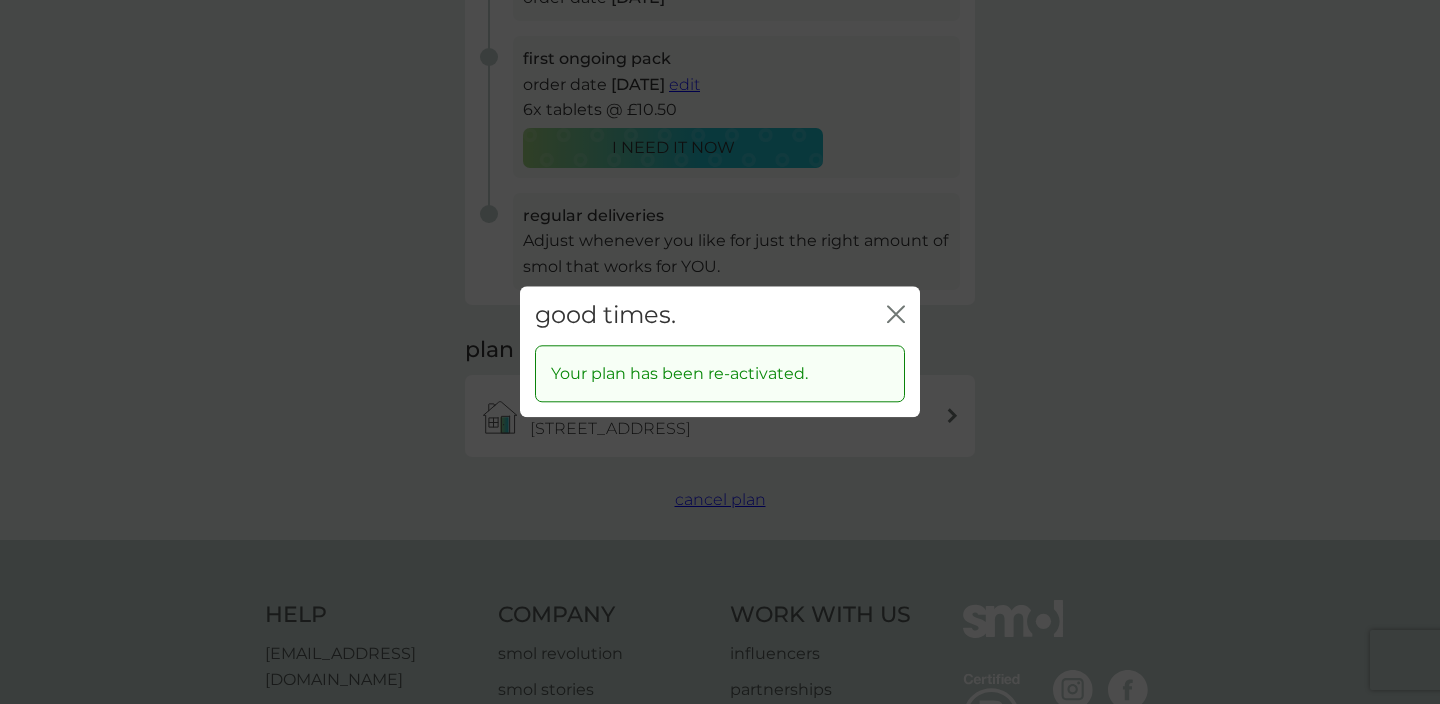 scroll, scrollTop: 0, scrollLeft: 0, axis: both 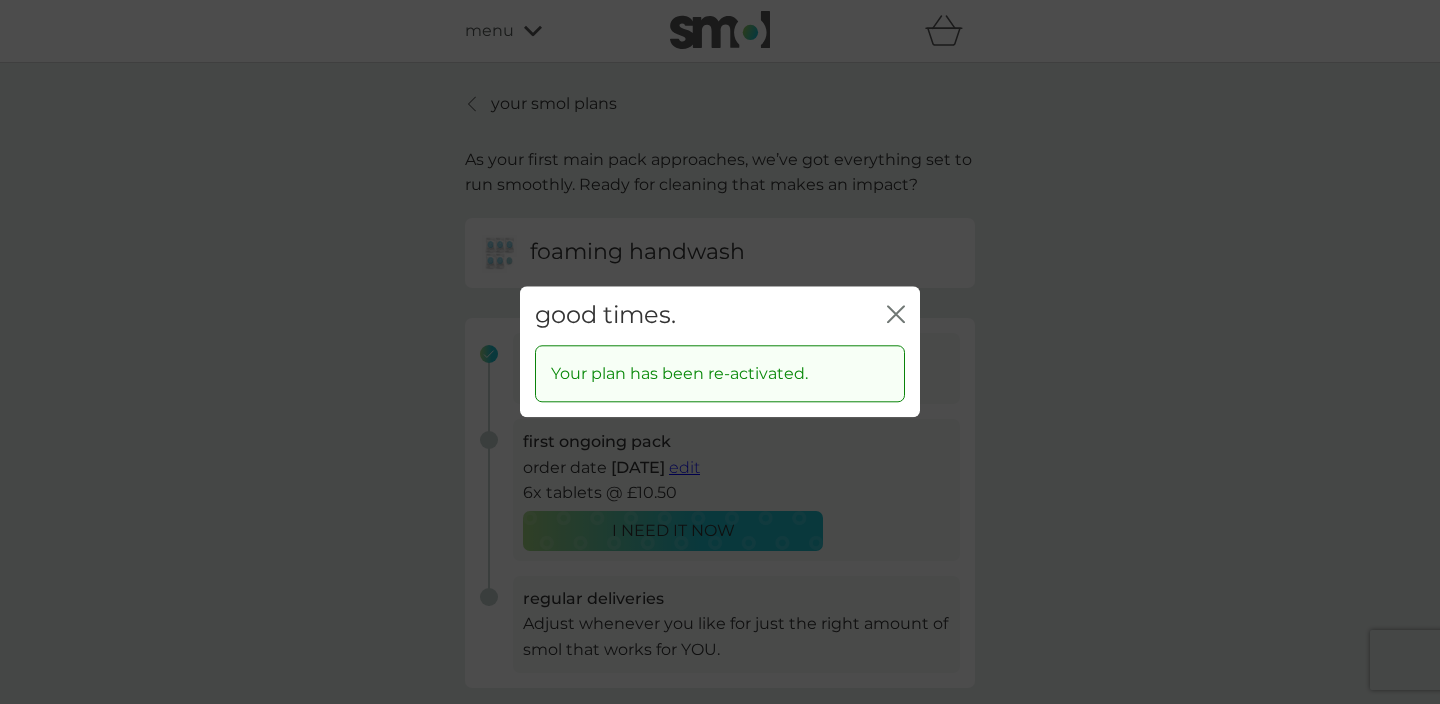 click 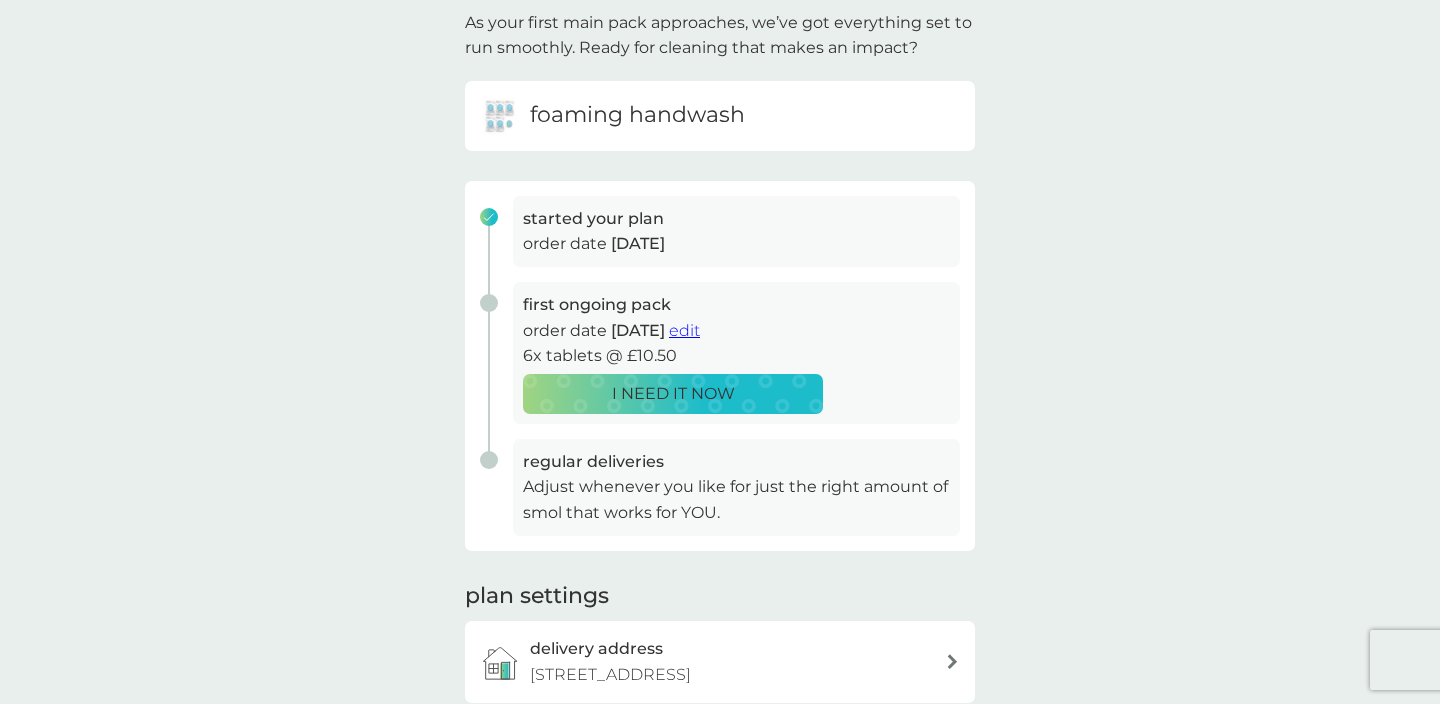 scroll, scrollTop: 138, scrollLeft: 0, axis: vertical 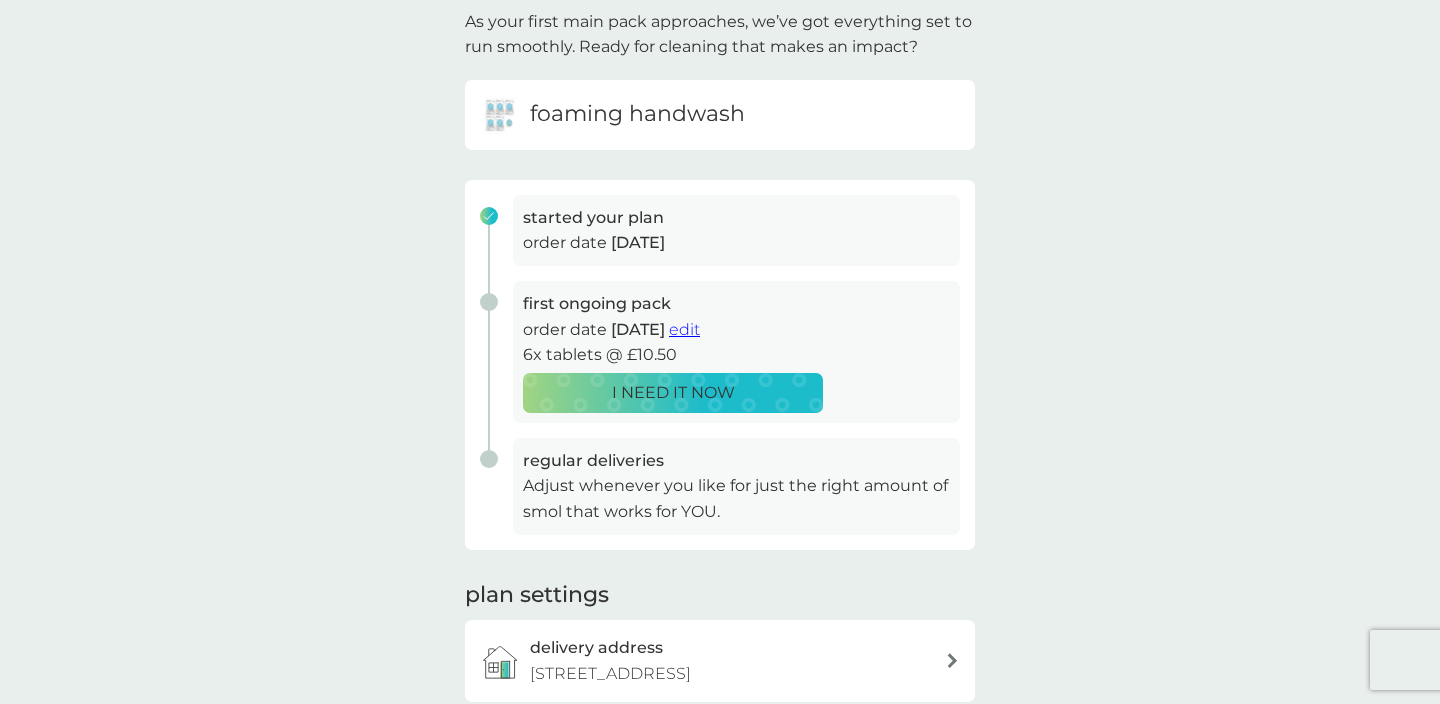 click on "edit" at bounding box center [684, 329] 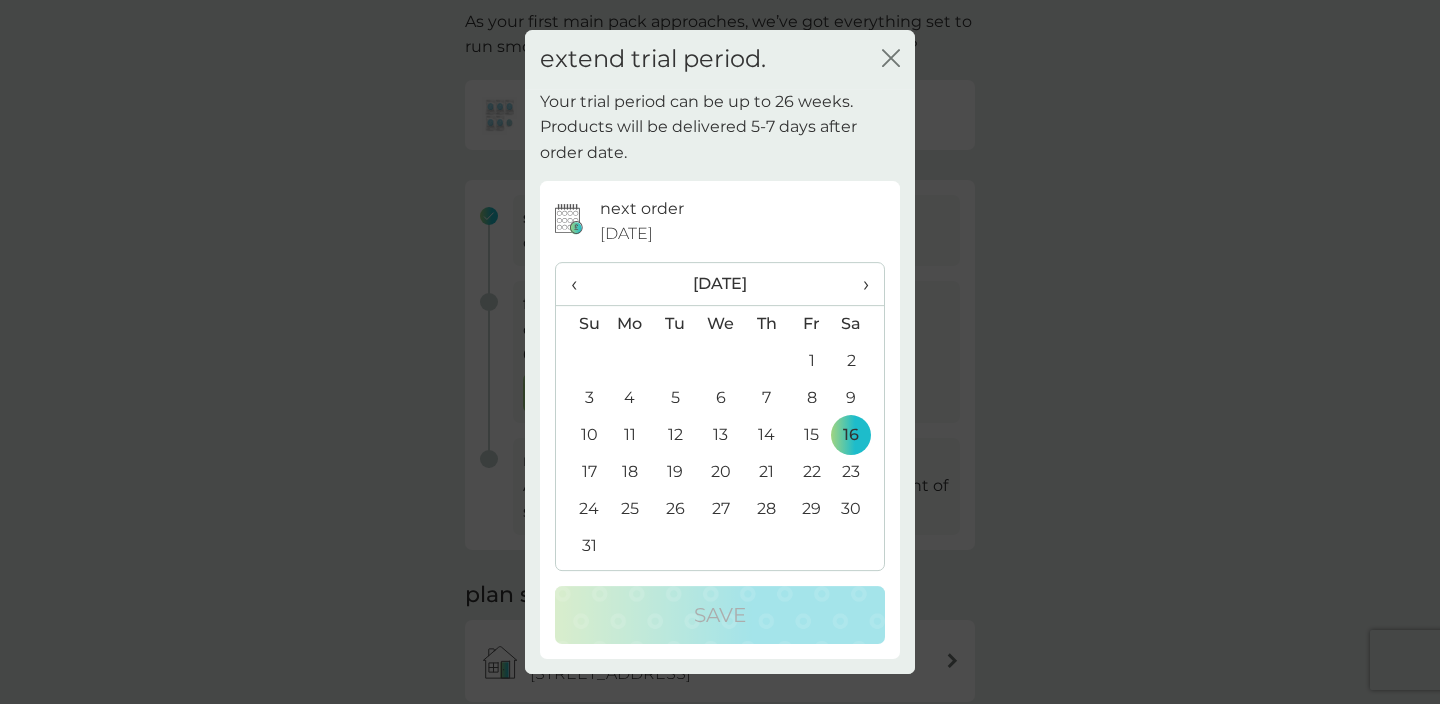 click on "‹" at bounding box center (581, 284) 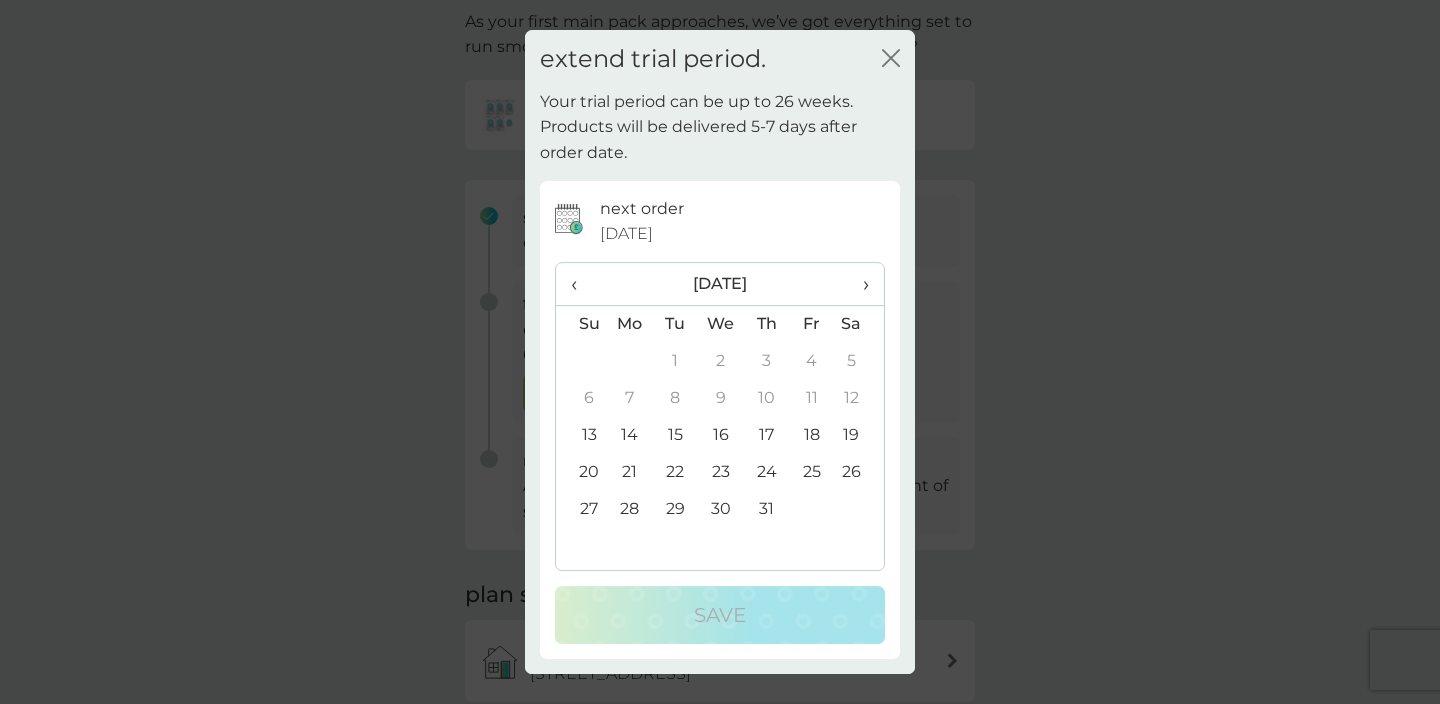 click on "13" at bounding box center [581, 435] 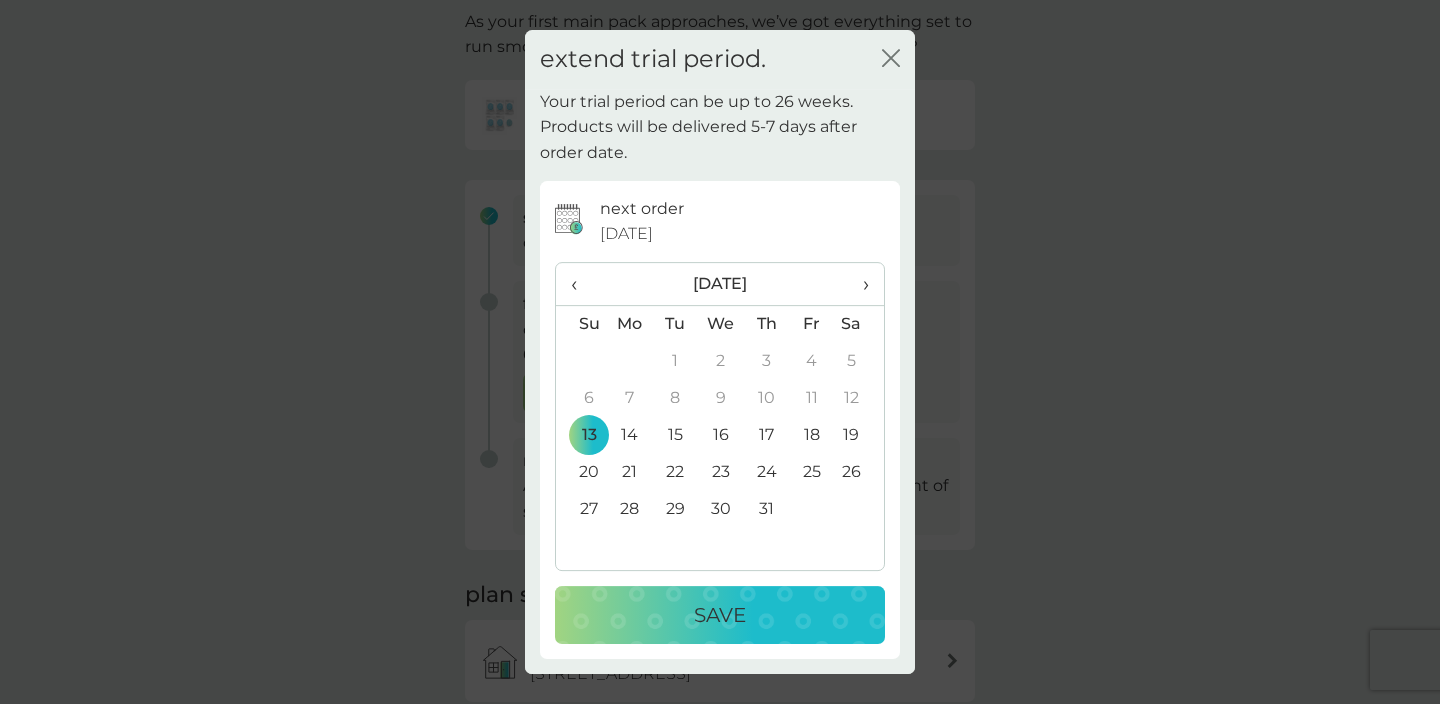 click on "Save" at bounding box center [720, 615] 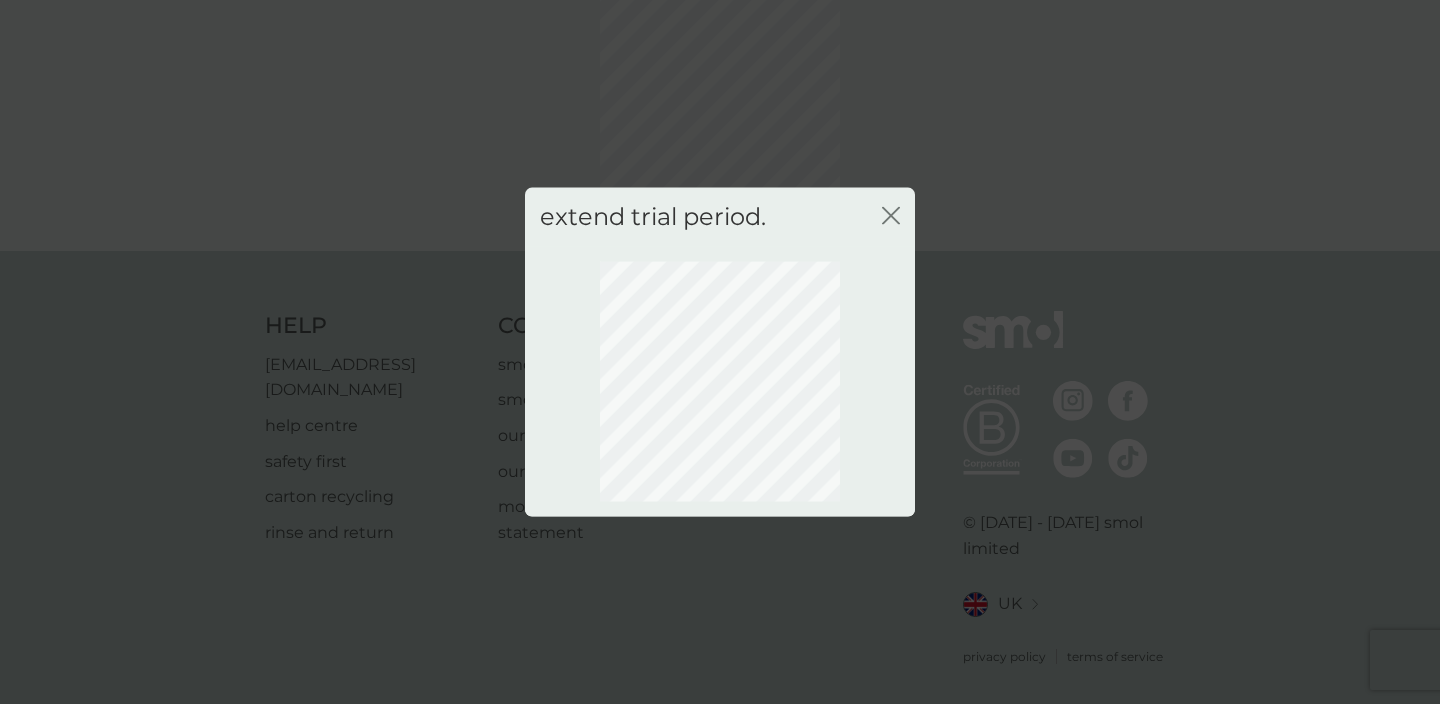 scroll, scrollTop: 133, scrollLeft: 0, axis: vertical 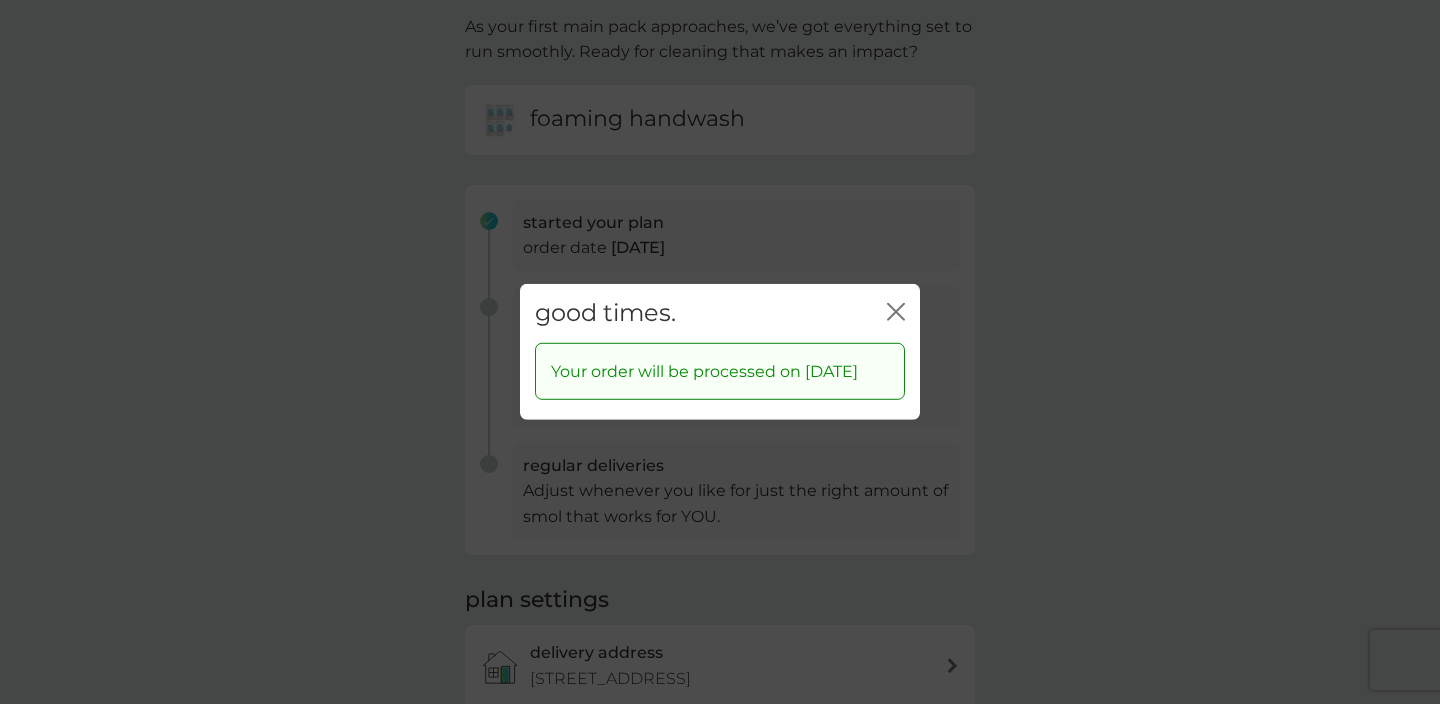 click on "close" 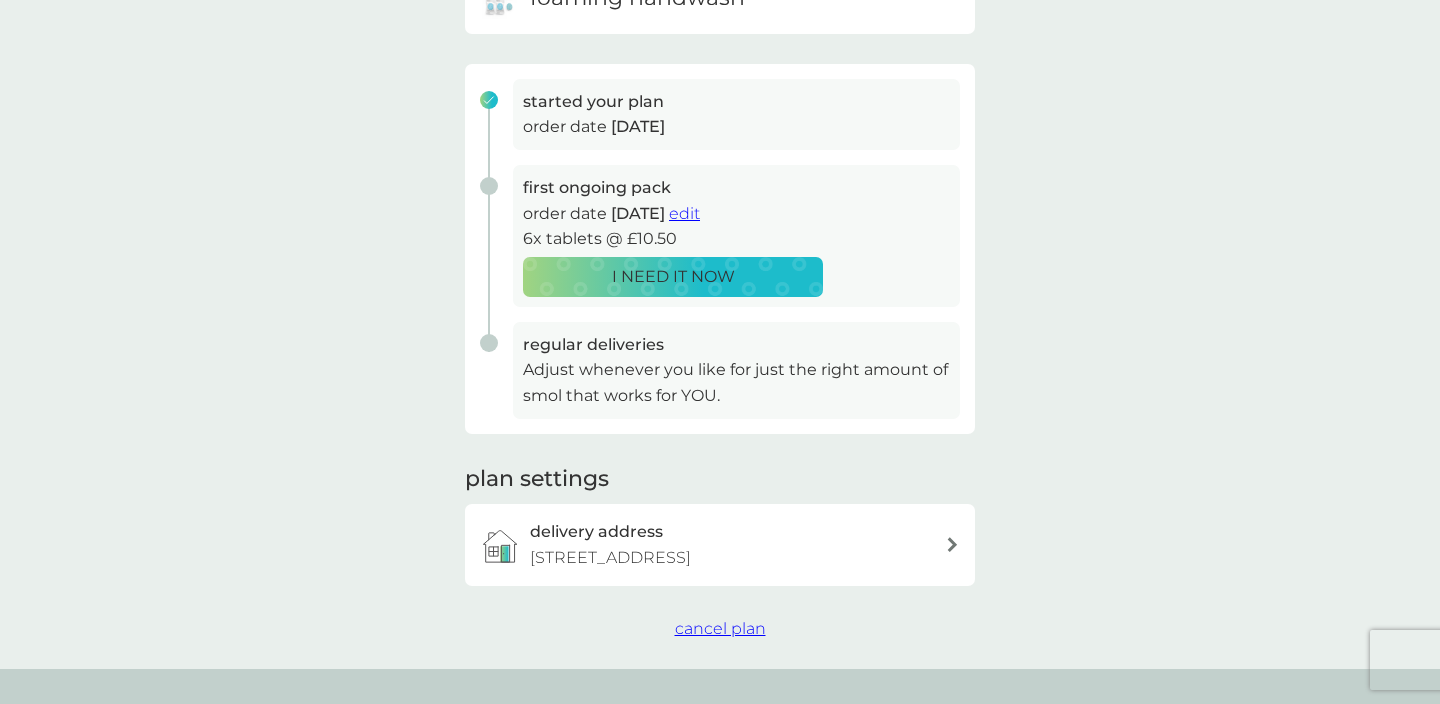scroll, scrollTop: 256, scrollLeft: 0, axis: vertical 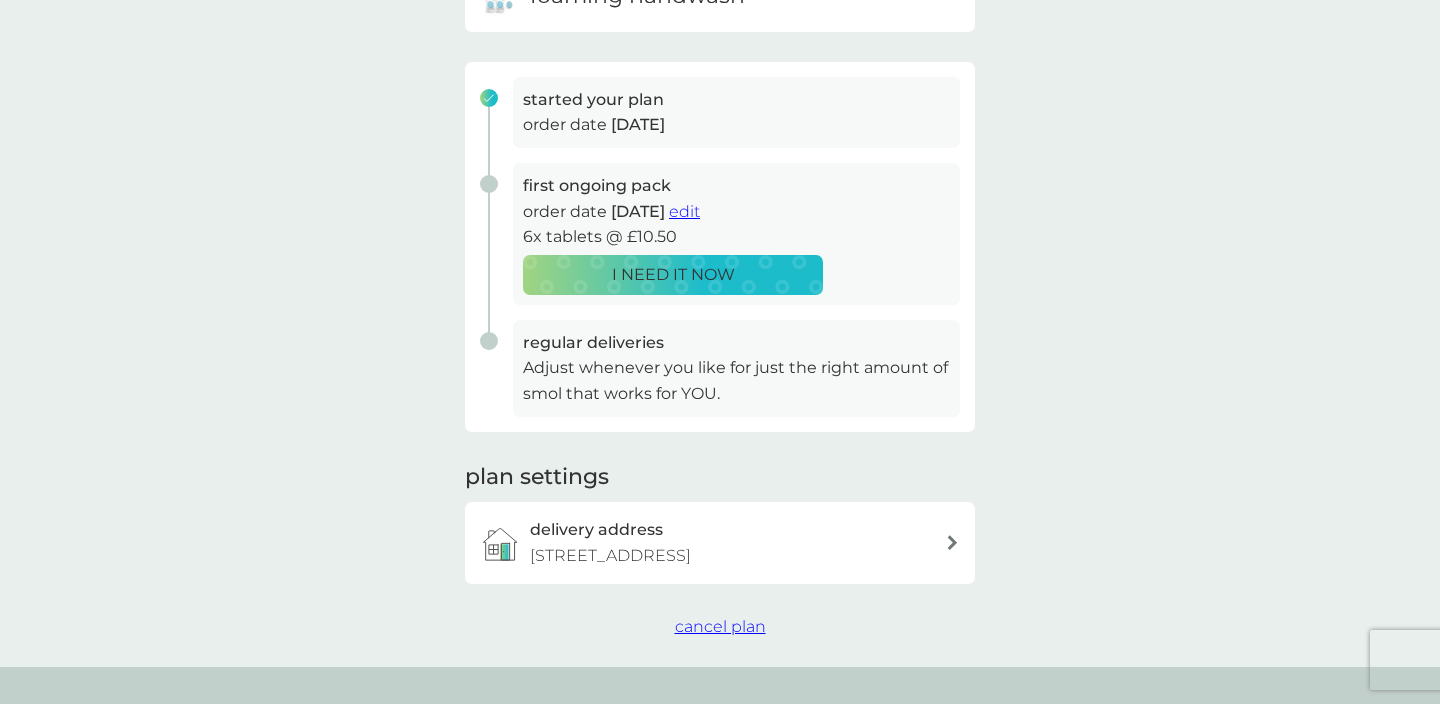 click on "Adjust whenever you like for just the right amount of smol that works for YOU." at bounding box center (736, 380) 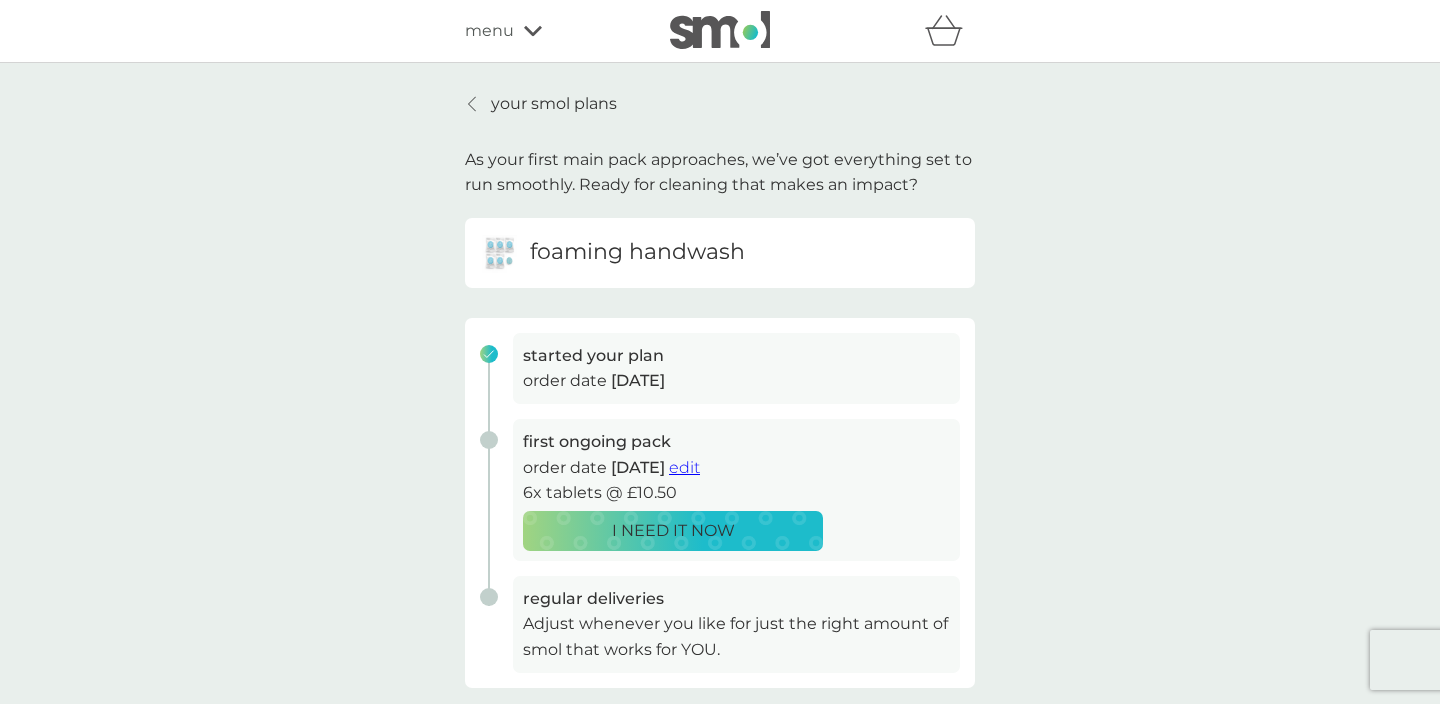 scroll, scrollTop: 0, scrollLeft: 0, axis: both 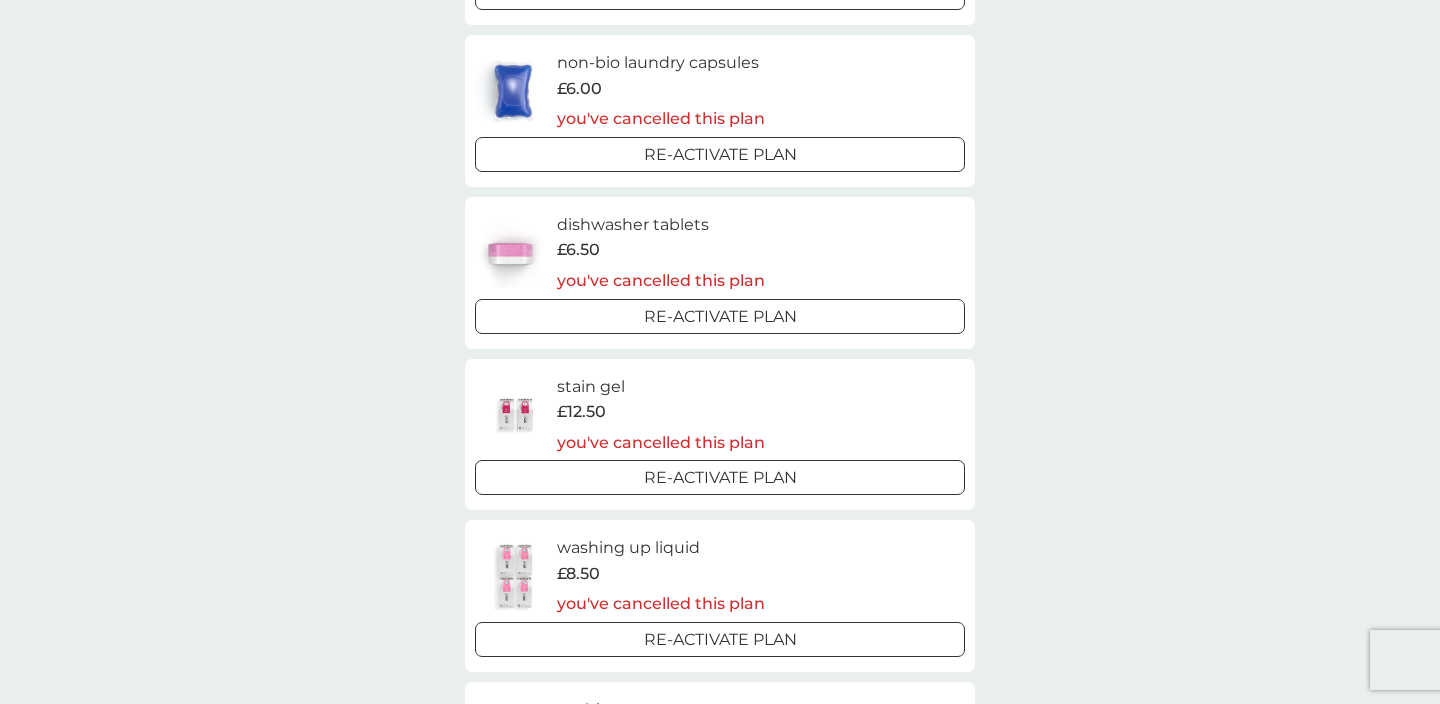 click on "dishwasher tablets" at bounding box center (661, 225) 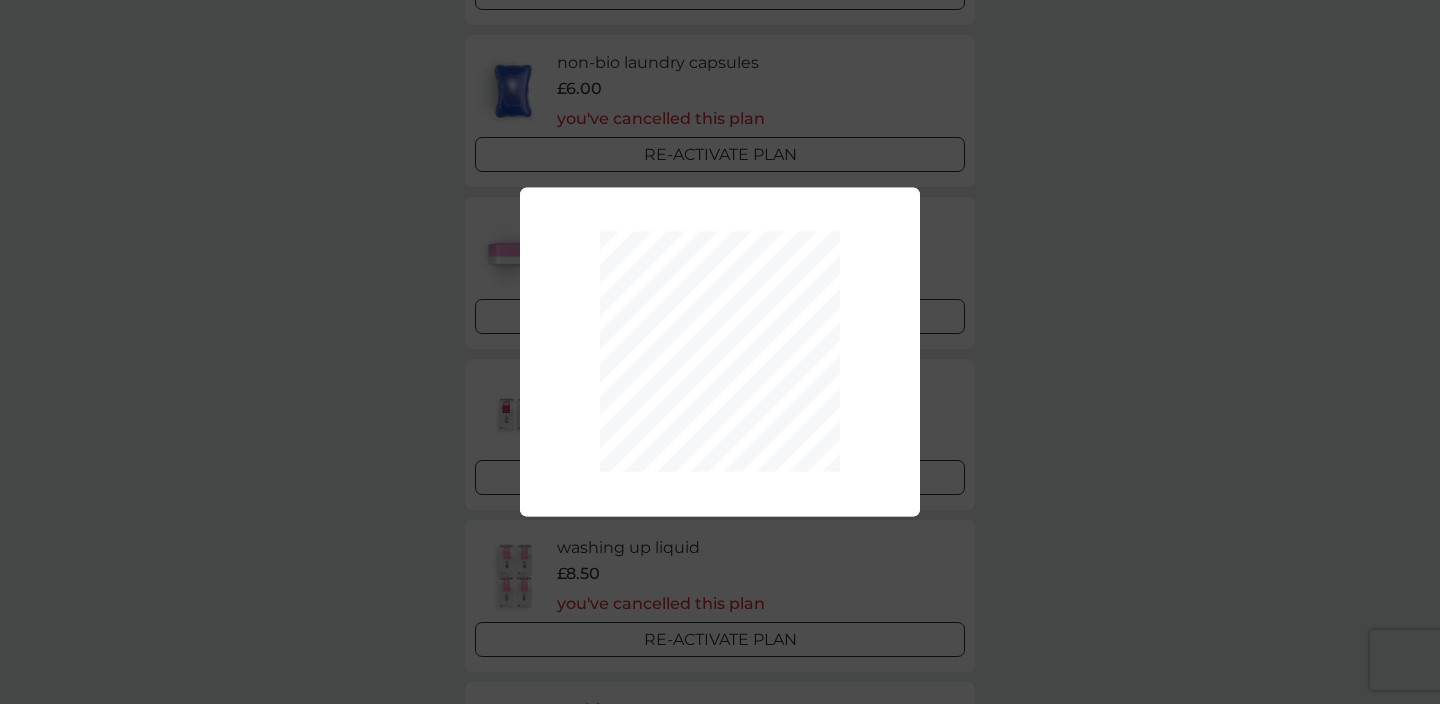 scroll, scrollTop: 0, scrollLeft: 0, axis: both 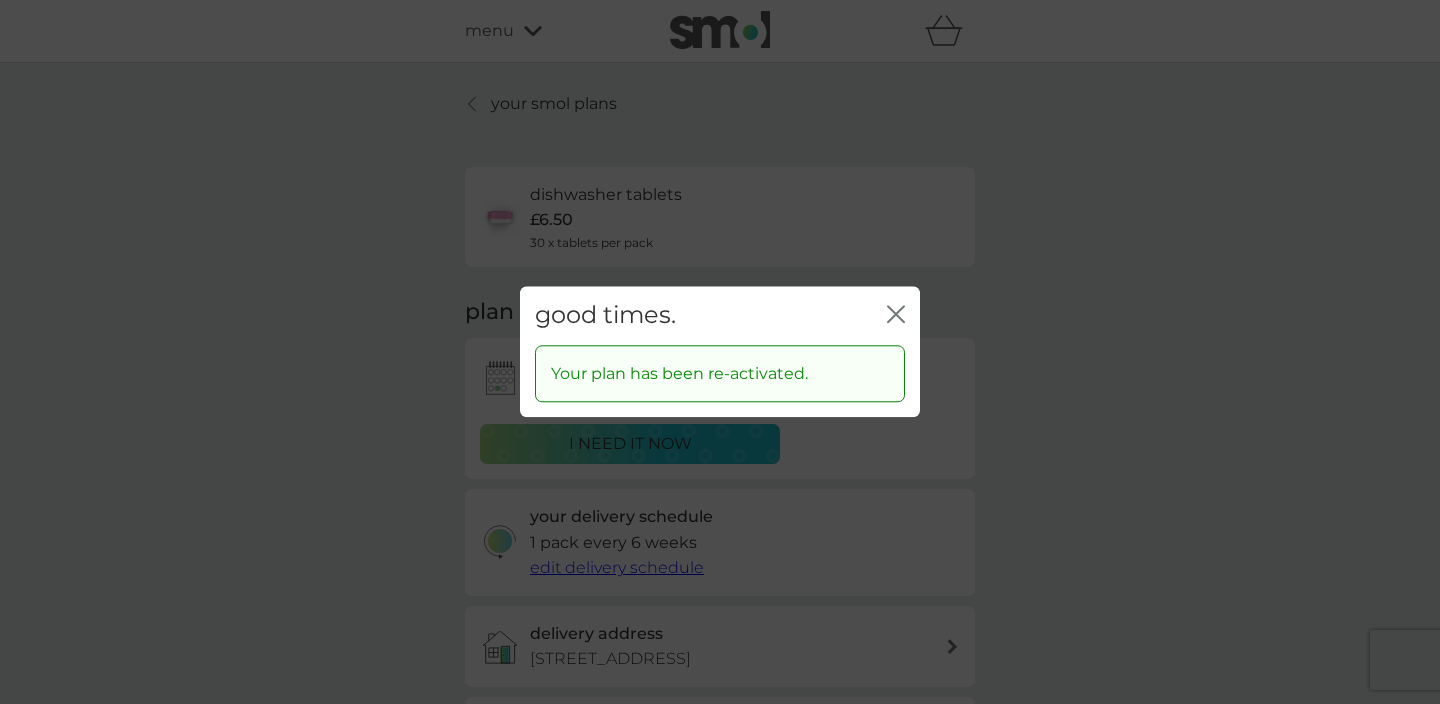 click on "good times. close" at bounding box center [720, 315] 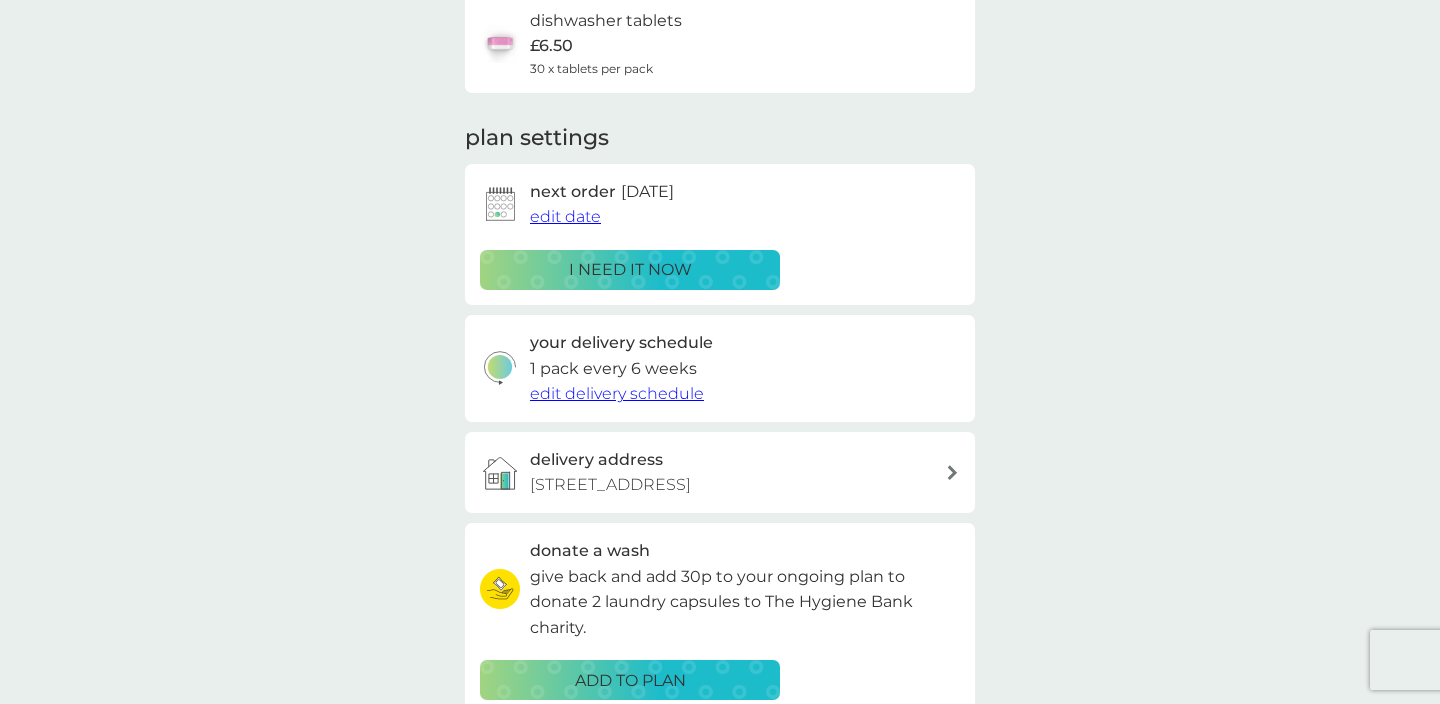 scroll, scrollTop: 148, scrollLeft: 0, axis: vertical 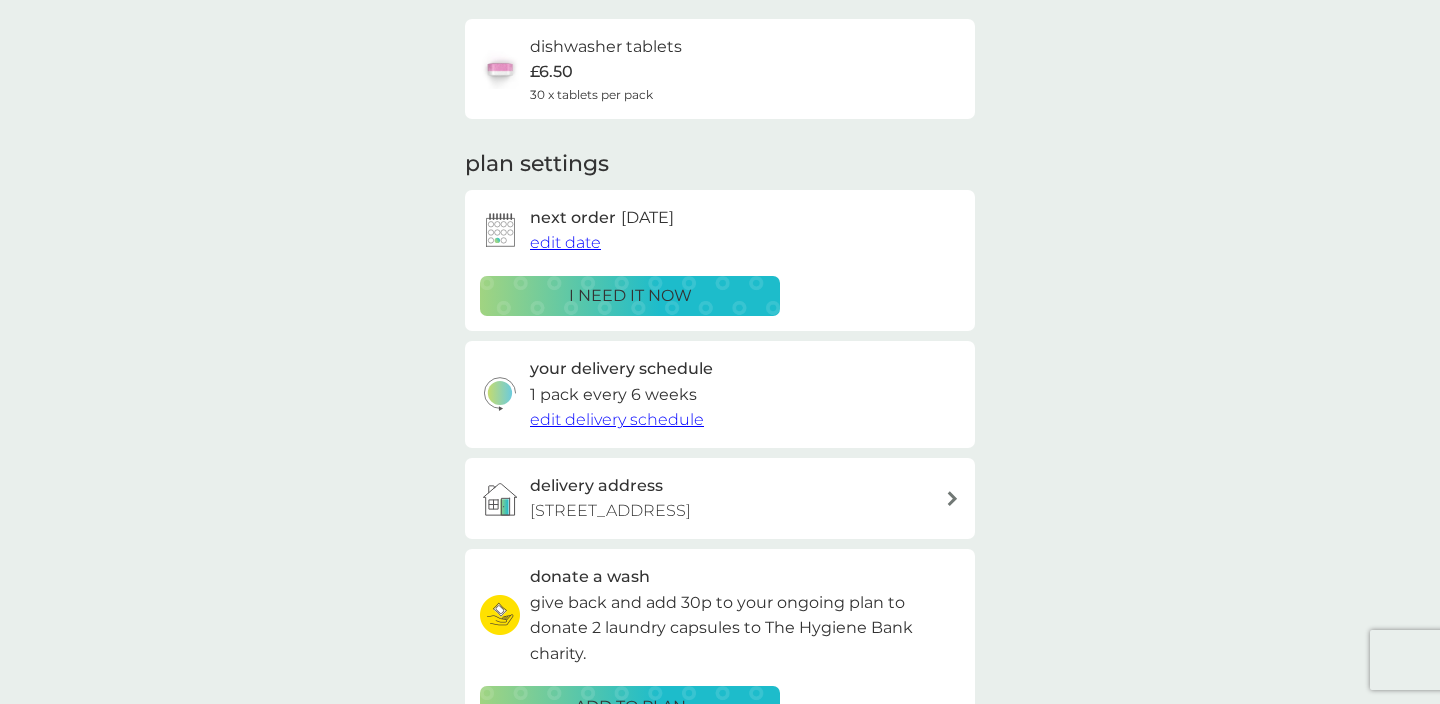 click on "edit delivery schedule" at bounding box center (617, 419) 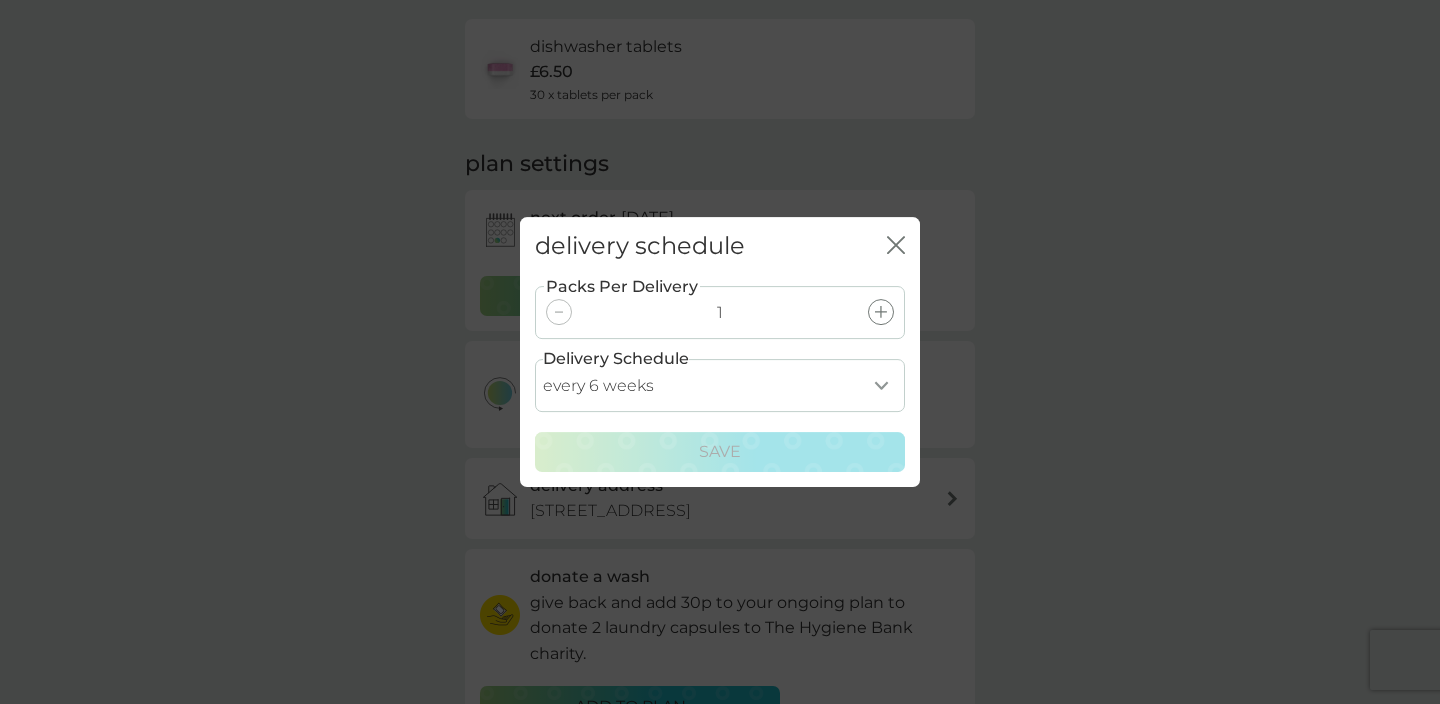select on "28" 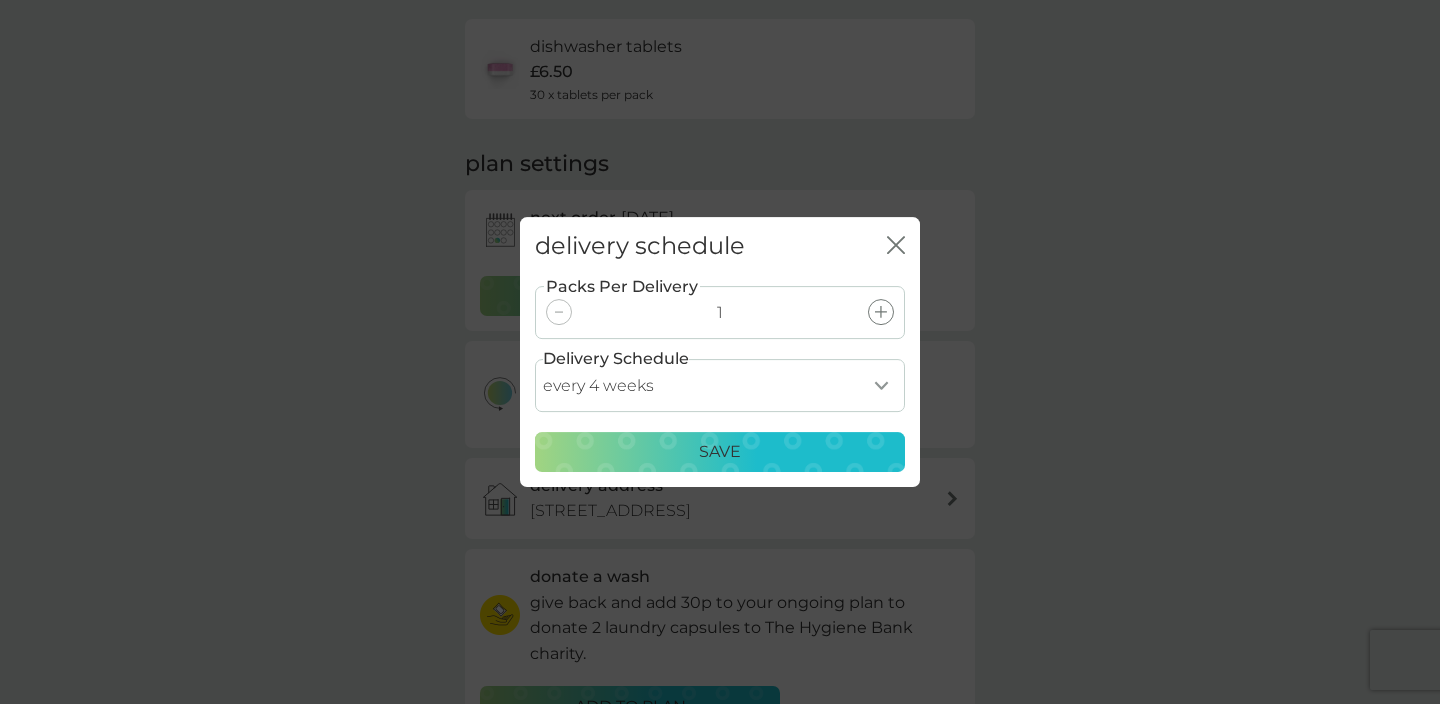 click on "Save" at bounding box center [720, 452] 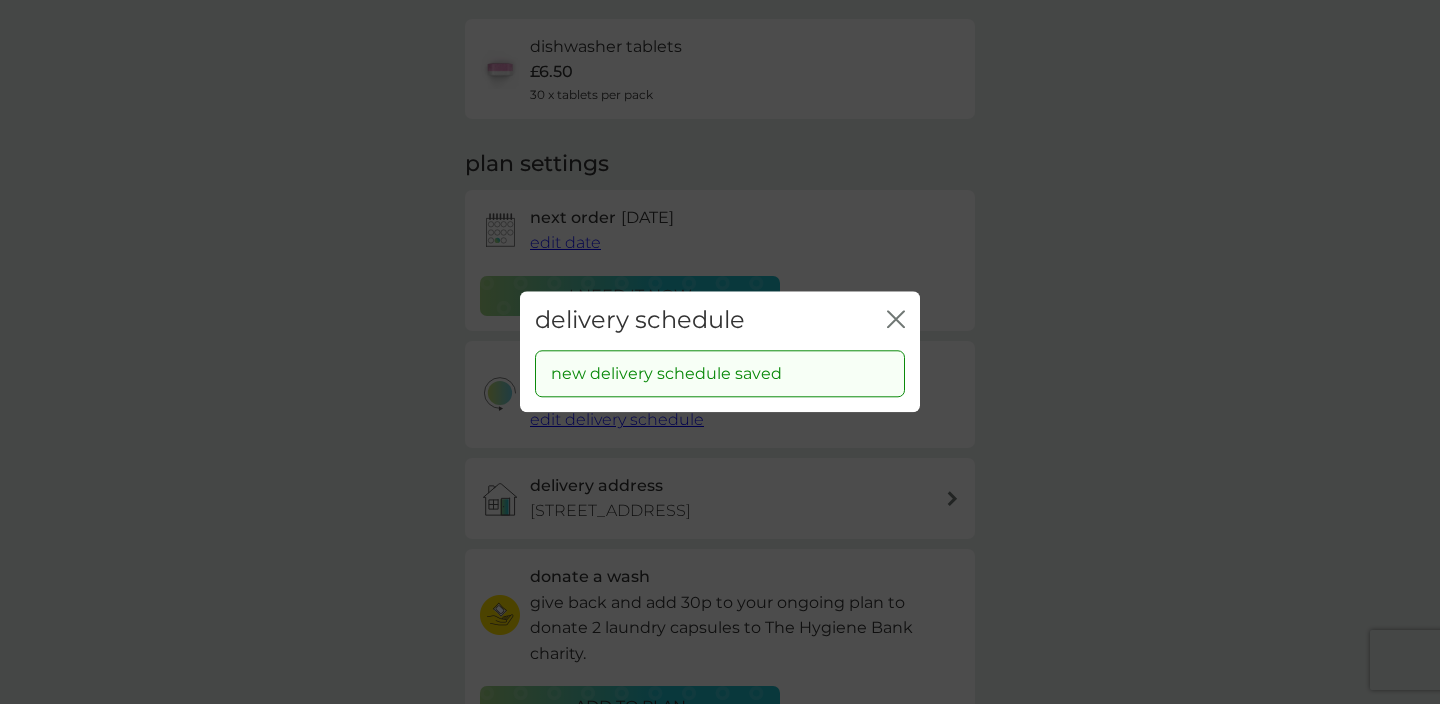 click on "close" 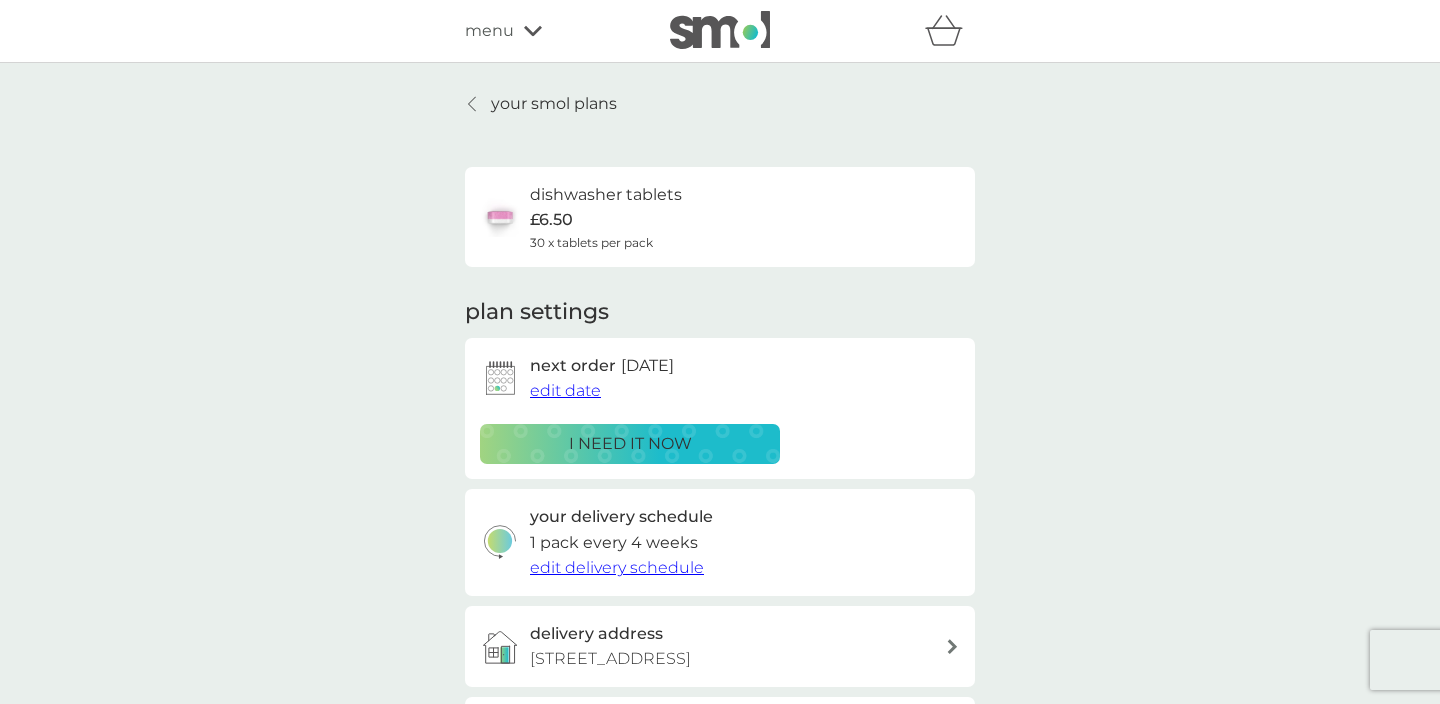 scroll, scrollTop: 0, scrollLeft: 0, axis: both 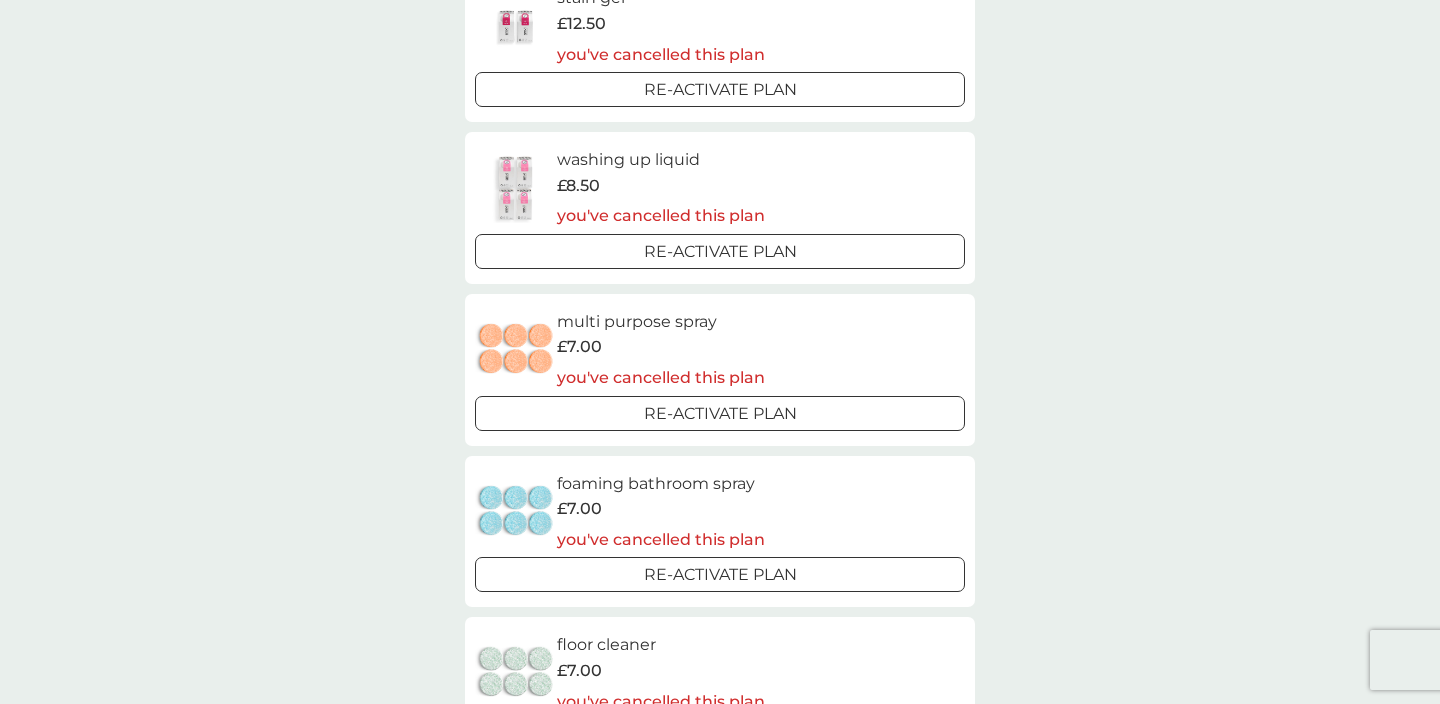 click on "washing up liquid" at bounding box center [661, 160] 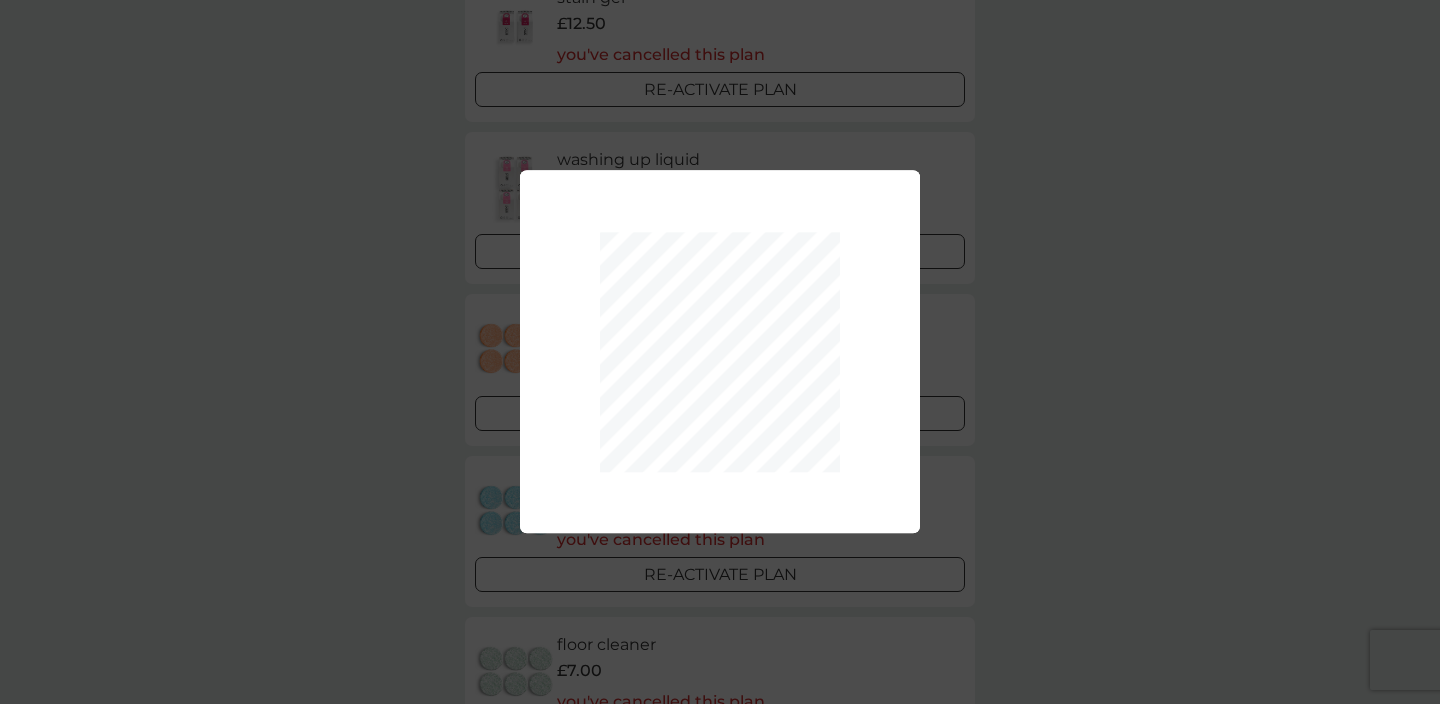 scroll, scrollTop: 0, scrollLeft: 0, axis: both 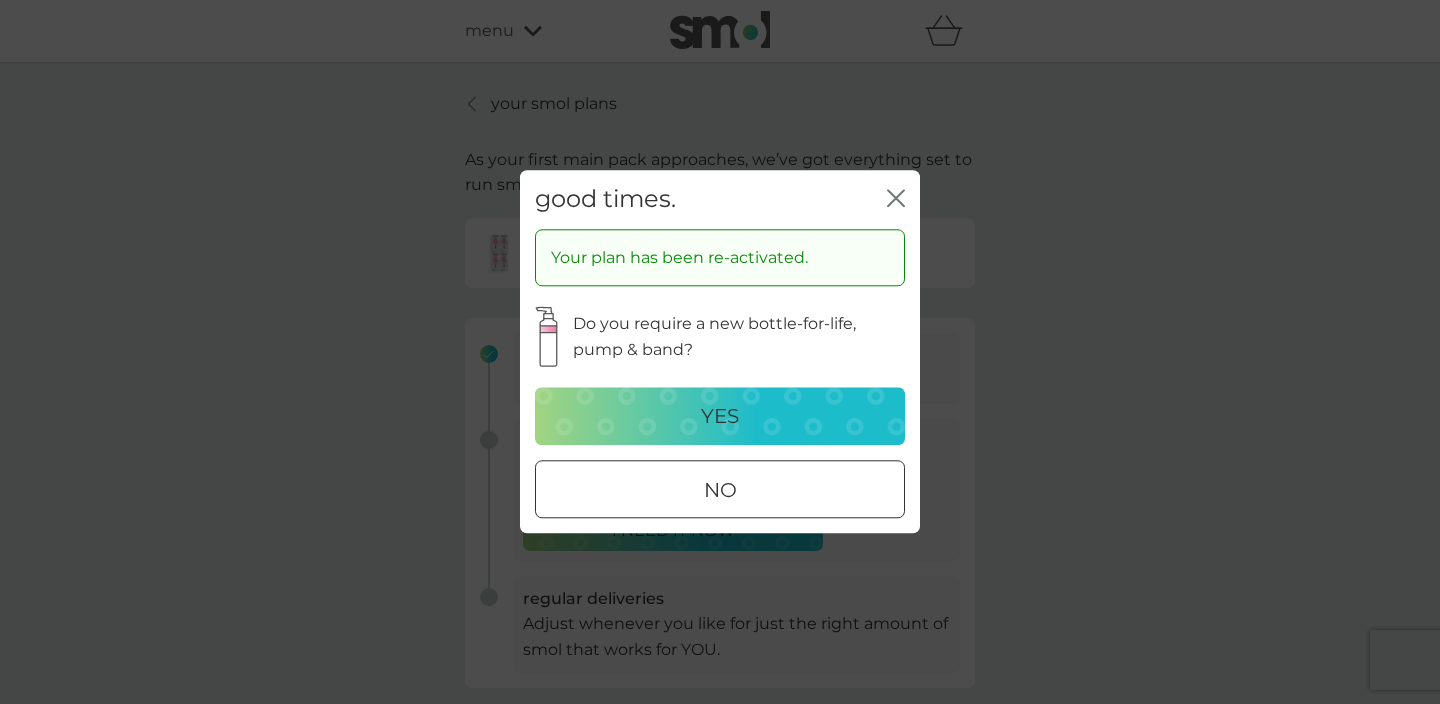 click on "no" at bounding box center [720, 491] 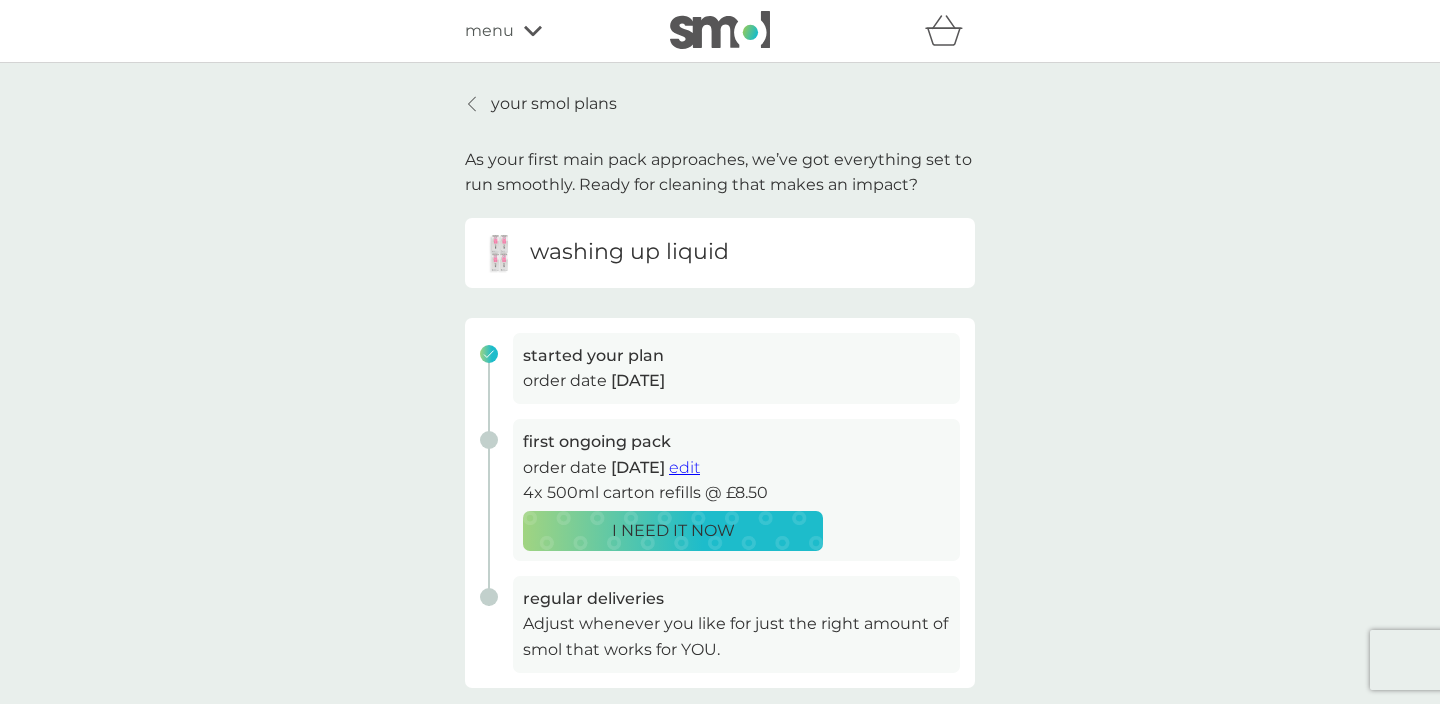 scroll, scrollTop: 0, scrollLeft: 0, axis: both 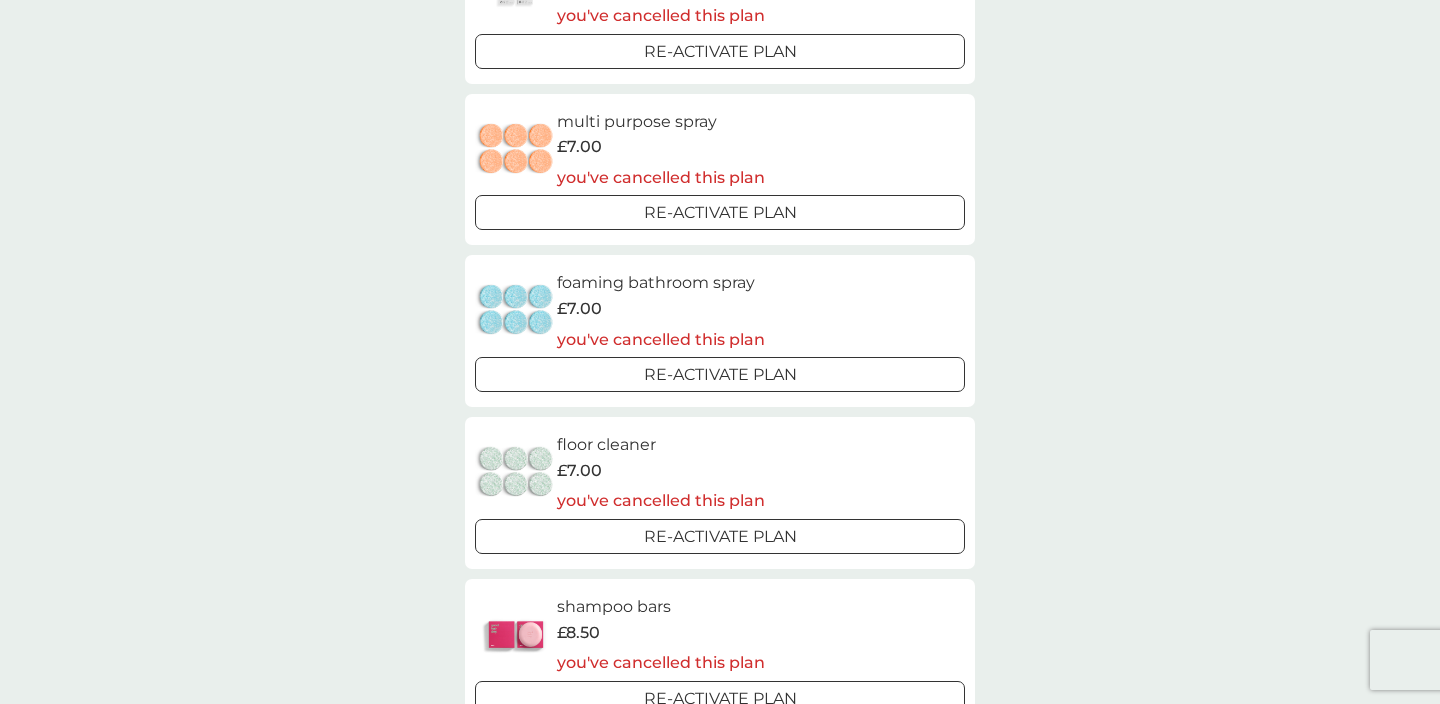 click on "multi purpose spray" at bounding box center (661, 122) 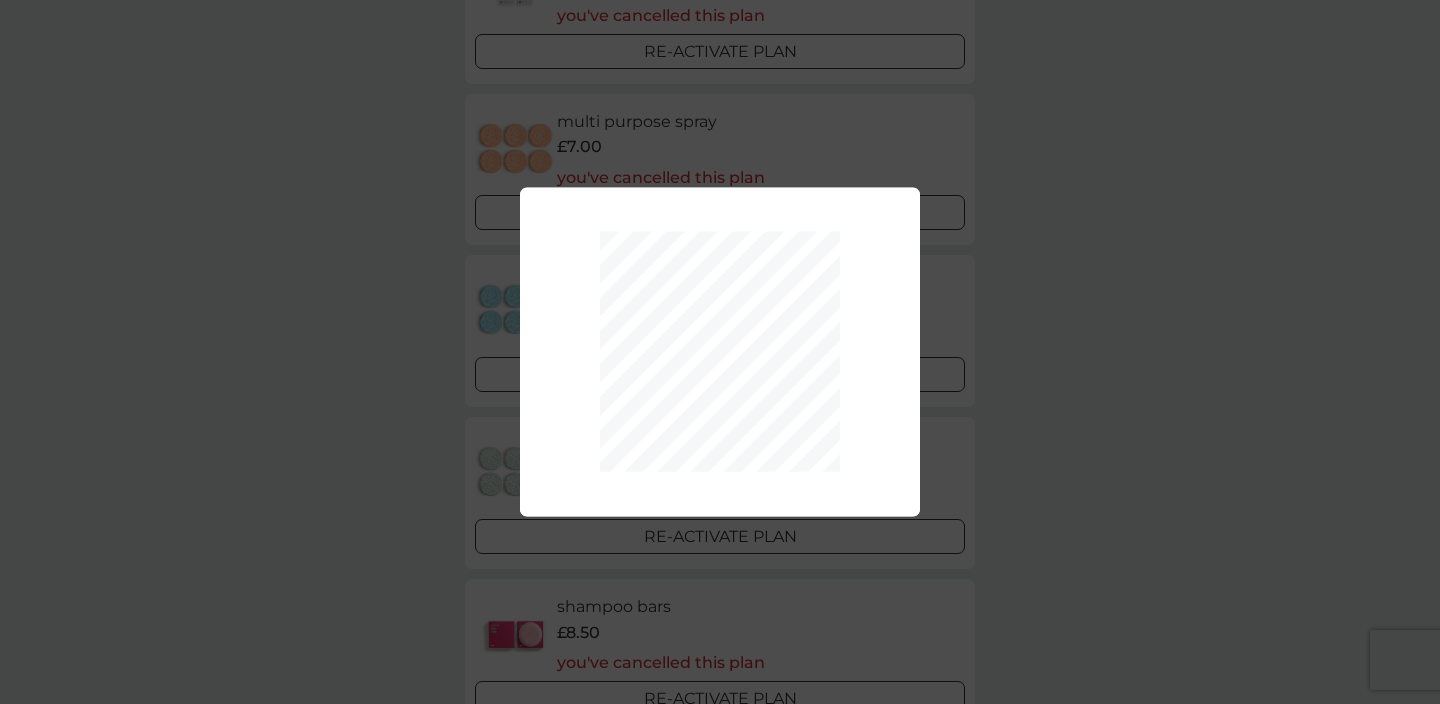 scroll, scrollTop: 0, scrollLeft: 0, axis: both 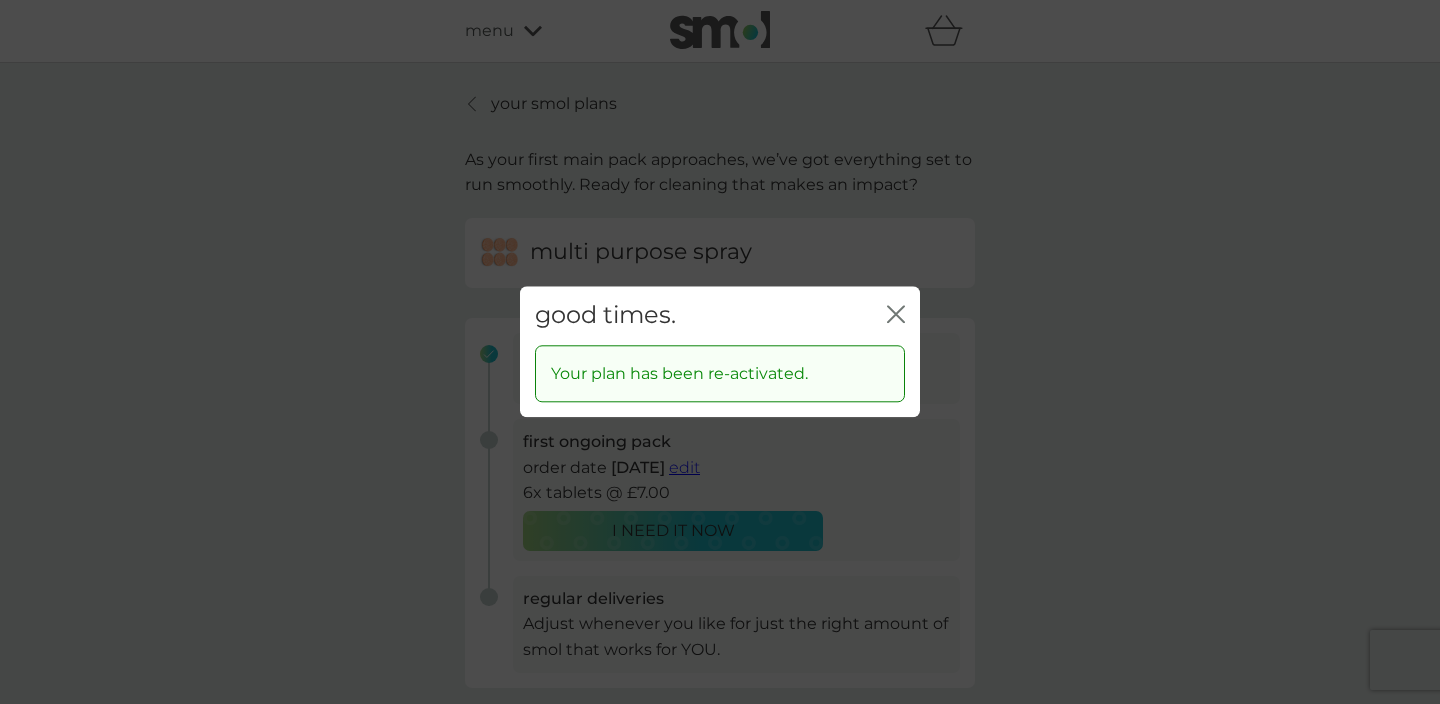 click on "close" 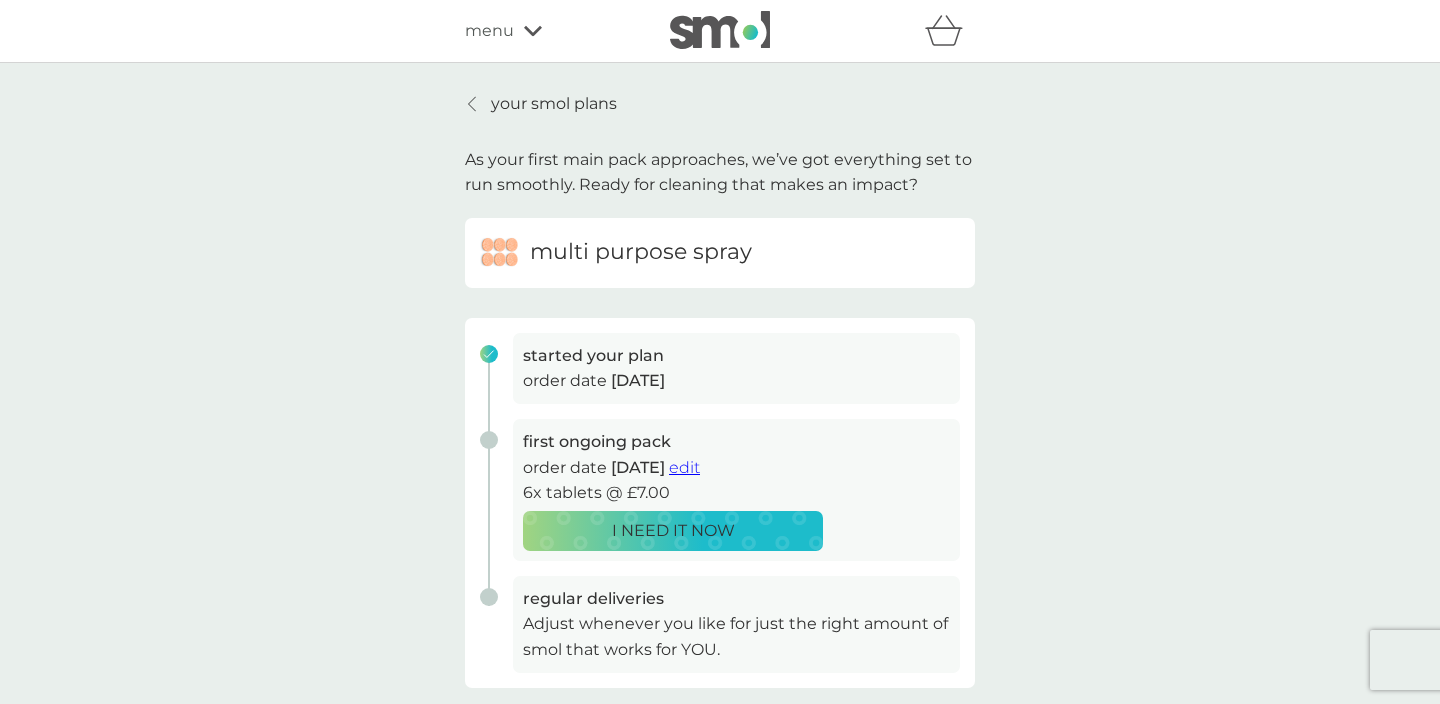 scroll, scrollTop: 0, scrollLeft: 0, axis: both 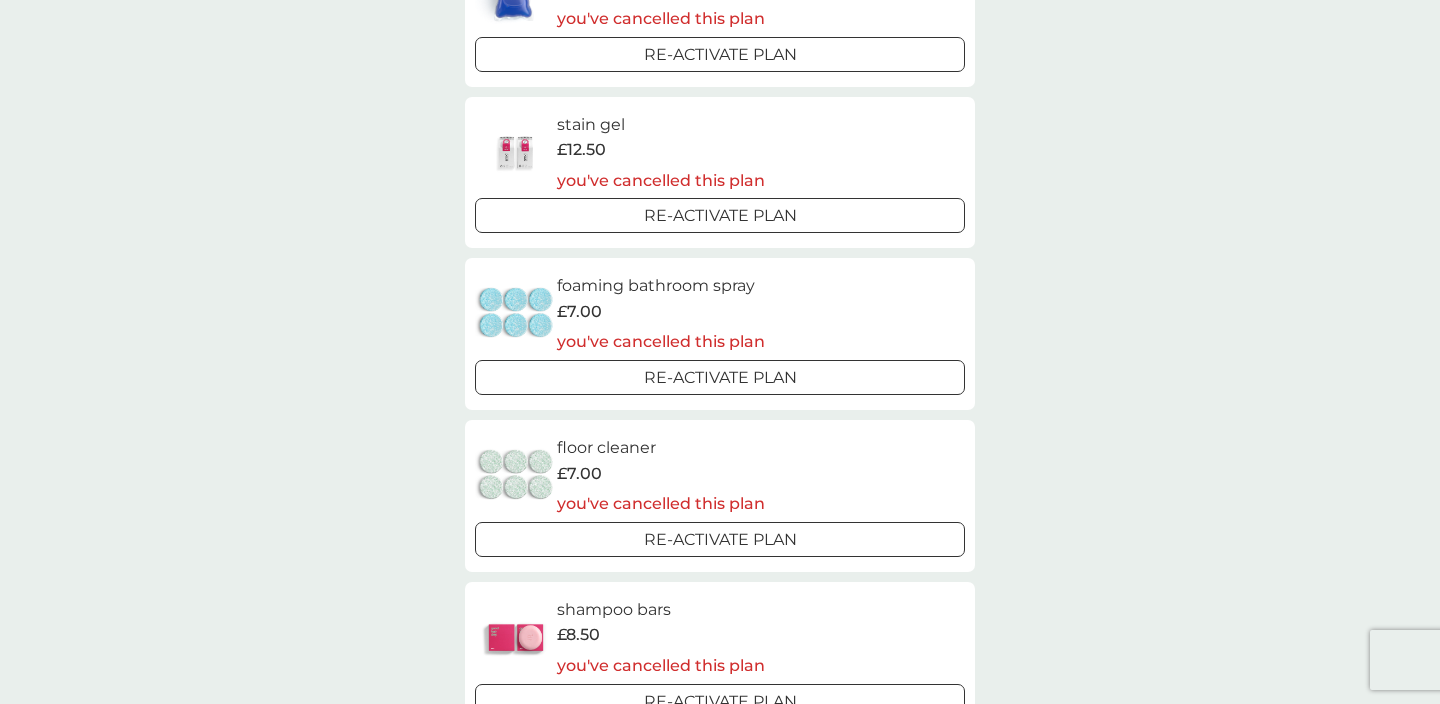 click on "foaming bathroom spray" at bounding box center [661, 286] 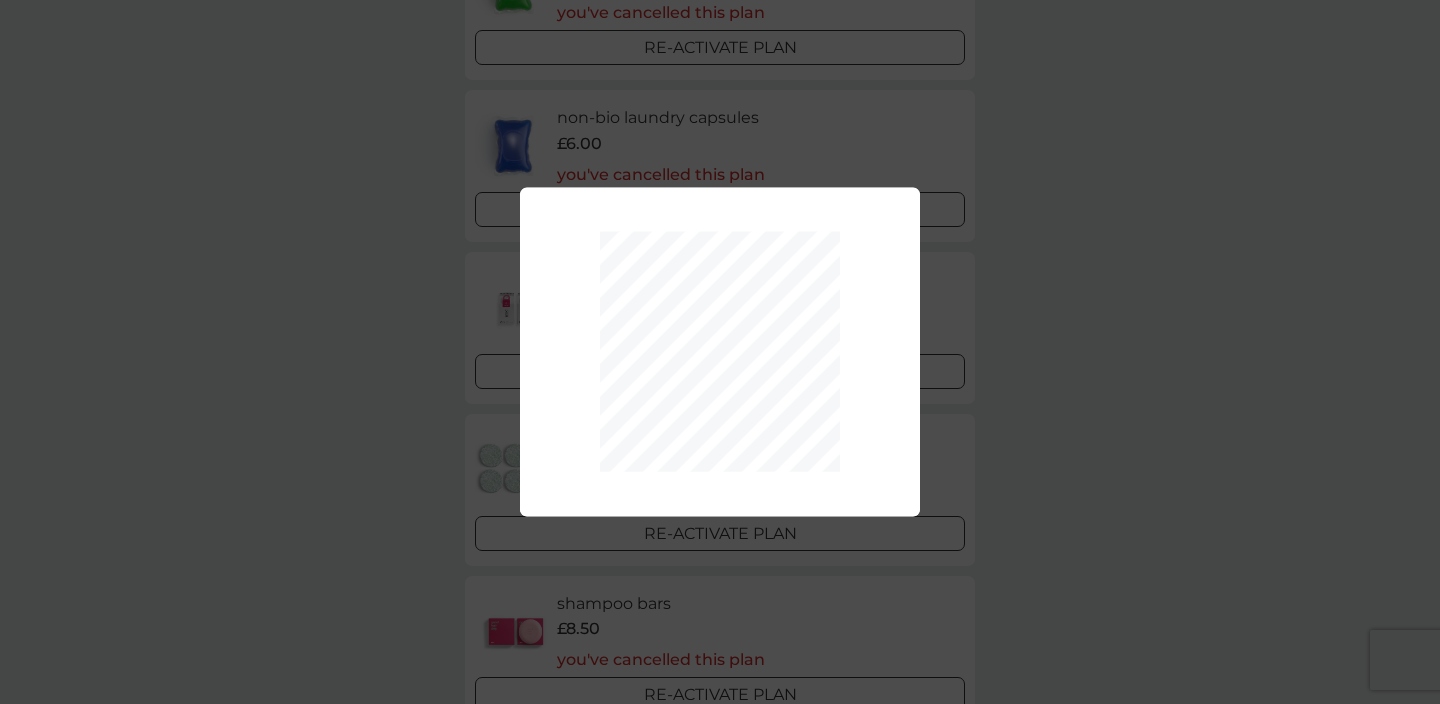 scroll, scrollTop: 0, scrollLeft: 0, axis: both 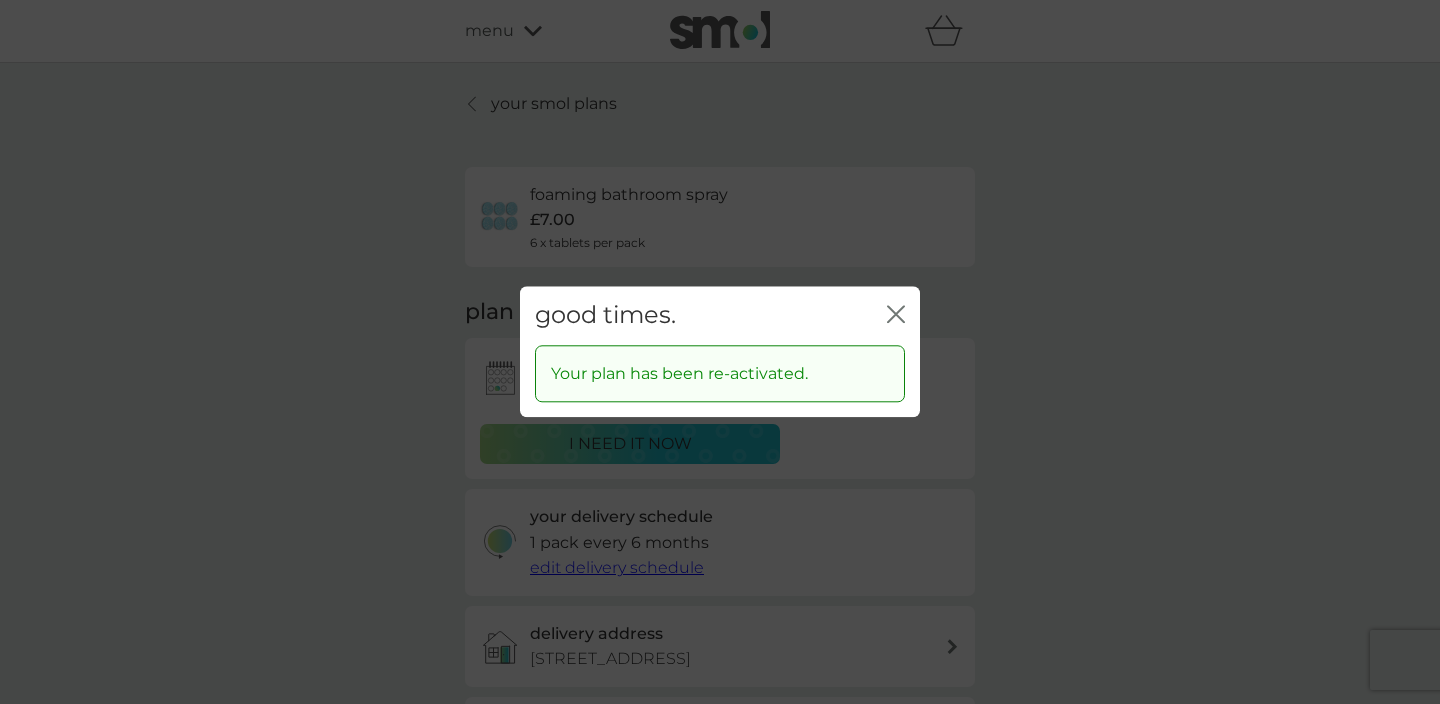 click on "good times. close" at bounding box center (720, 315) 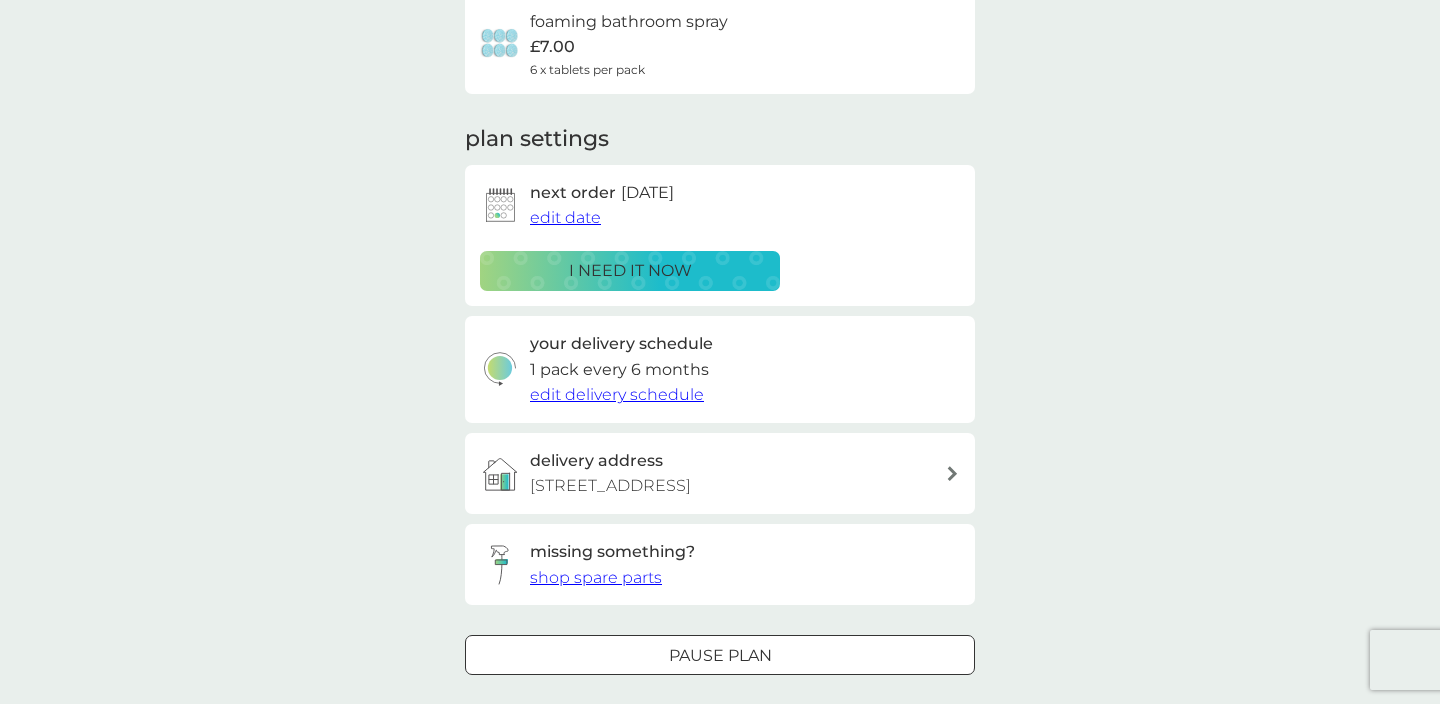 scroll, scrollTop: 180, scrollLeft: 0, axis: vertical 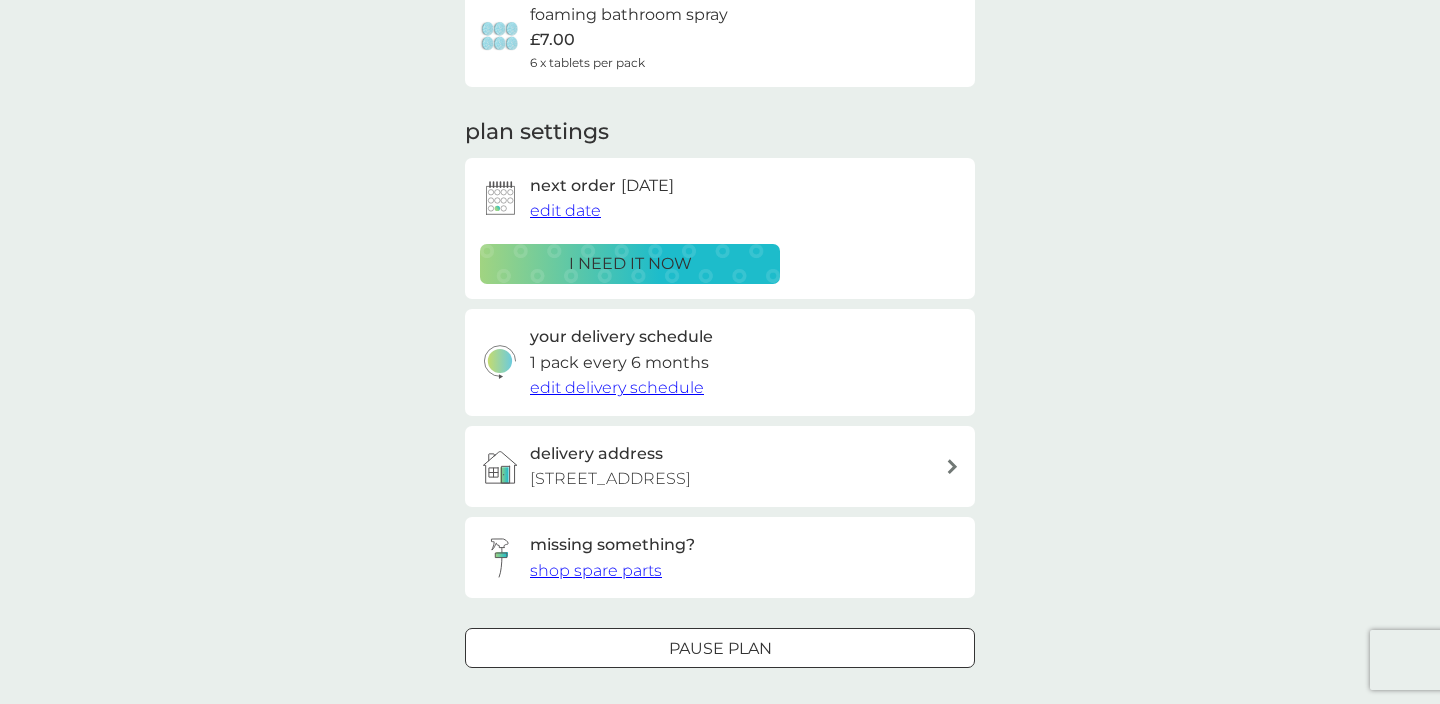 click on "edit delivery schedule" at bounding box center (617, 387) 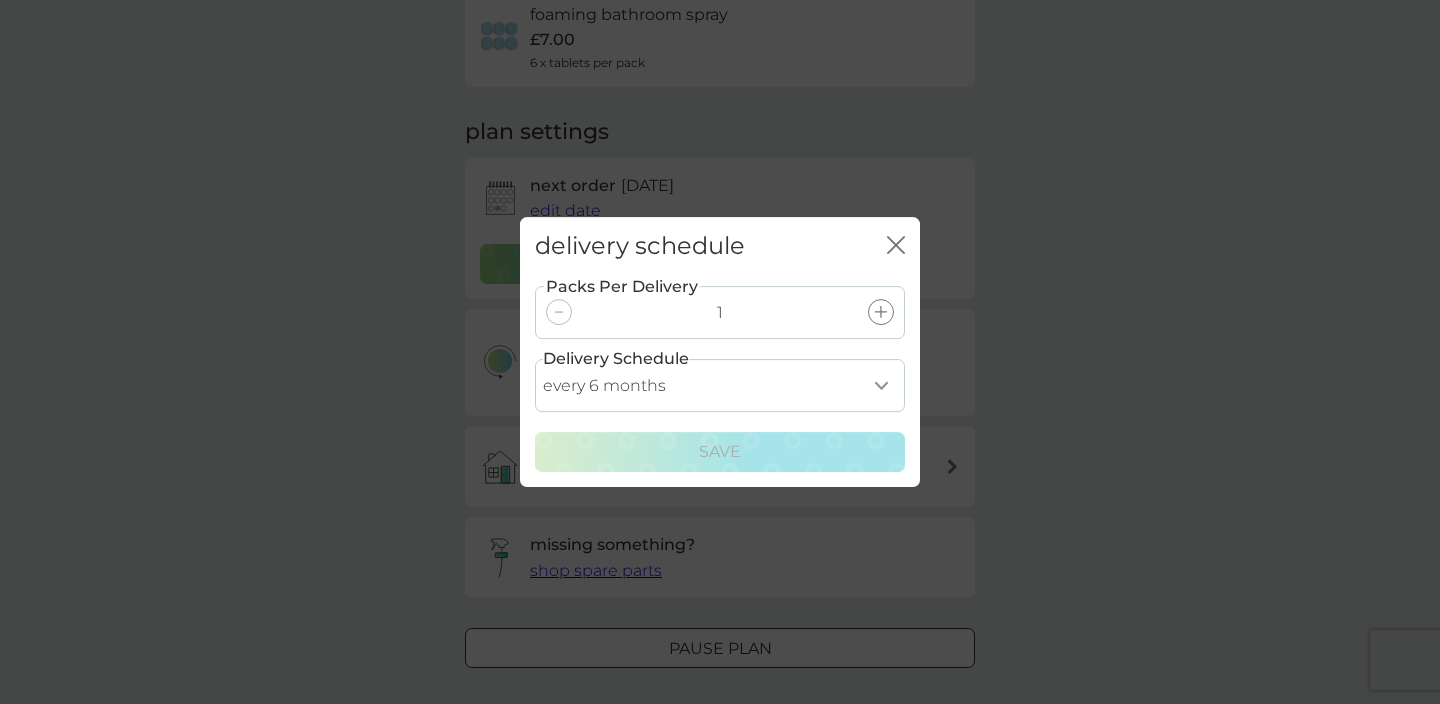 click 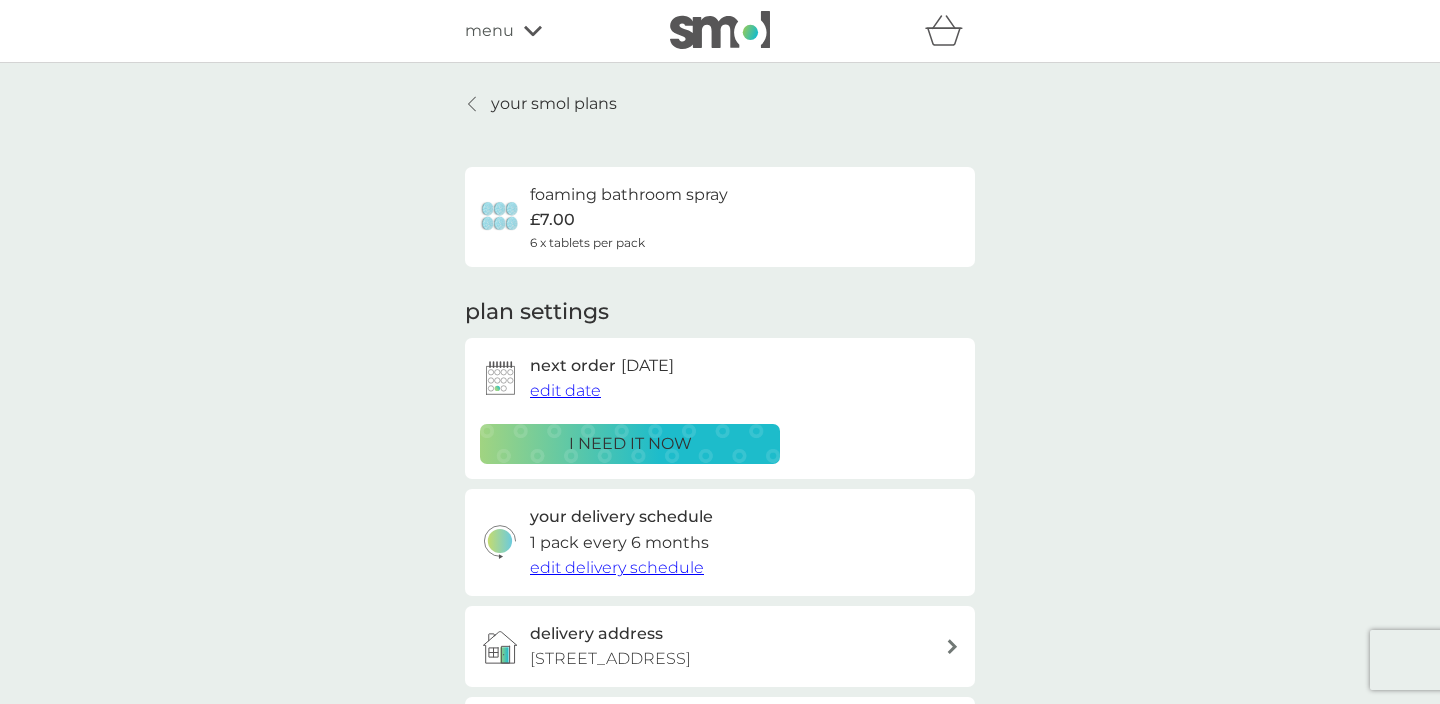 scroll, scrollTop: 0, scrollLeft: 0, axis: both 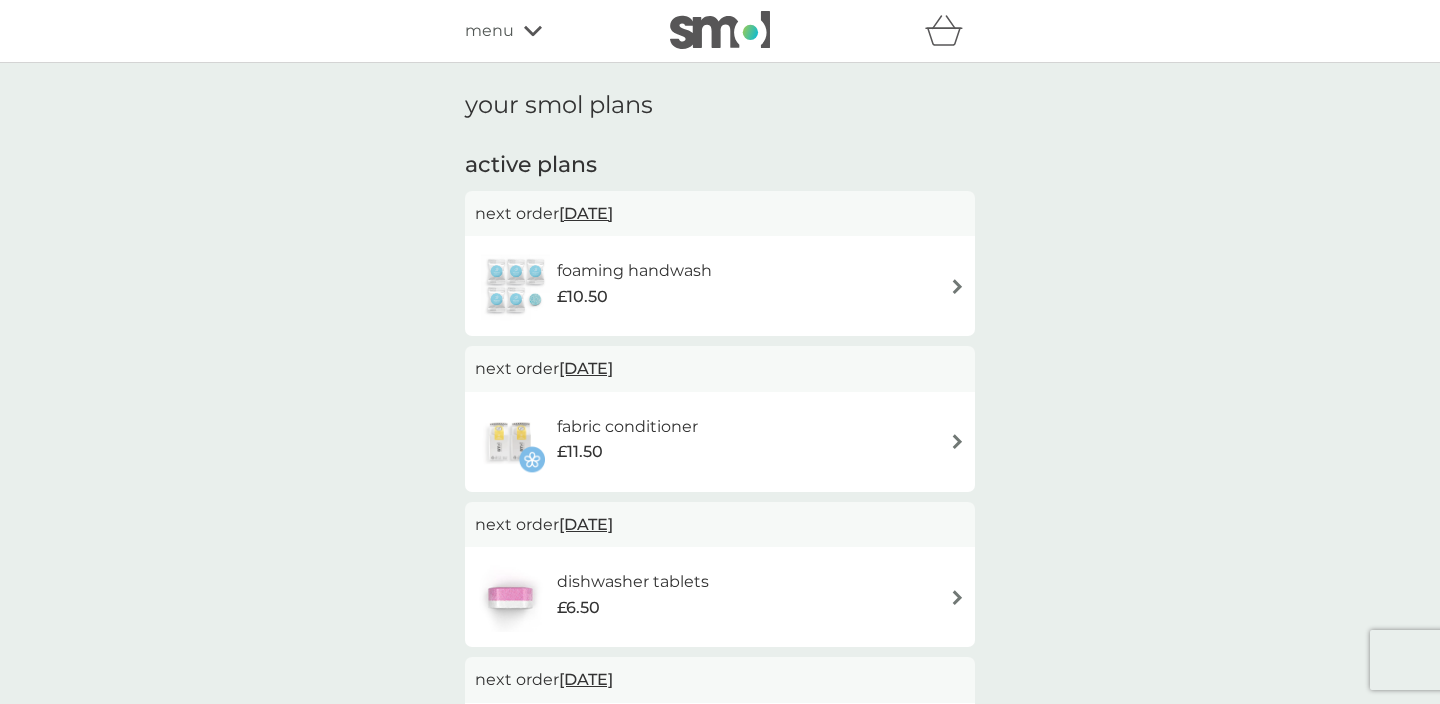 click 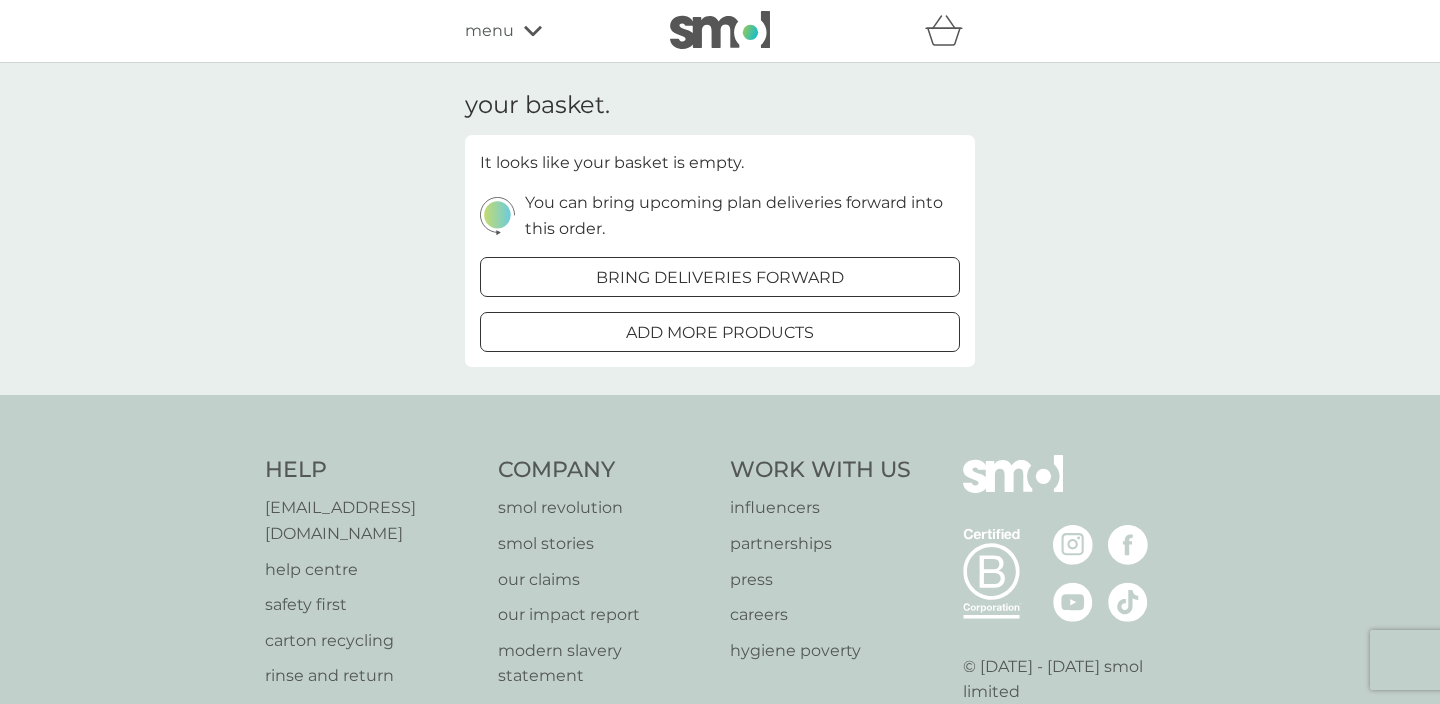 click on "add more products" at bounding box center (720, 333) 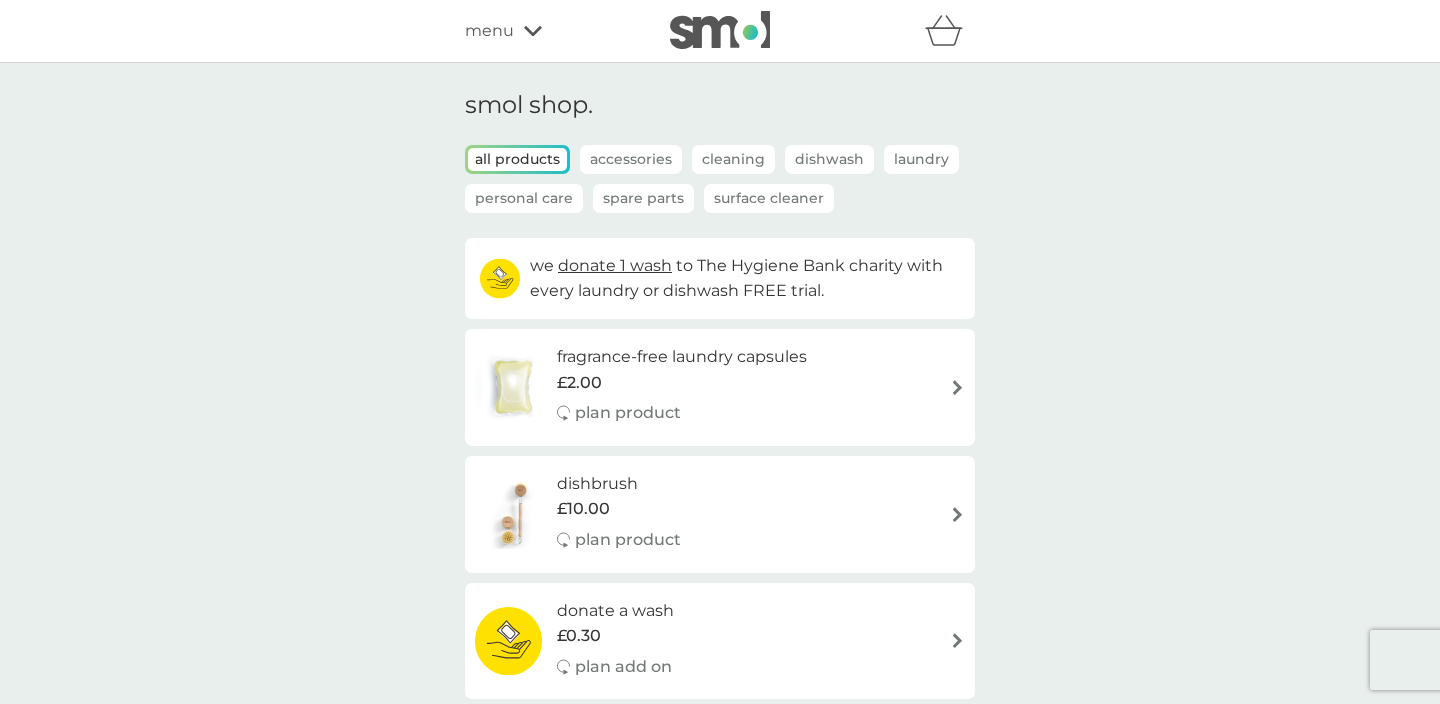 scroll, scrollTop: 0, scrollLeft: 0, axis: both 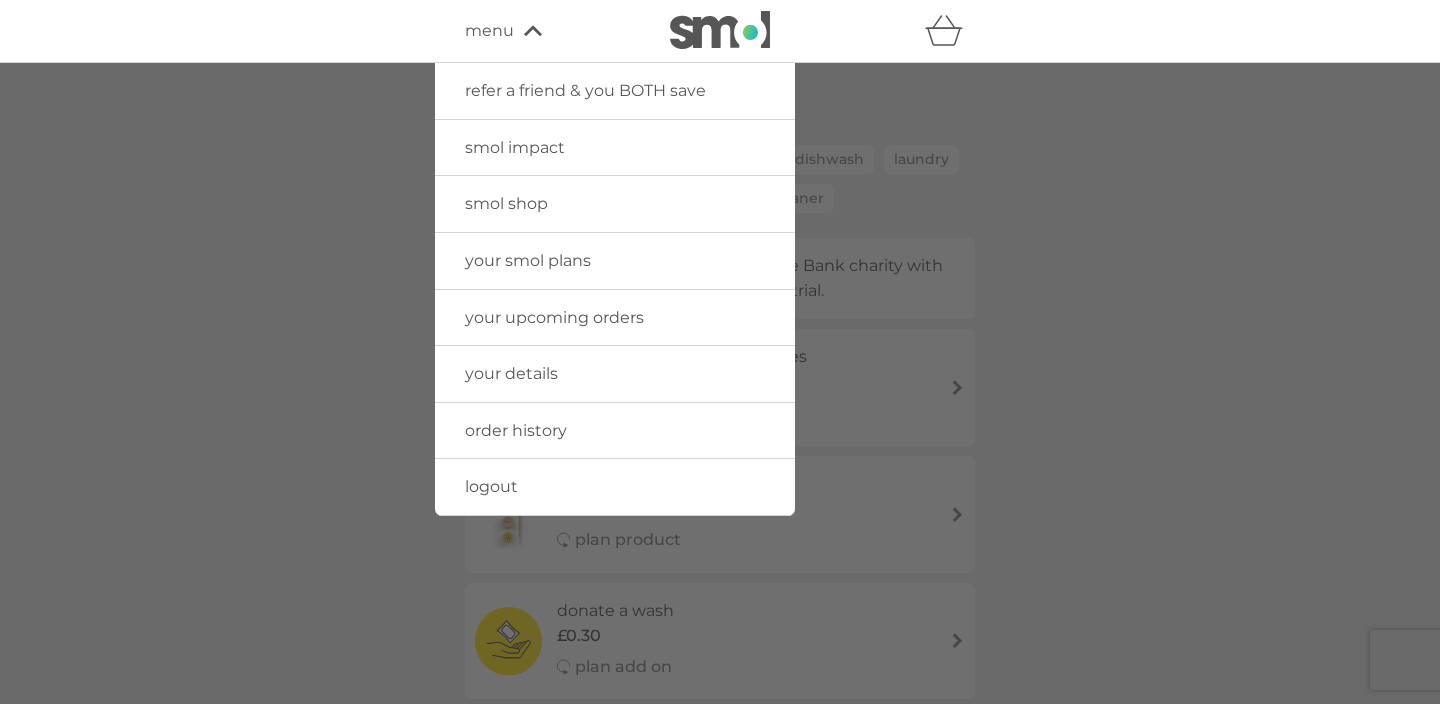 click on "your smol plans" at bounding box center [528, 260] 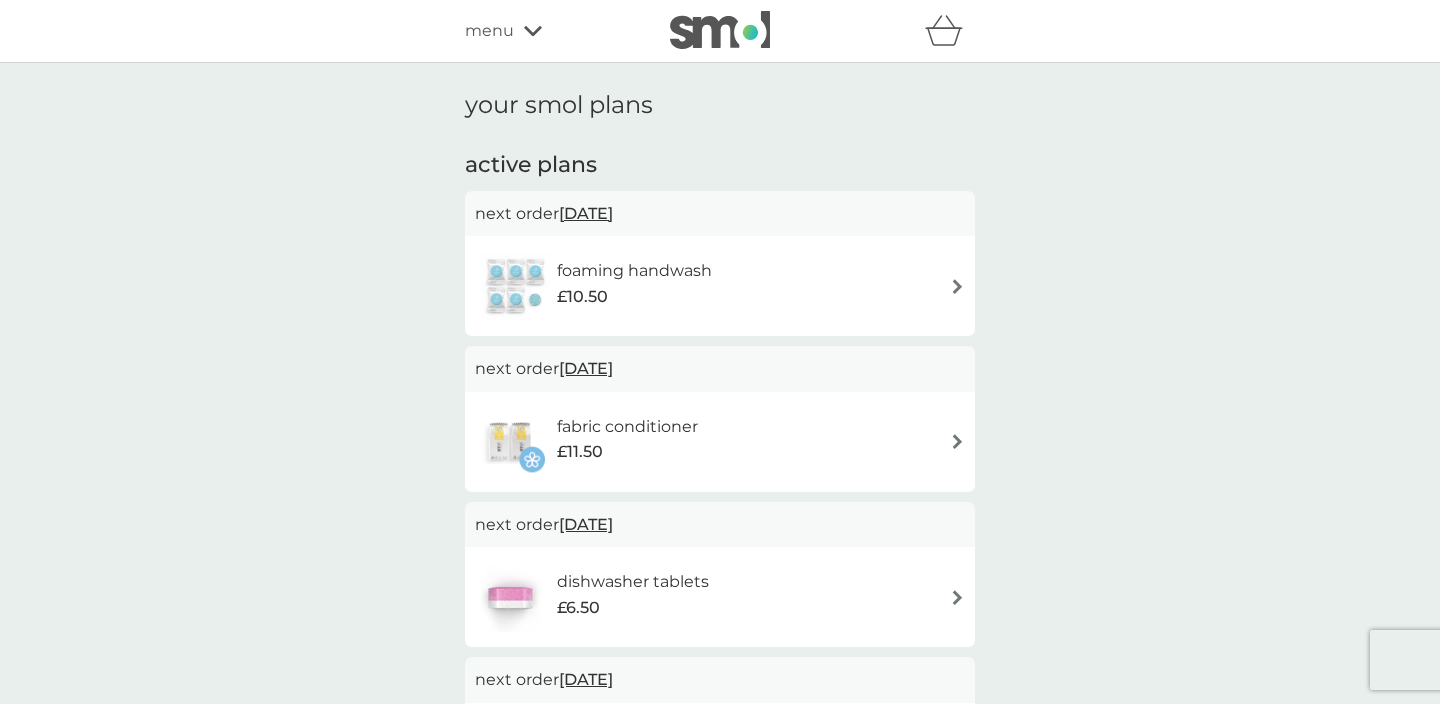 scroll, scrollTop: 0, scrollLeft: 0, axis: both 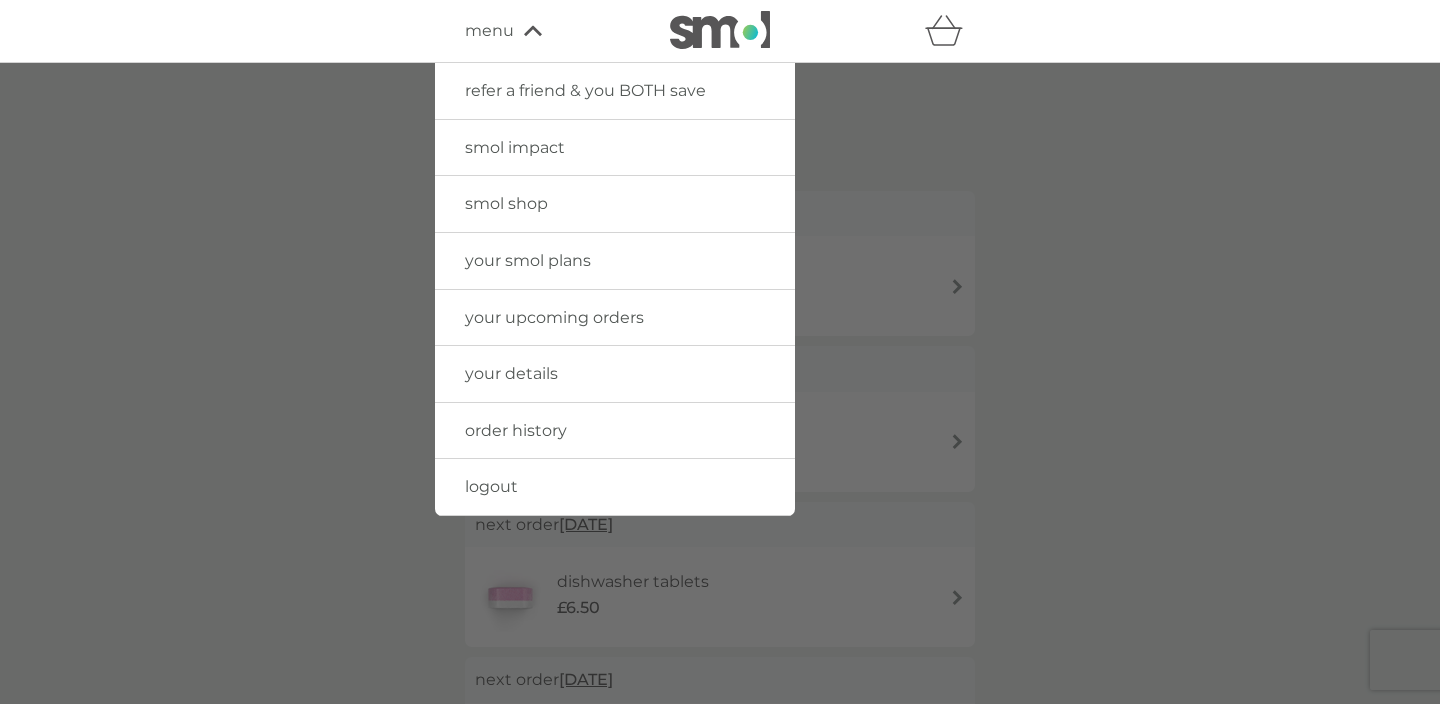 click on "your details" at bounding box center [511, 373] 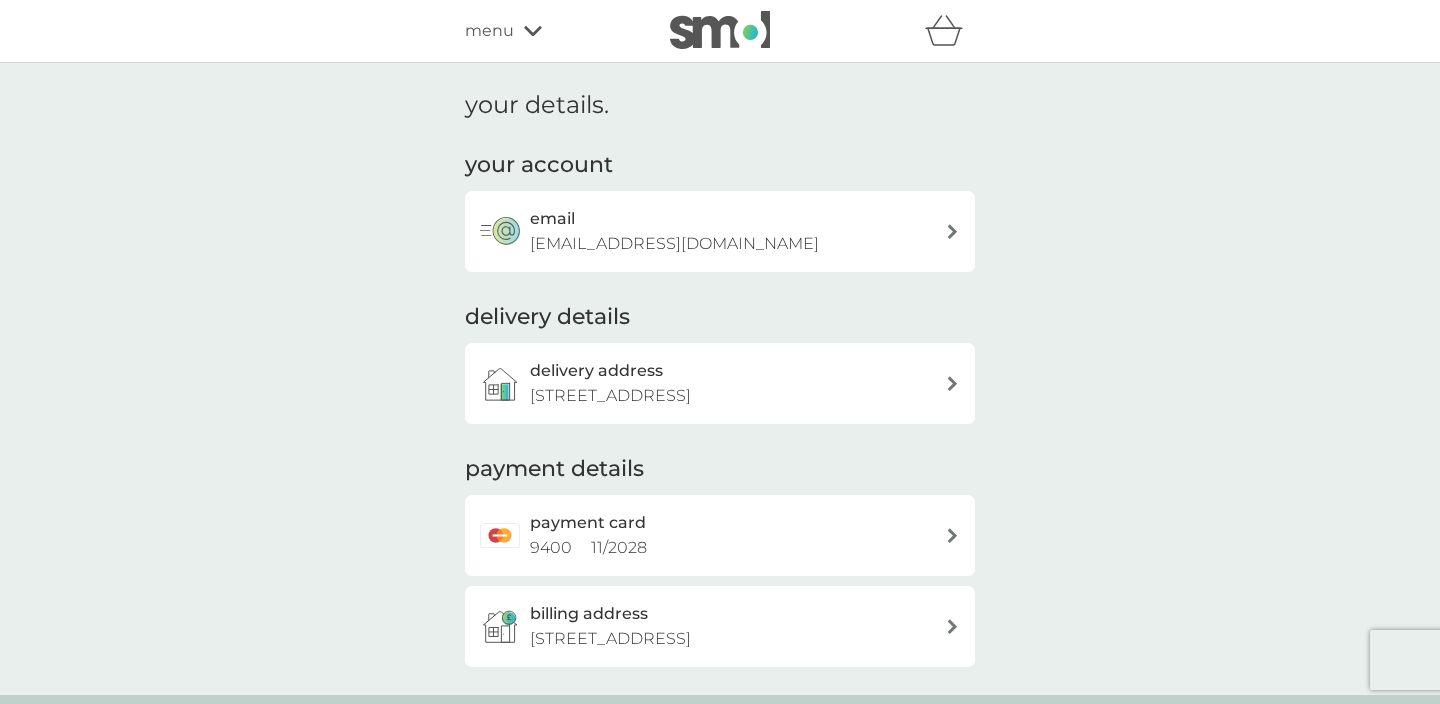 scroll, scrollTop: 0, scrollLeft: 0, axis: both 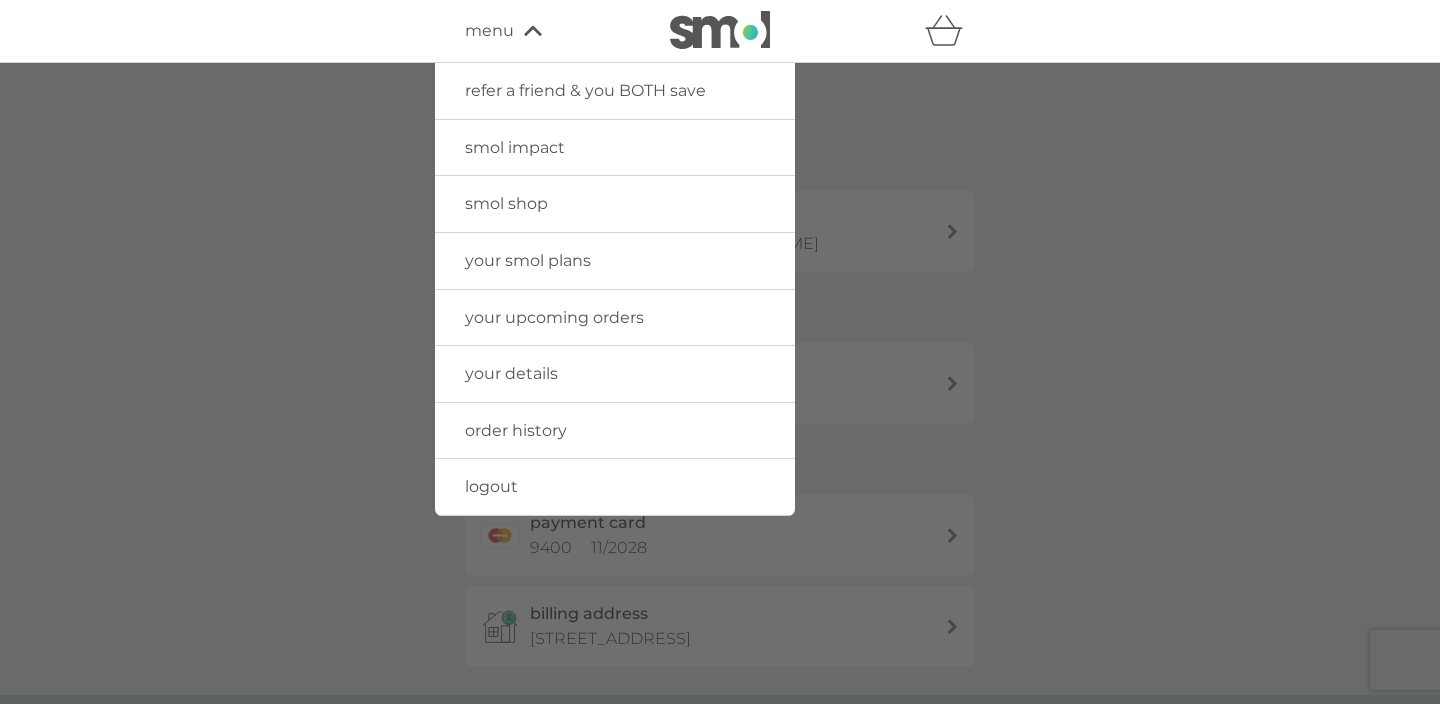 click on "logout" at bounding box center [491, 486] 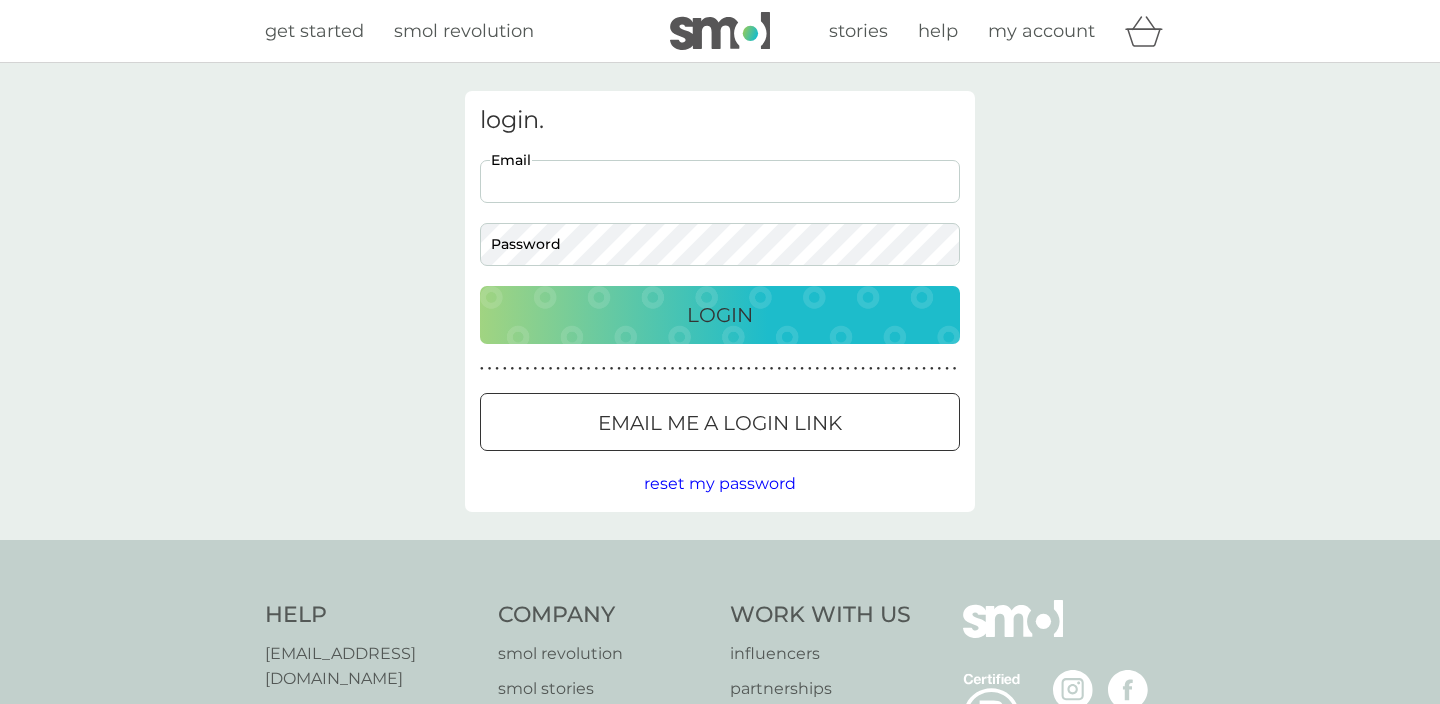 scroll, scrollTop: 0, scrollLeft: 0, axis: both 